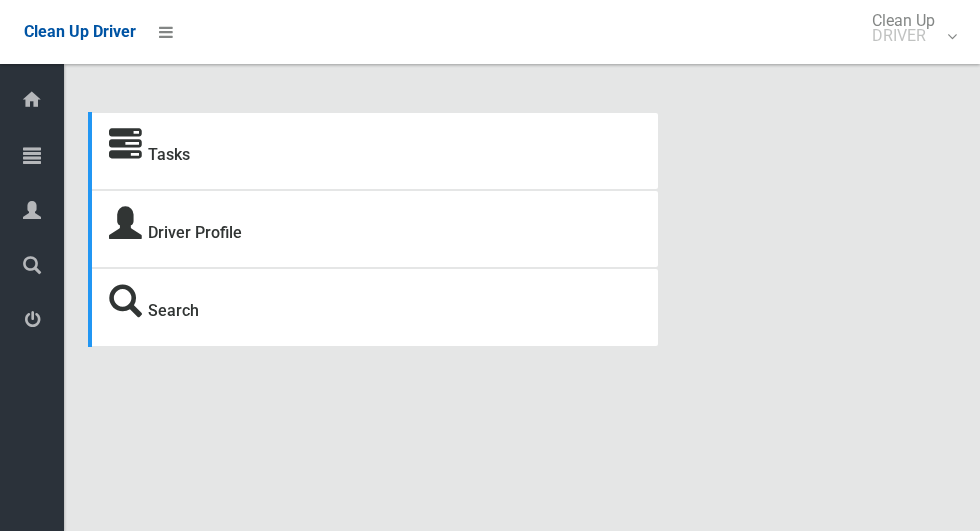 scroll, scrollTop: 0, scrollLeft: 0, axis: both 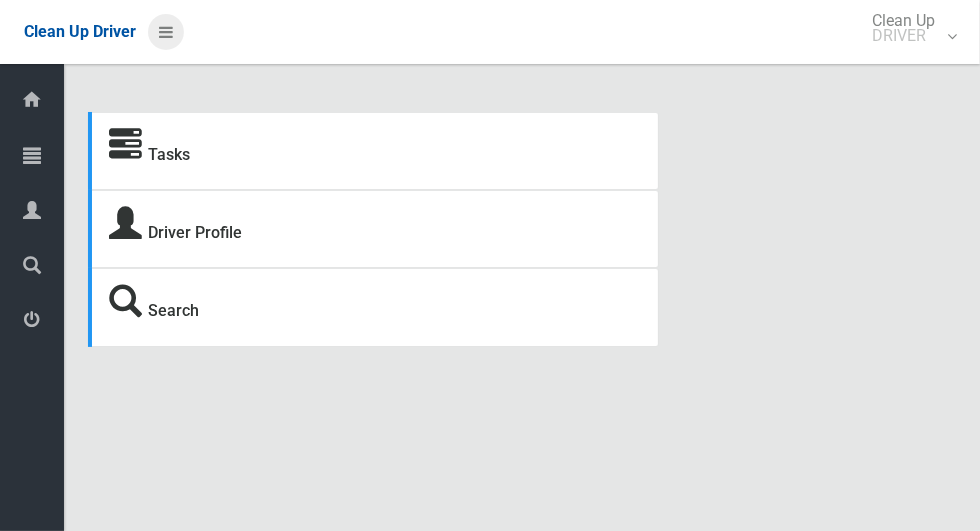 click at bounding box center [166, 32] 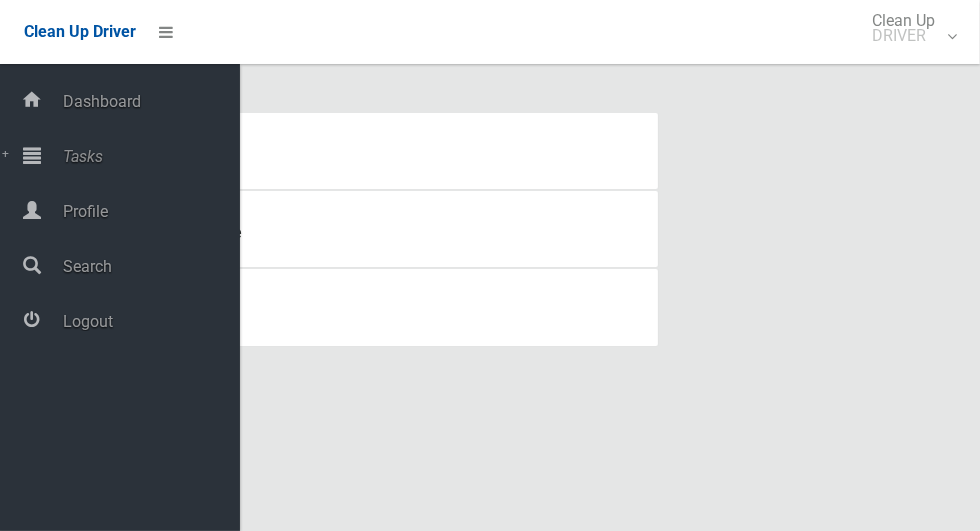 click on "Tasks" at bounding box center [148, 156] 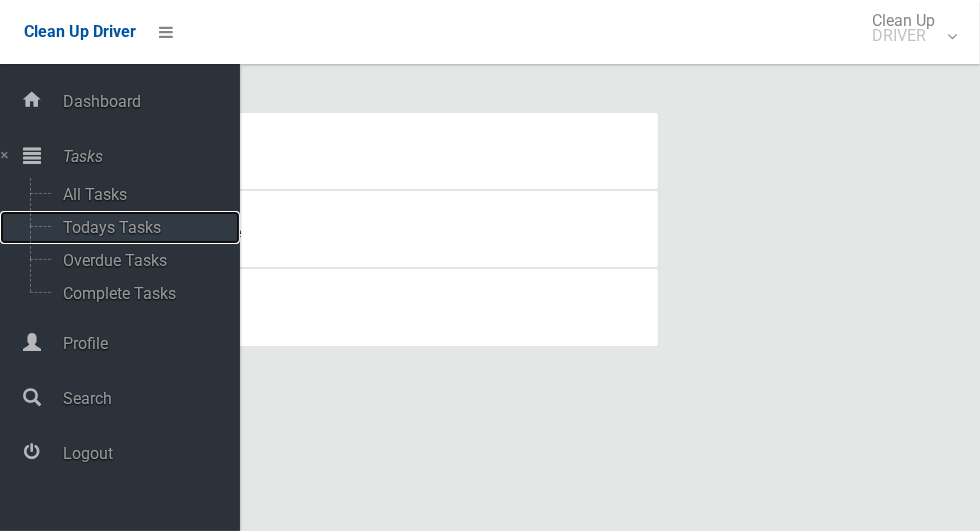 click on "Todays Tasks" at bounding box center (140, 227) 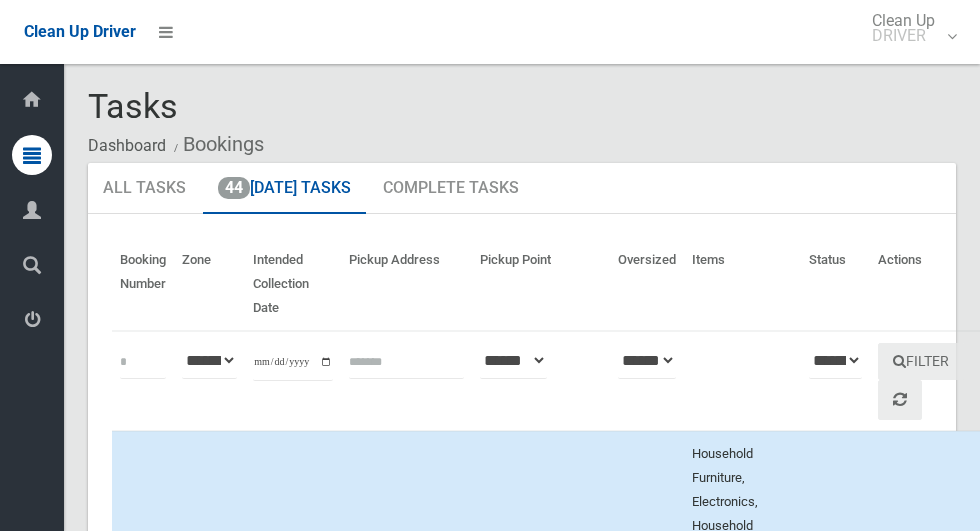 scroll, scrollTop: 0, scrollLeft: 0, axis: both 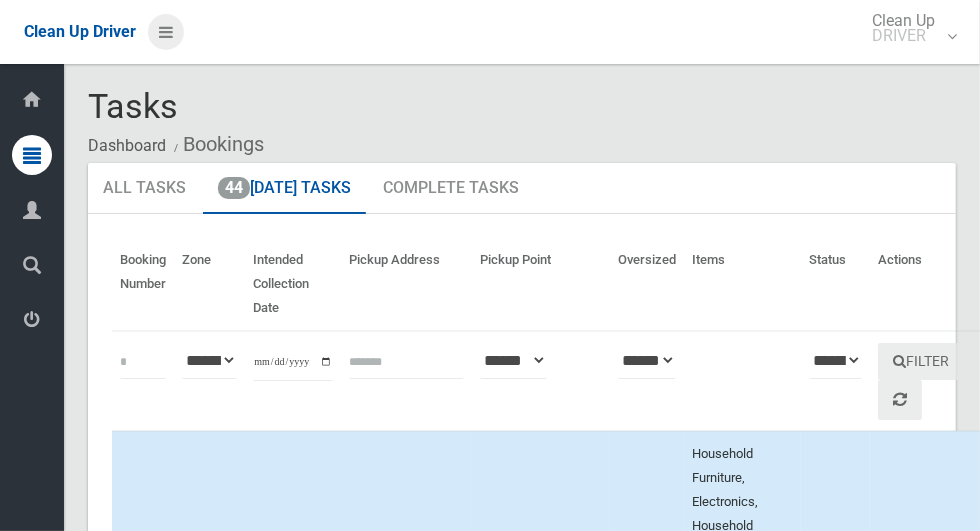click at bounding box center (166, 32) 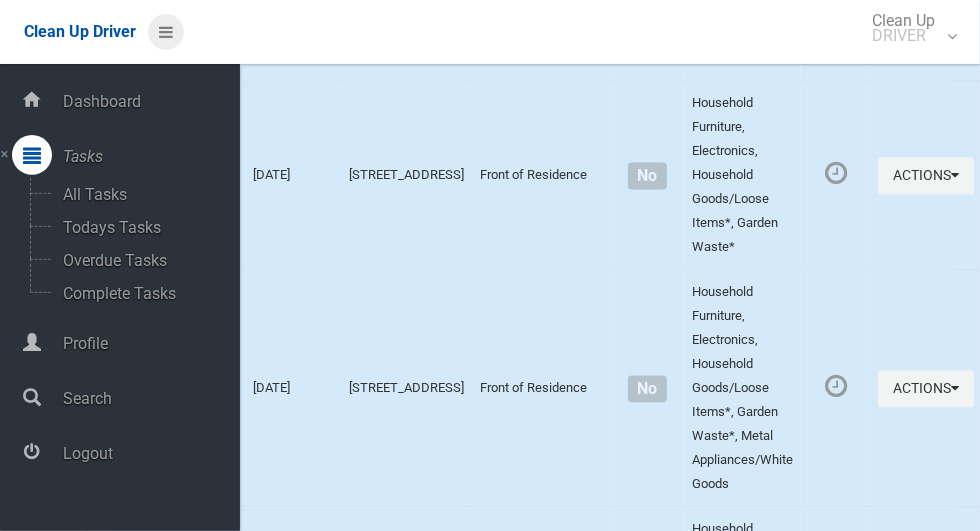scroll, scrollTop: 2540, scrollLeft: 0, axis: vertical 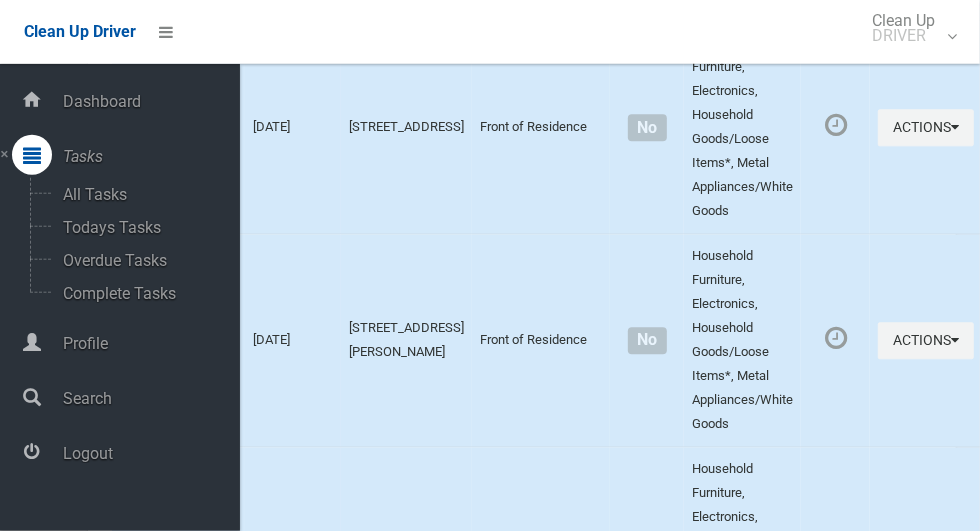 click on "Logout" at bounding box center (148, 453) 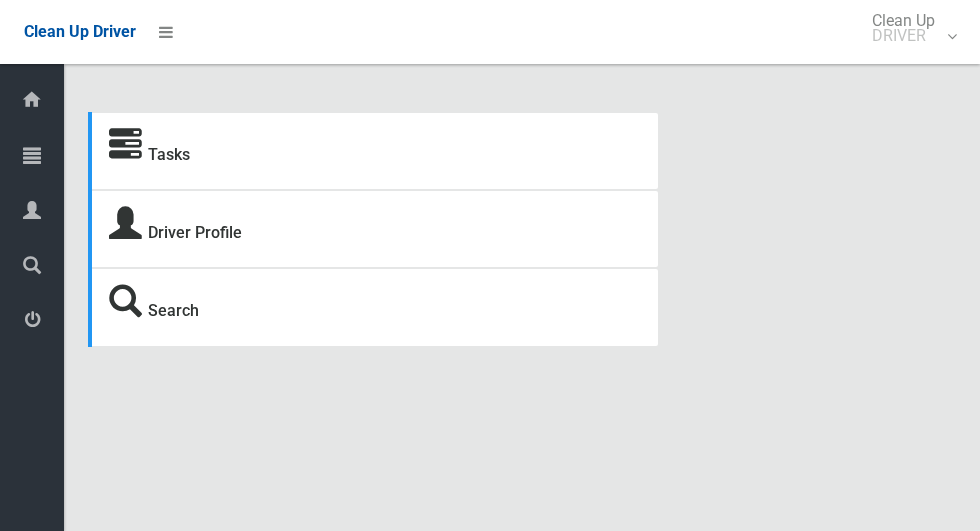 scroll, scrollTop: 0, scrollLeft: 0, axis: both 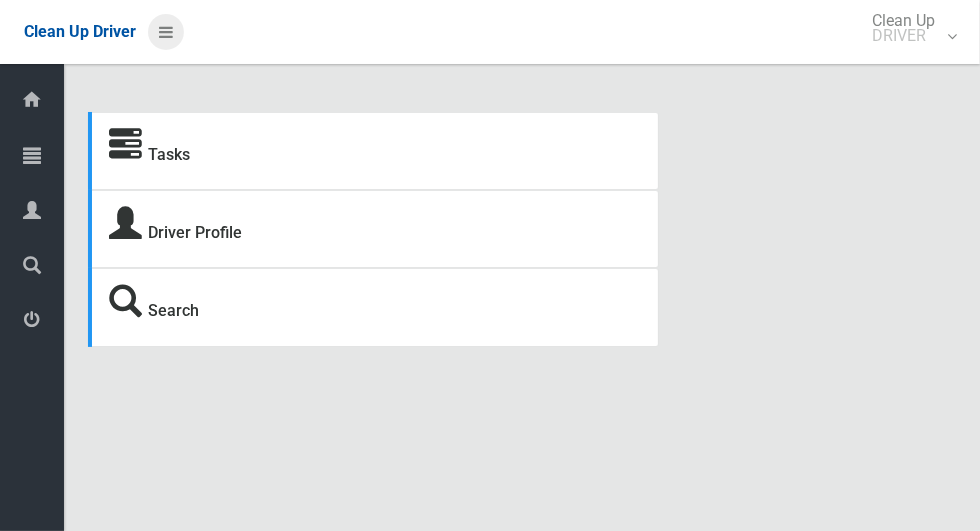 click at bounding box center [166, 32] 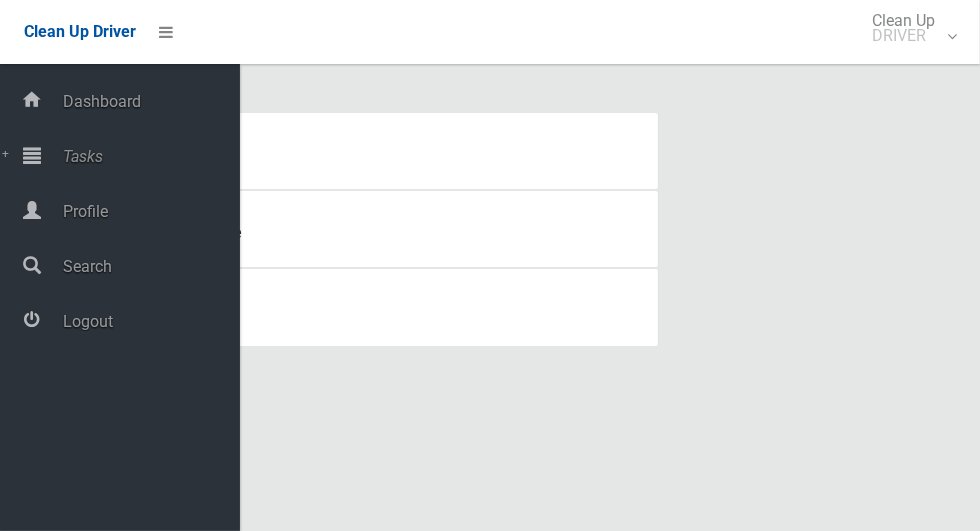 click on "Tasks" at bounding box center (148, 156) 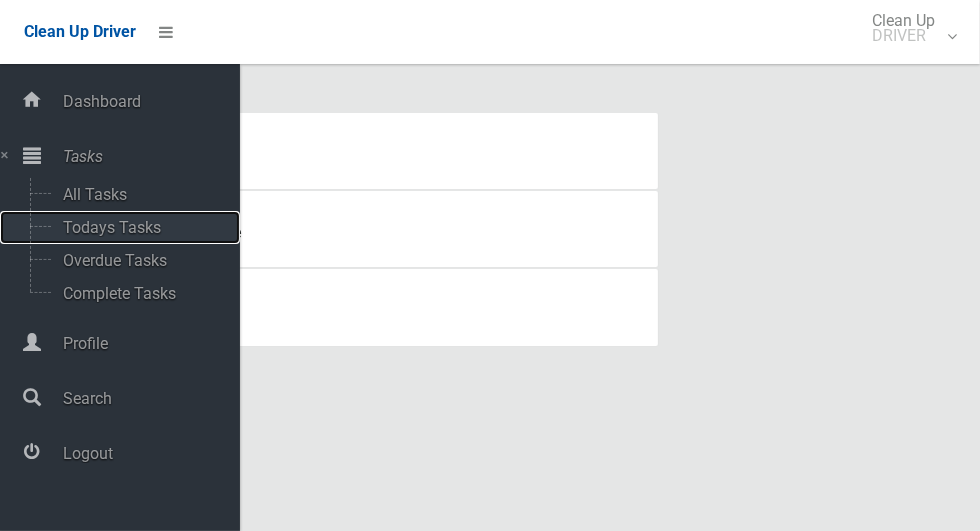 click on "Todays Tasks" at bounding box center (140, 227) 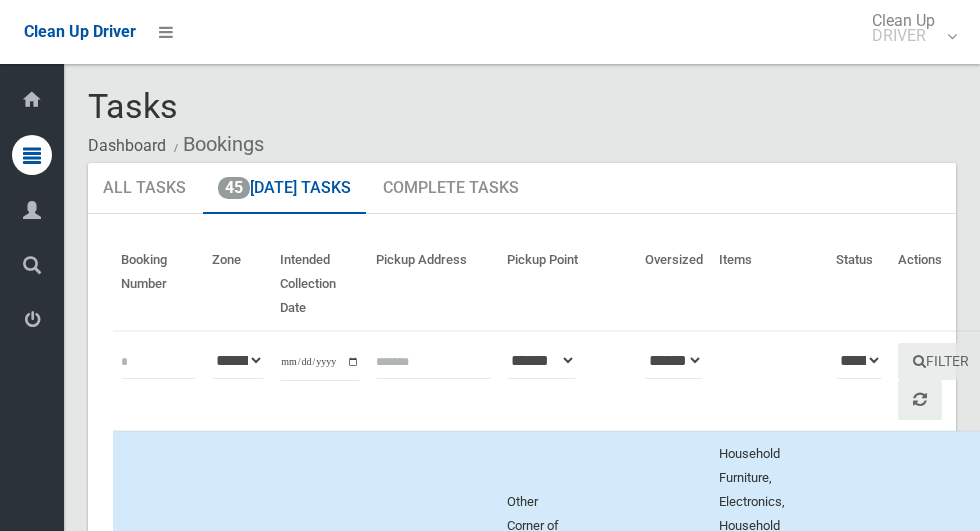 scroll, scrollTop: 0, scrollLeft: 0, axis: both 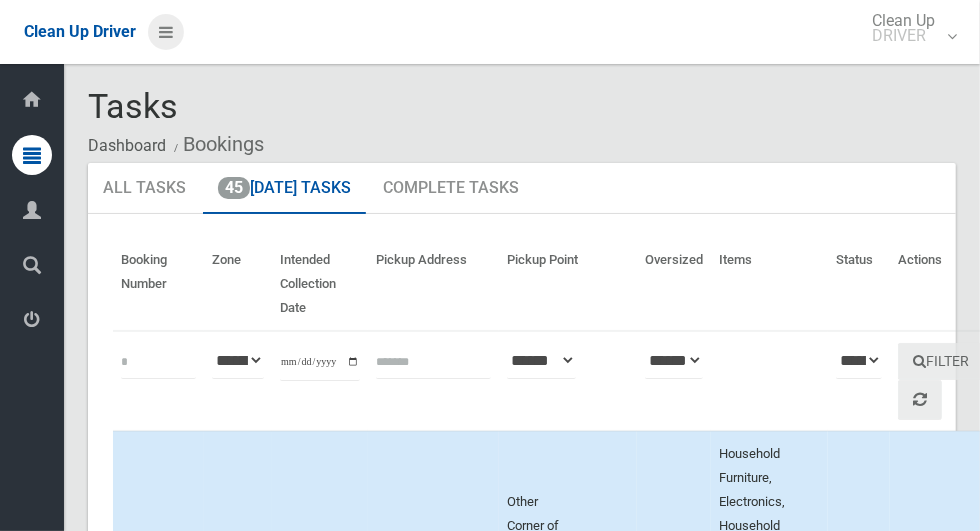 click at bounding box center (166, 32) 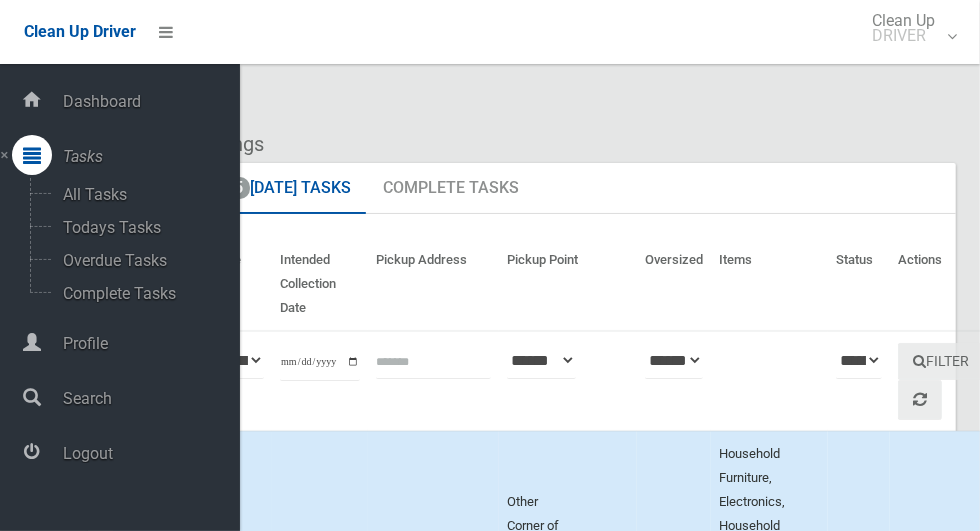 click on "Logout" at bounding box center (148, 453) 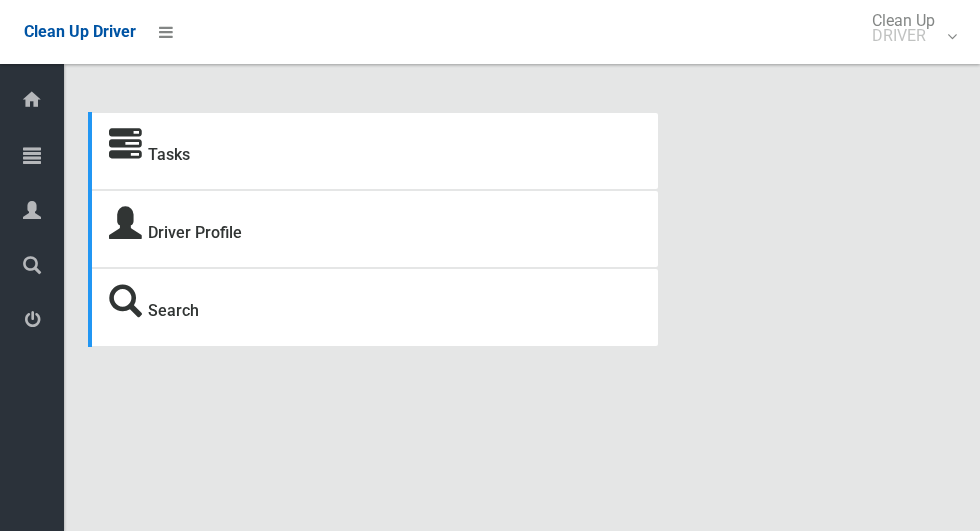 scroll, scrollTop: 0, scrollLeft: 0, axis: both 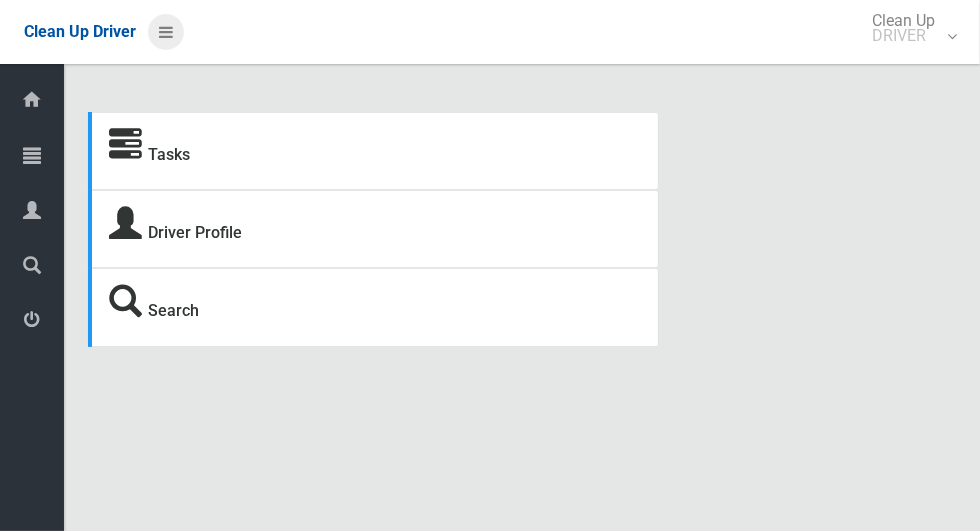 click at bounding box center [166, 32] 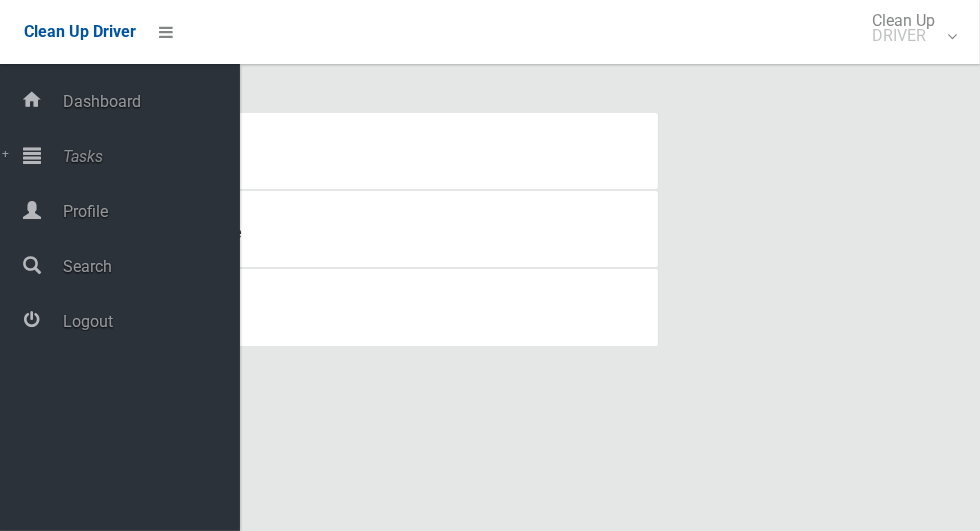 click on "Tasks" at bounding box center [148, 156] 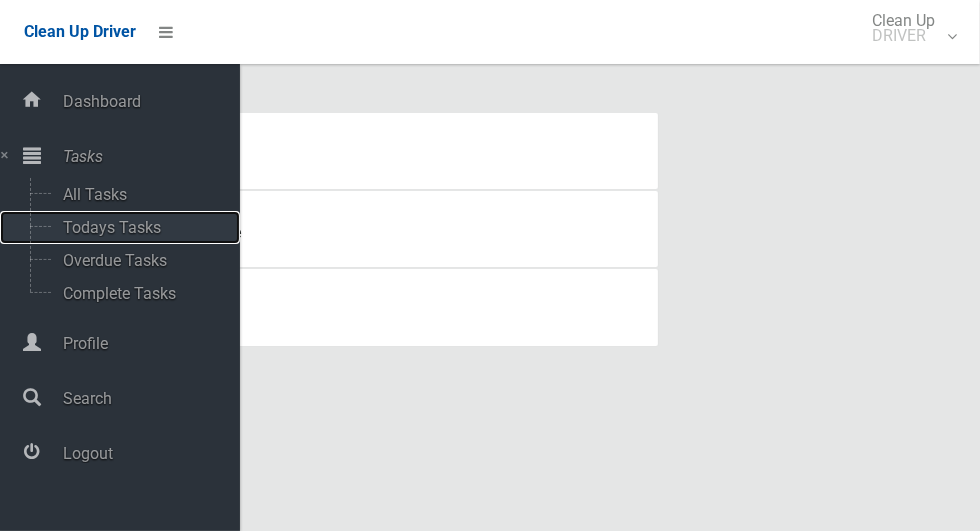 click on "Todays Tasks" at bounding box center [140, 227] 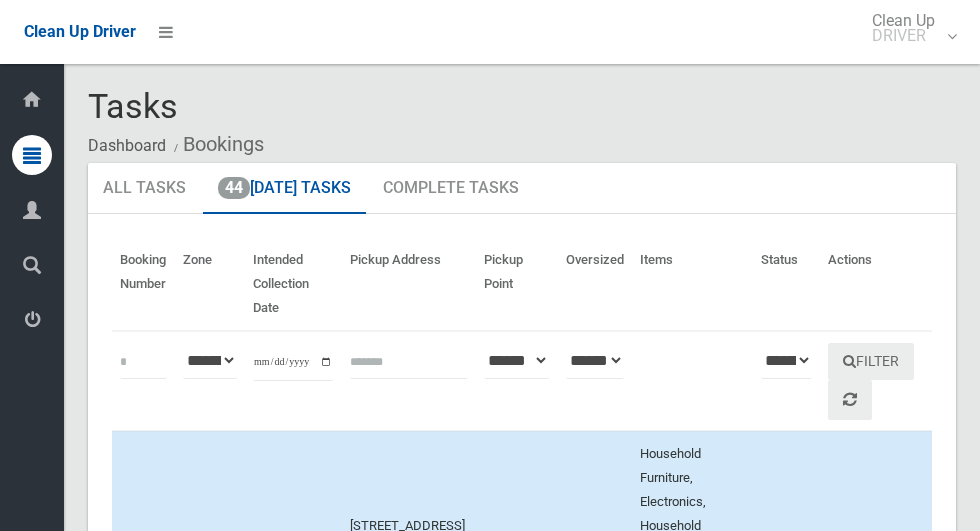 scroll, scrollTop: 0, scrollLeft: 0, axis: both 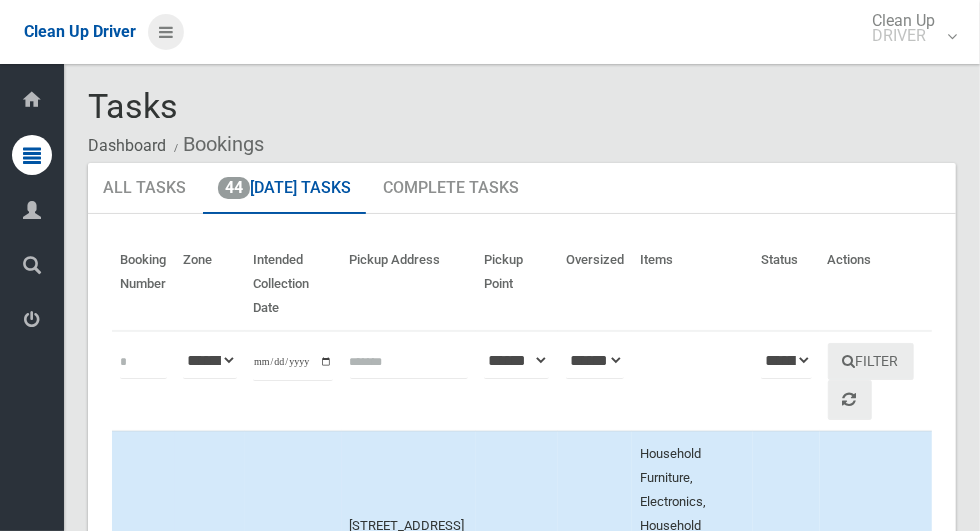 click at bounding box center [166, 32] 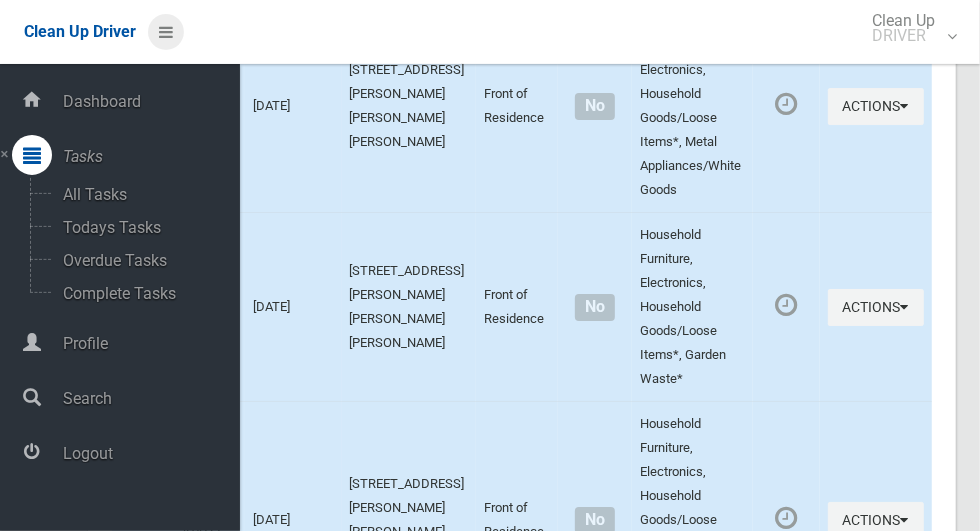 scroll, scrollTop: 4094, scrollLeft: 0, axis: vertical 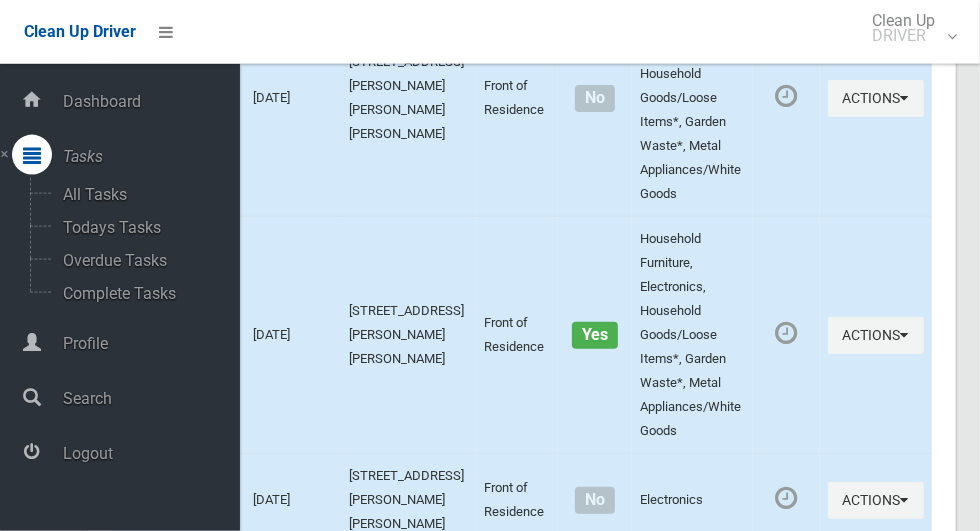click on "Logout" at bounding box center [148, 453] 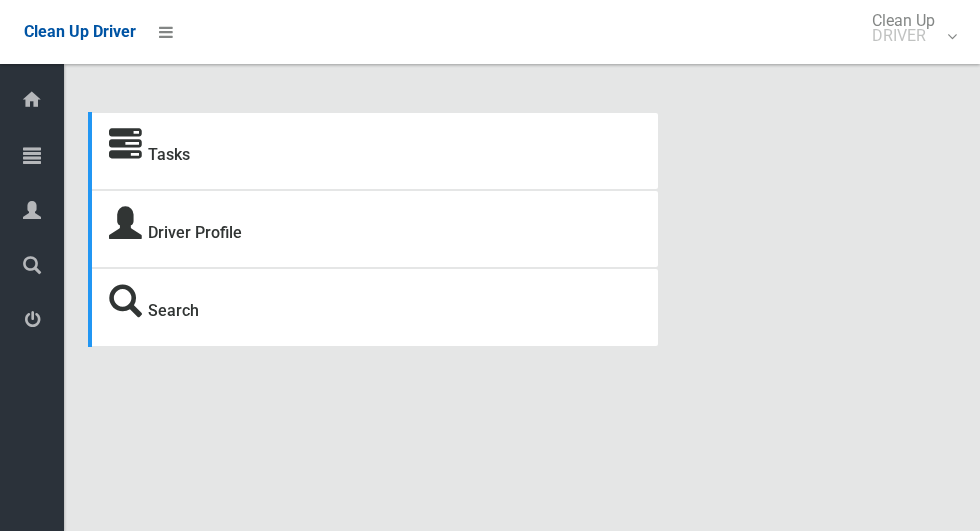 scroll, scrollTop: 0, scrollLeft: 0, axis: both 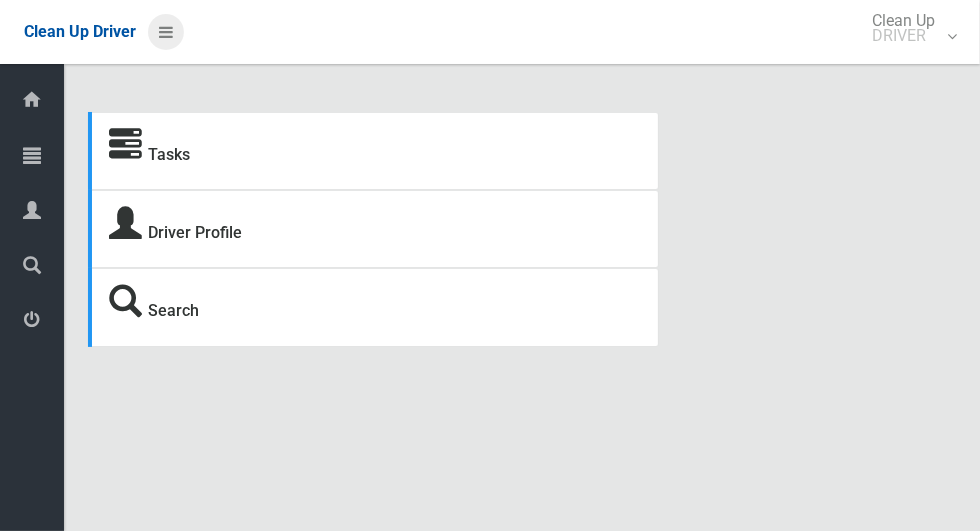 click at bounding box center [166, 32] 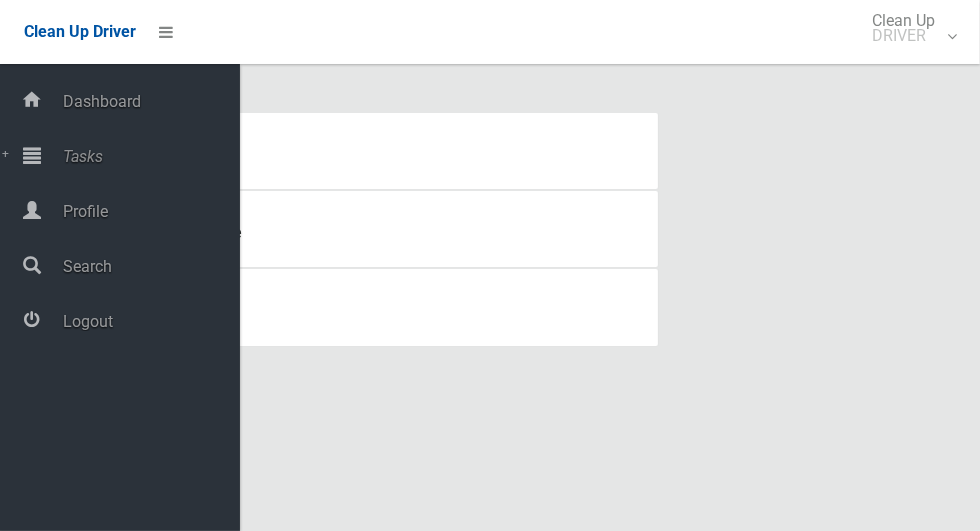 click on "Tasks" at bounding box center (148, 156) 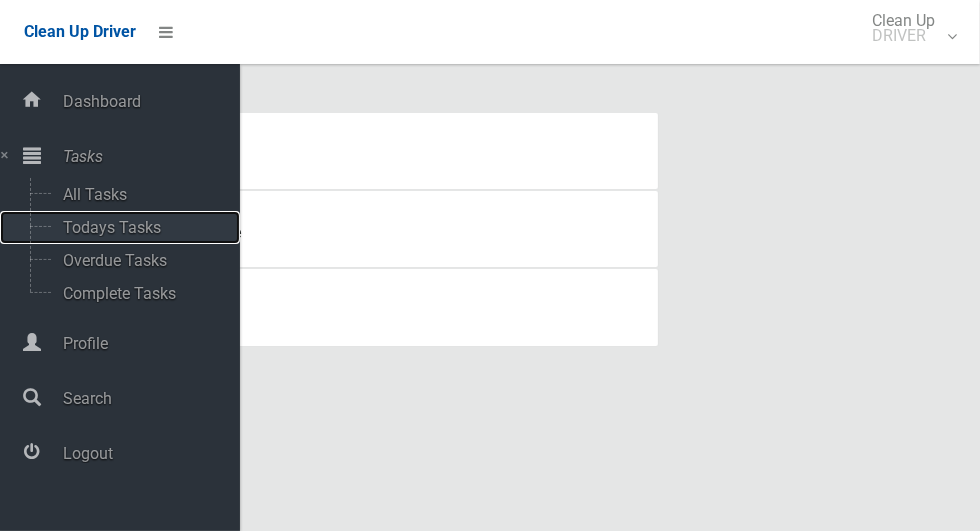 click on "Todays Tasks" at bounding box center [140, 227] 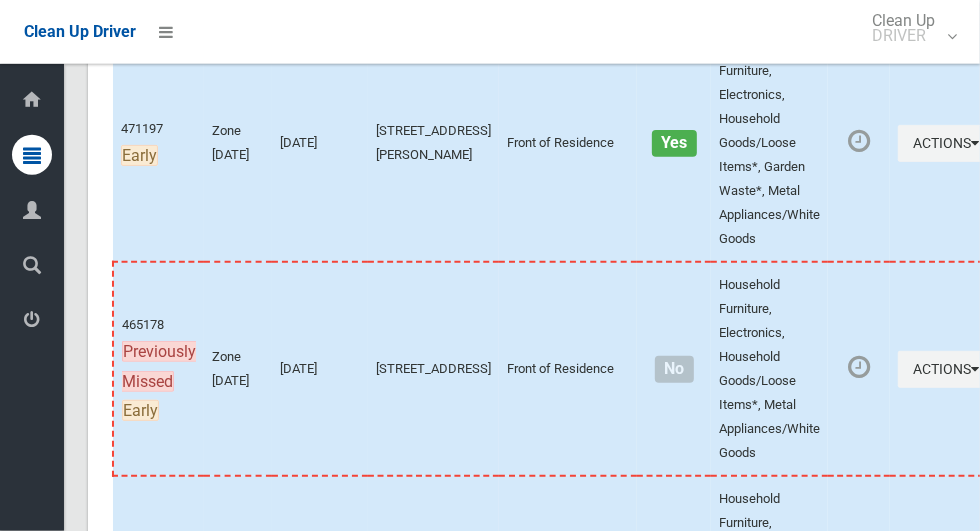 scroll, scrollTop: 8213, scrollLeft: 0, axis: vertical 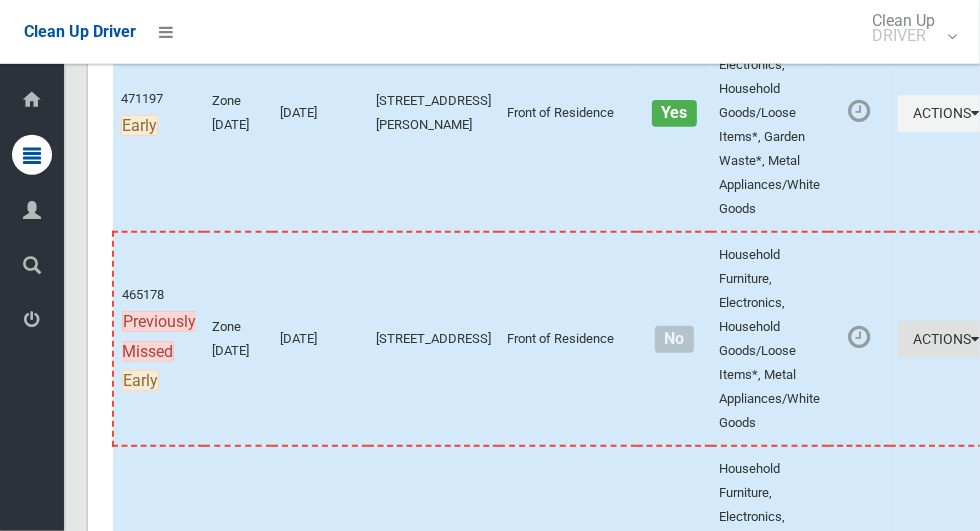 click on "Actions" at bounding box center (946, 339) 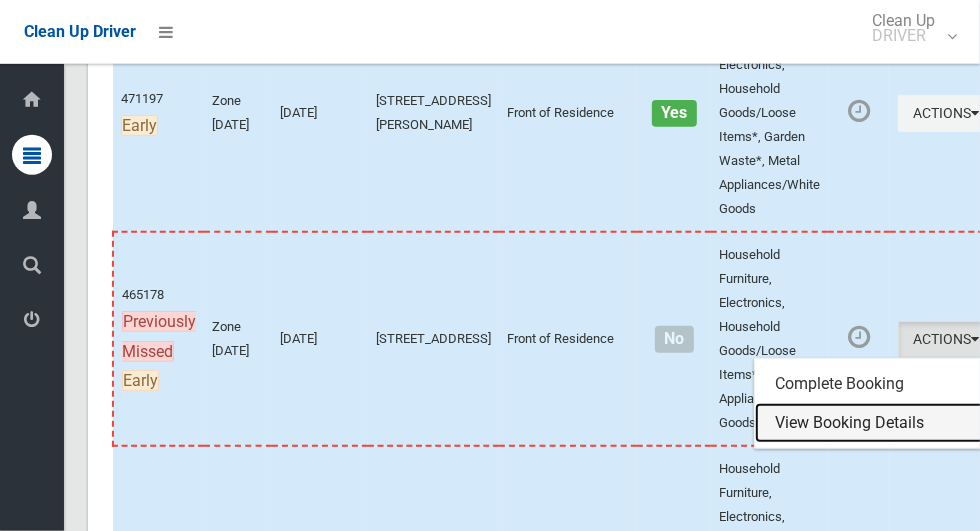 click on "View Booking Details" at bounding box center (874, 423) 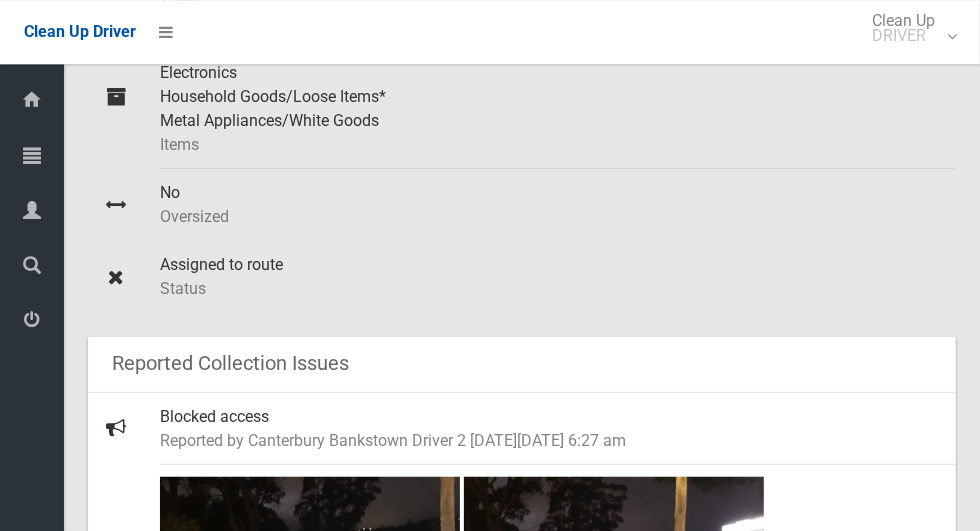 scroll, scrollTop: 530, scrollLeft: 0, axis: vertical 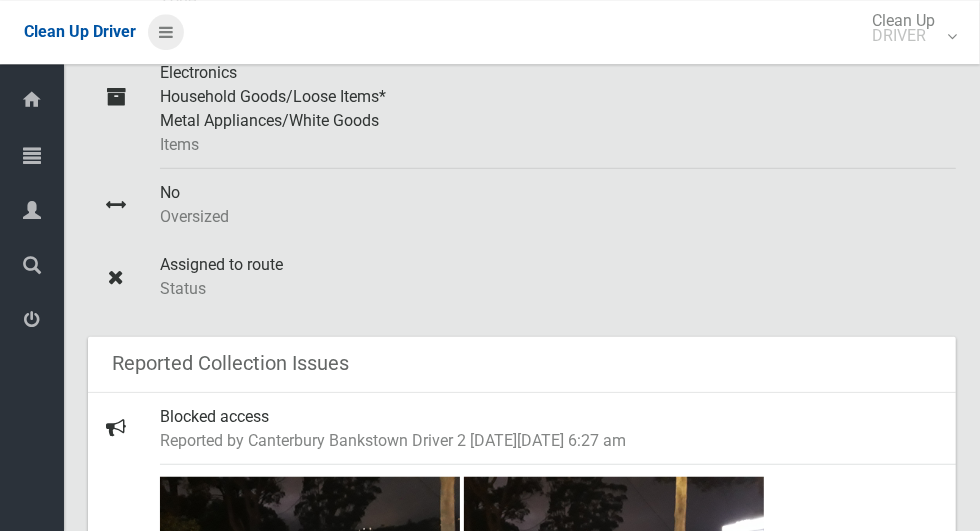 click at bounding box center (166, 32) 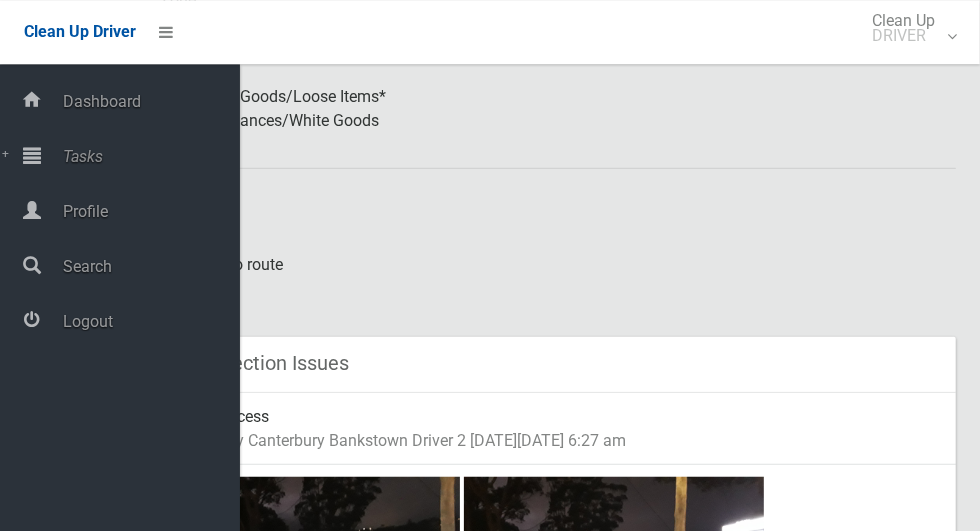 click on "Tasks" at bounding box center (148, 156) 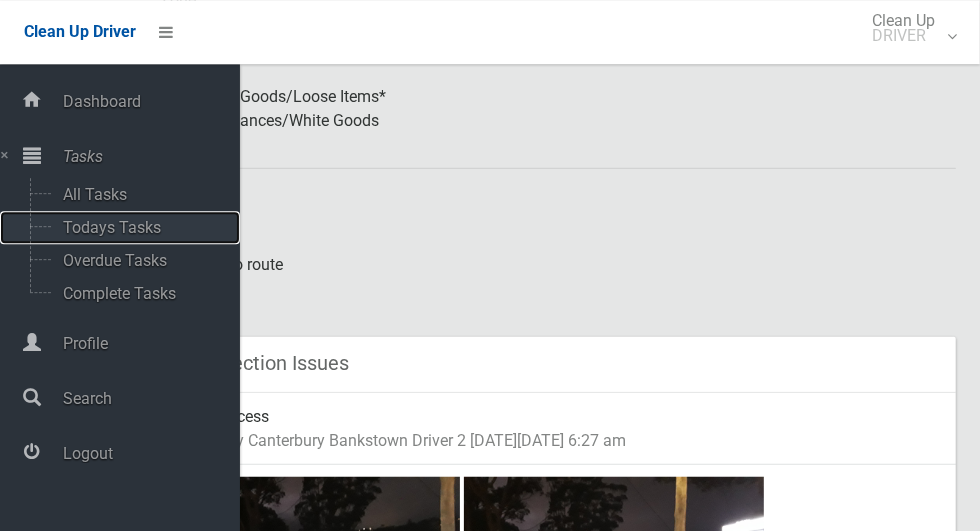 click on "Todays Tasks" at bounding box center [140, 227] 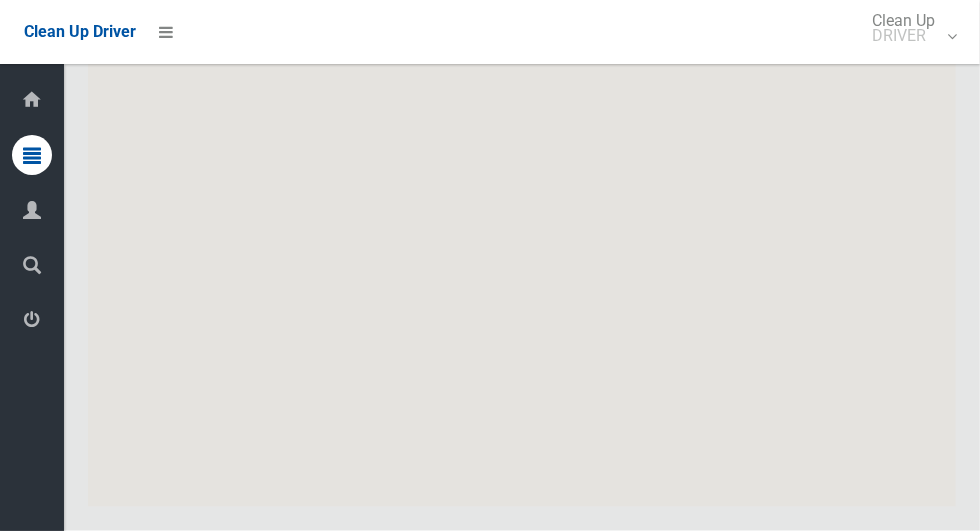 scroll, scrollTop: 9363, scrollLeft: 0, axis: vertical 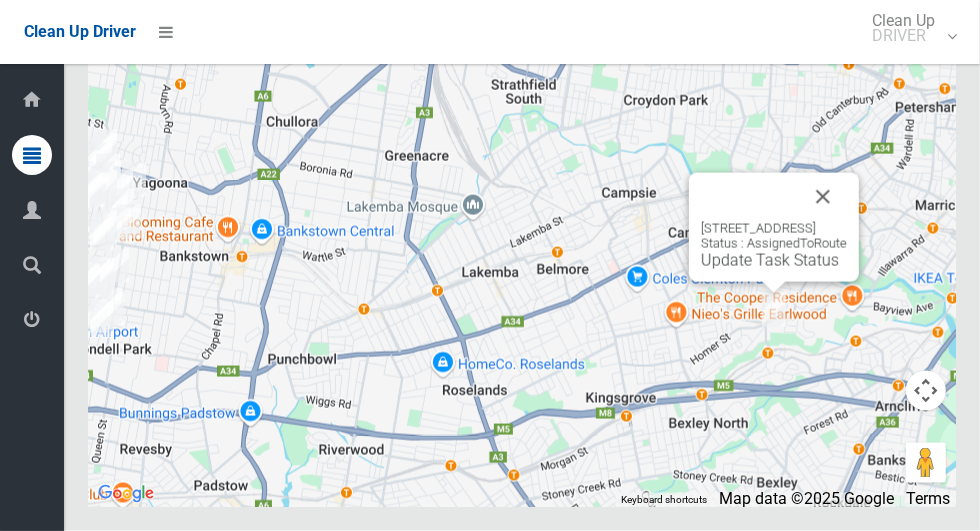 click on "To navigate, press the arrow keys. 5 Sunset Place, EARLWOOD NSW 2206 Status : AssignedToRoute Update Task Status" at bounding box center [522, 257] 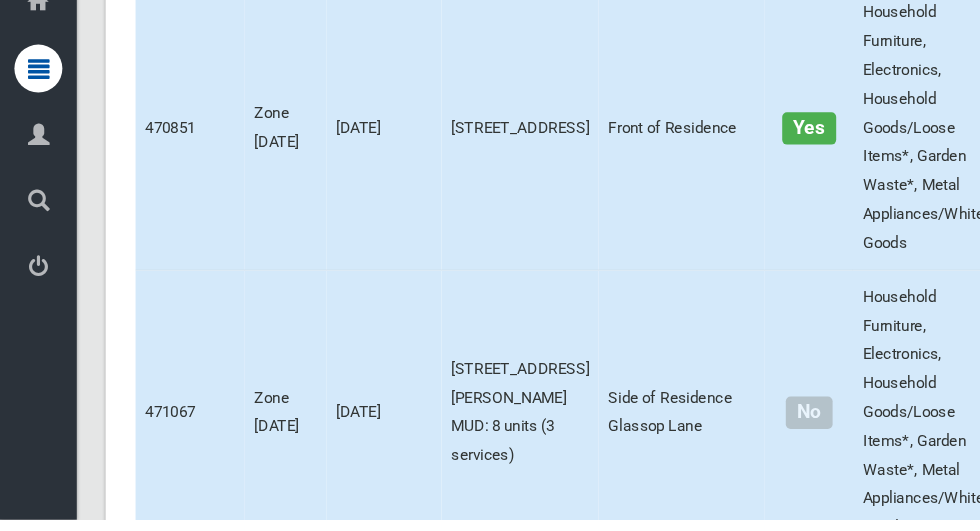 scroll, scrollTop: 1135, scrollLeft: 0, axis: vertical 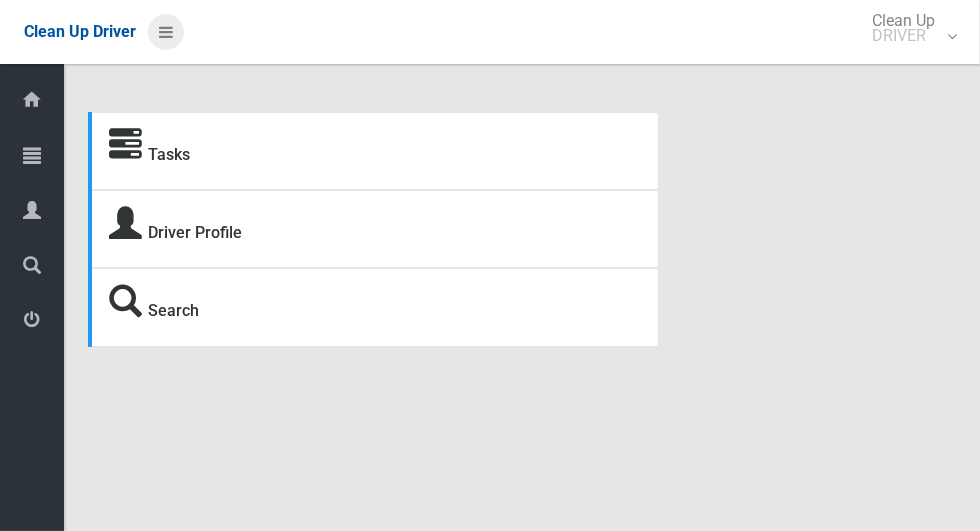 click at bounding box center [166, 32] 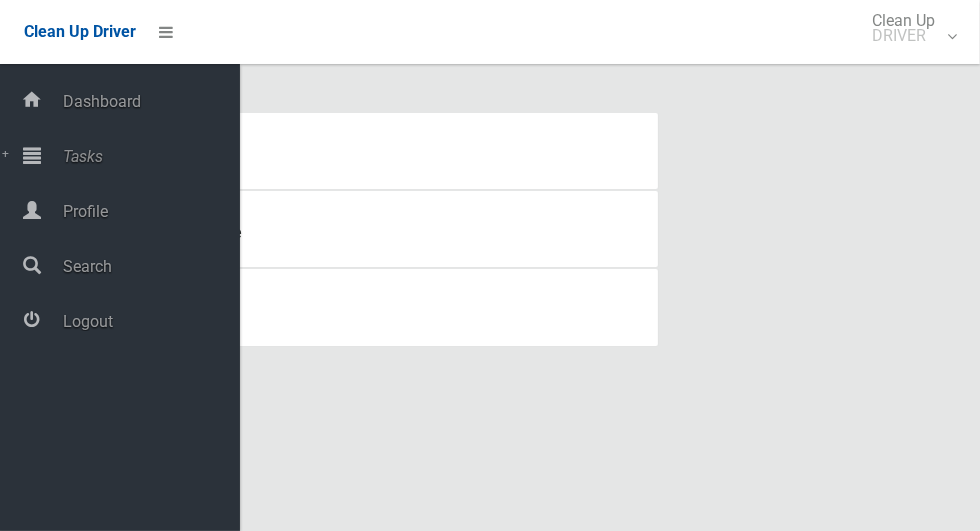 click on "Tasks" at bounding box center [148, 156] 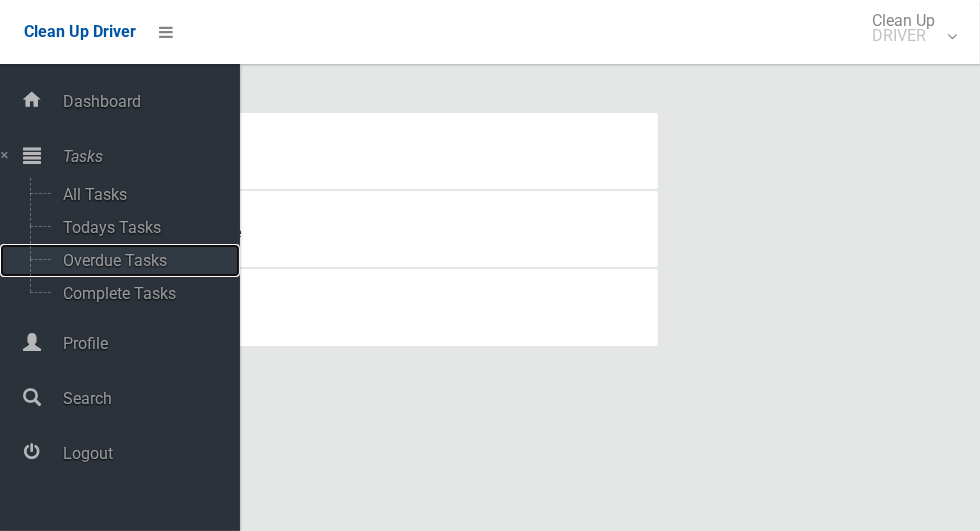 click on "Overdue Tasks" at bounding box center [140, 260] 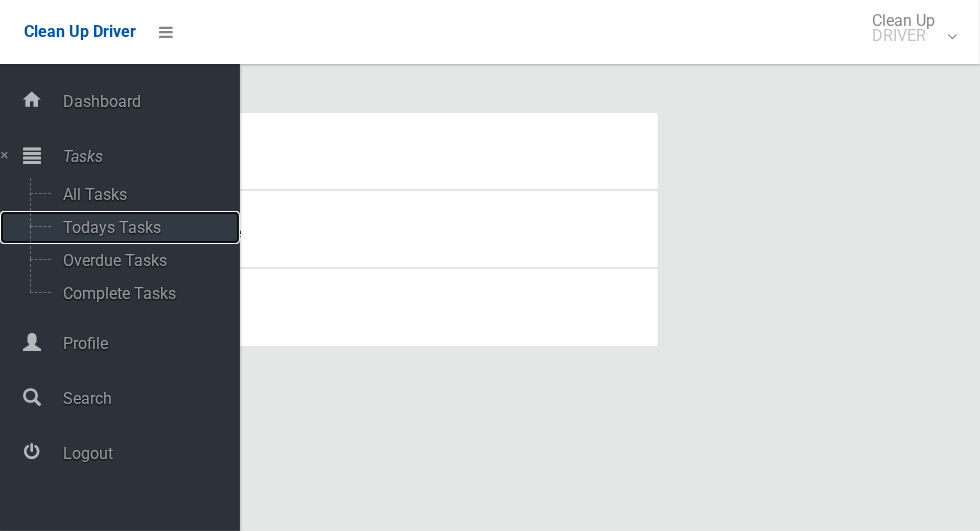 click on "Todays Tasks" at bounding box center (140, 227) 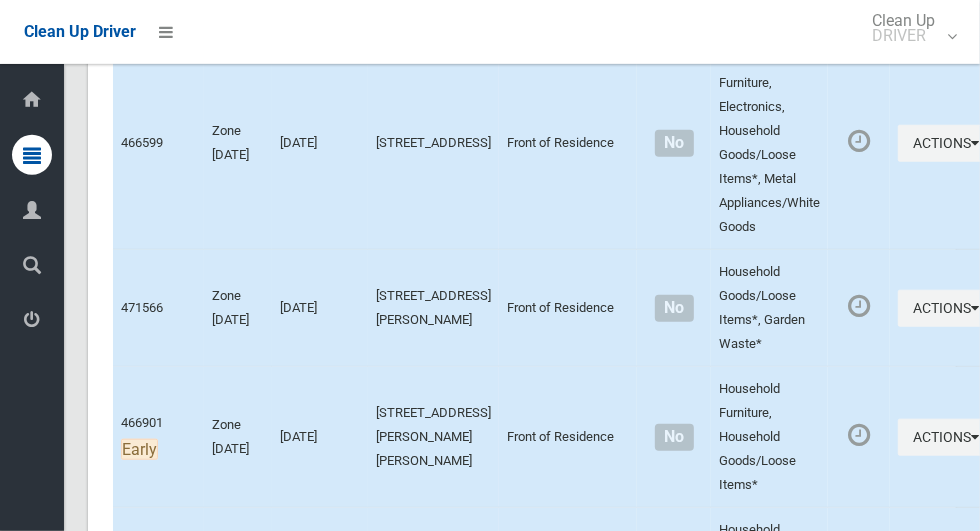 scroll, scrollTop: 9363, scrollLeft: 0, axis: vertical 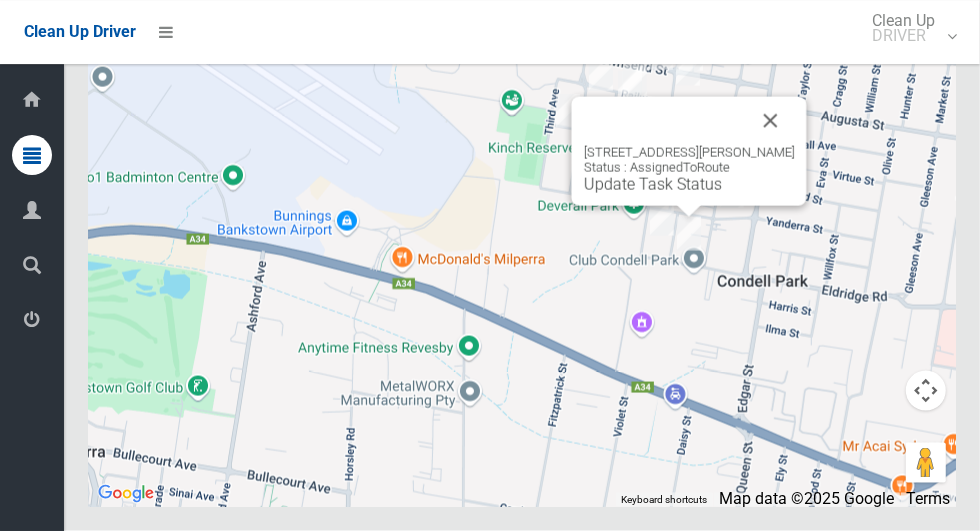 click at bounding box center (771, 121) 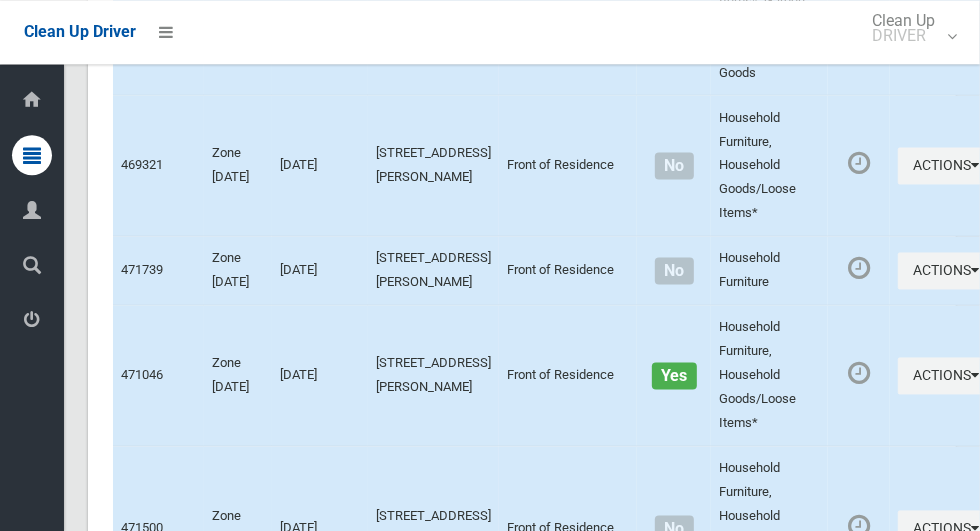 scroll, scrollTop: 0, scrollLeft: 0, axis: both 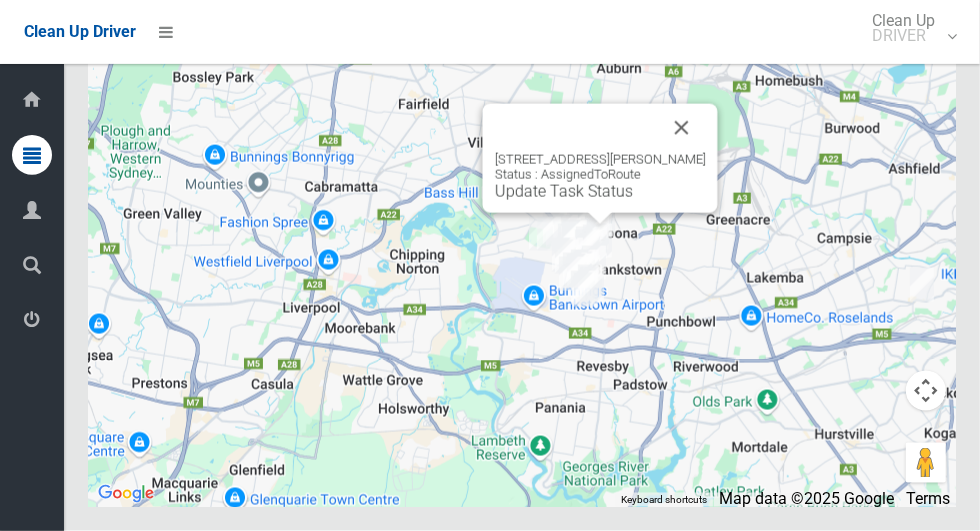 click at bounding box center [682, 128] 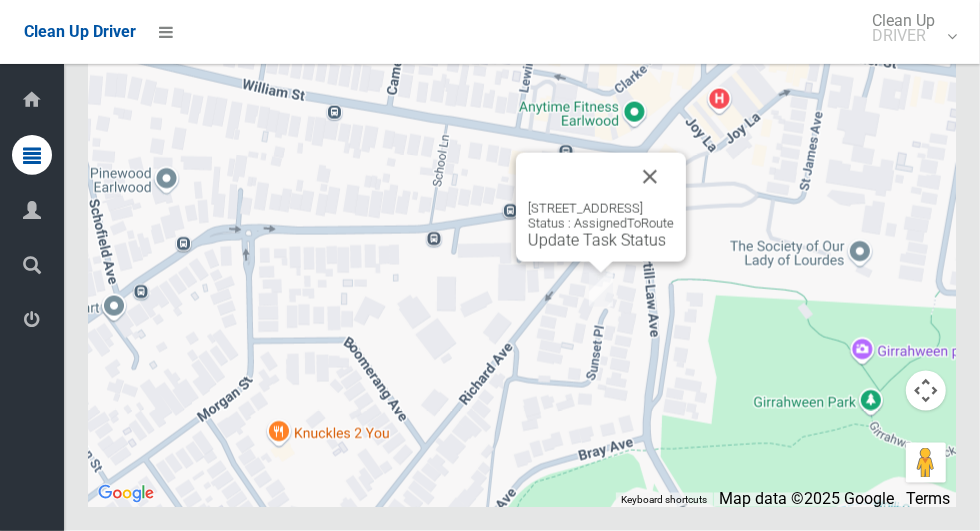 click at bounding box center [650, 177] 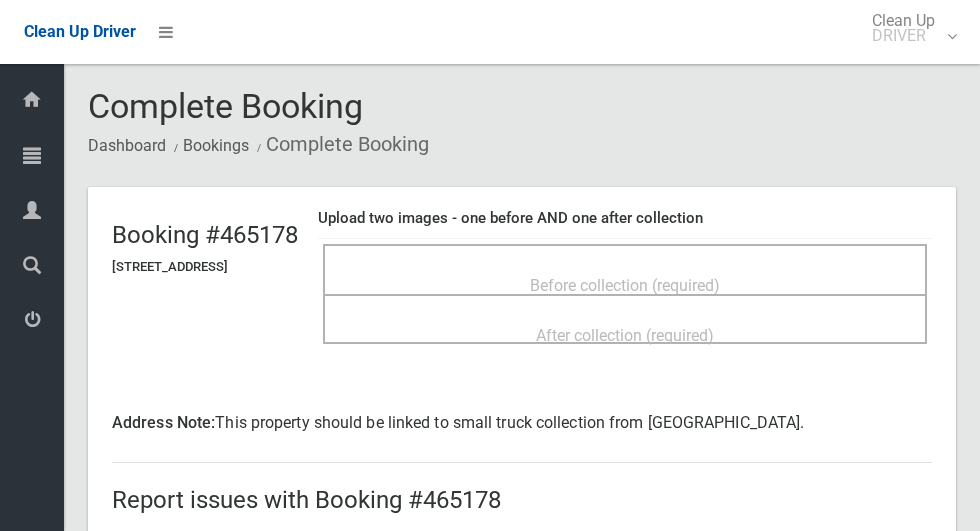 scroll, scrollTop: 0, scrollLeft: 0, axis: both 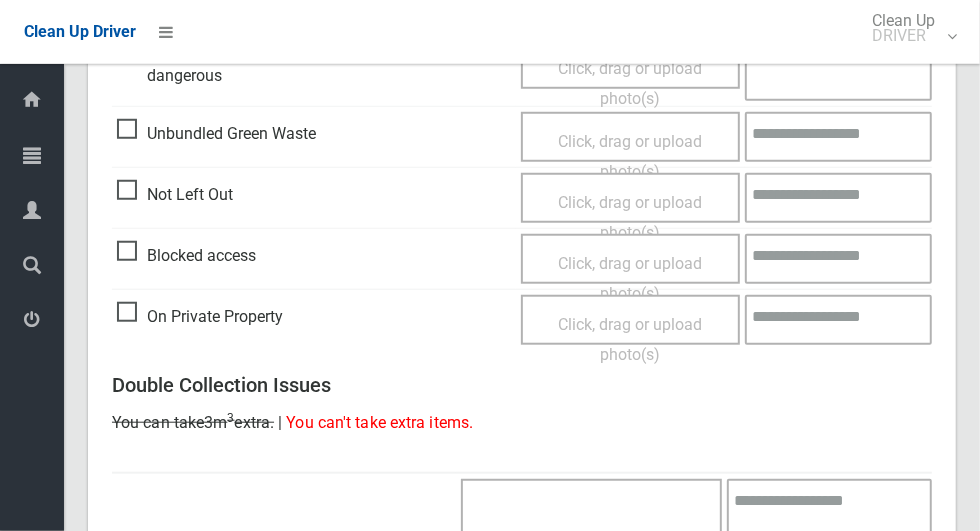 click on "Blocked access" at bounding box center [186, 256] 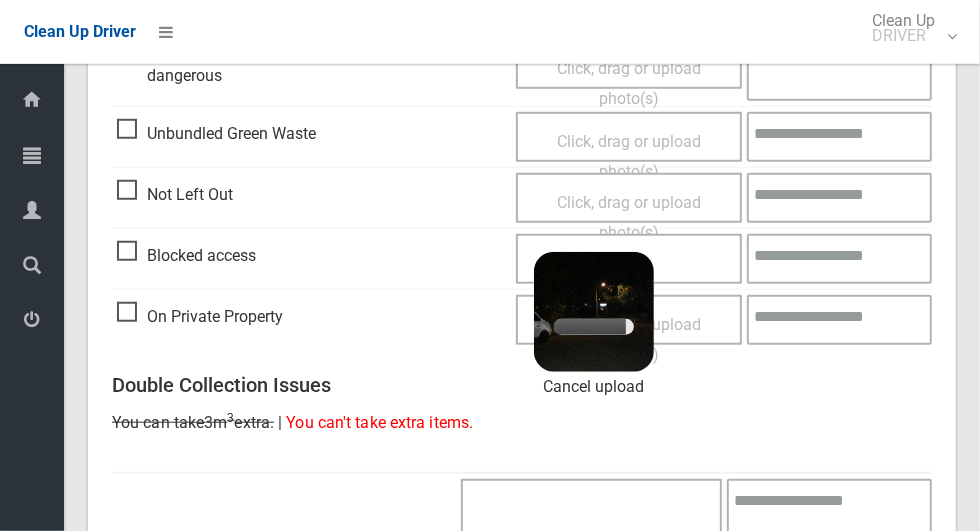 click on "Click, drag or upload photo(s)
2.6  MB      2025-07-0804.36.463948613263532294648.jpg                         Check                                                      Error                                                           Cancel upload" at bounding box center (629, 259) 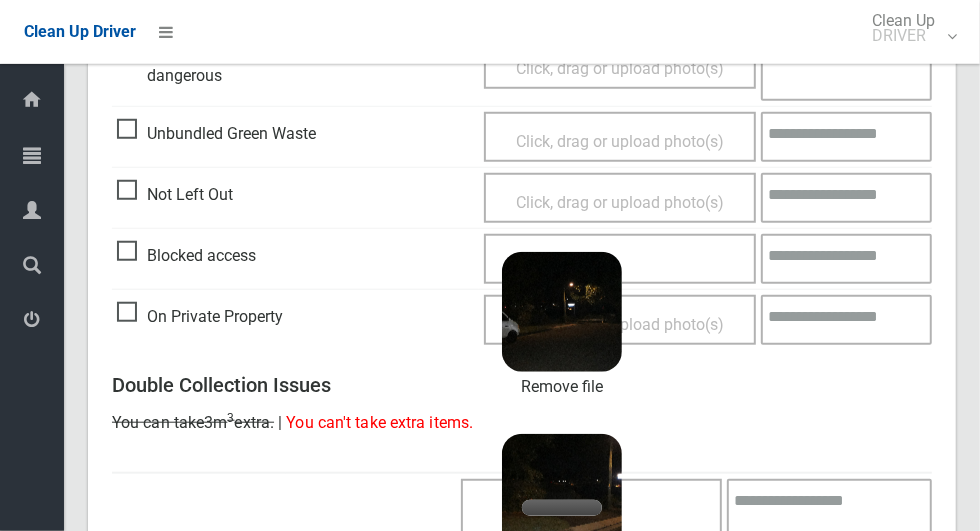 click at bounding box center [846, 259] 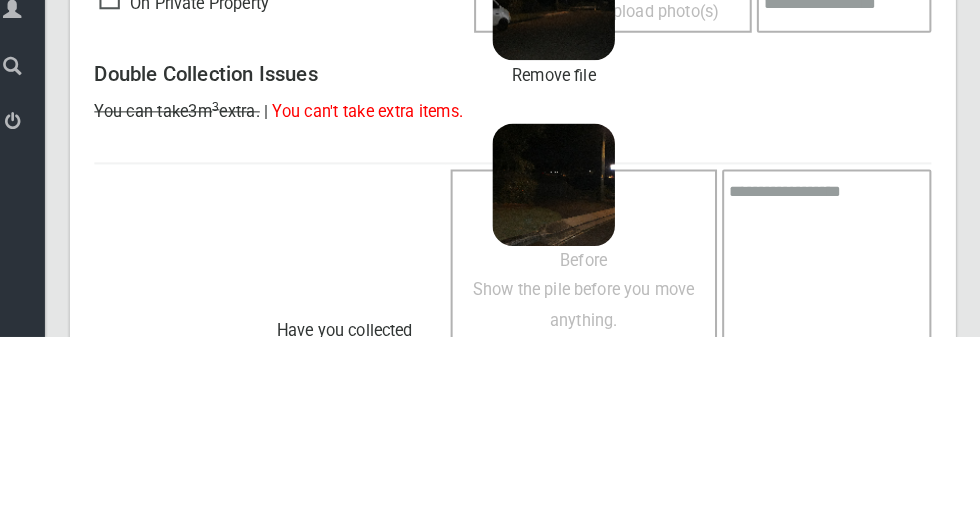 scroll, scrollTop: 1375, scrollLeft: 0, axis: vertical 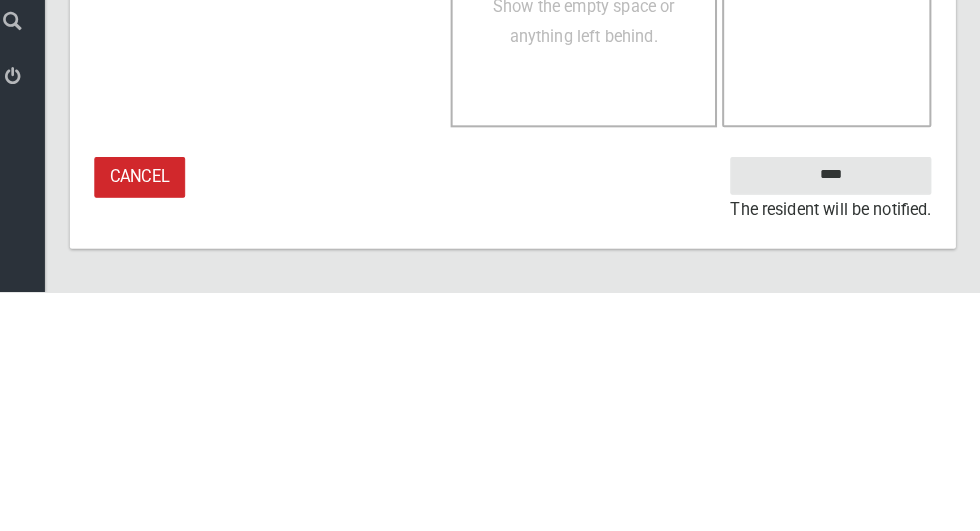 type on "**********" 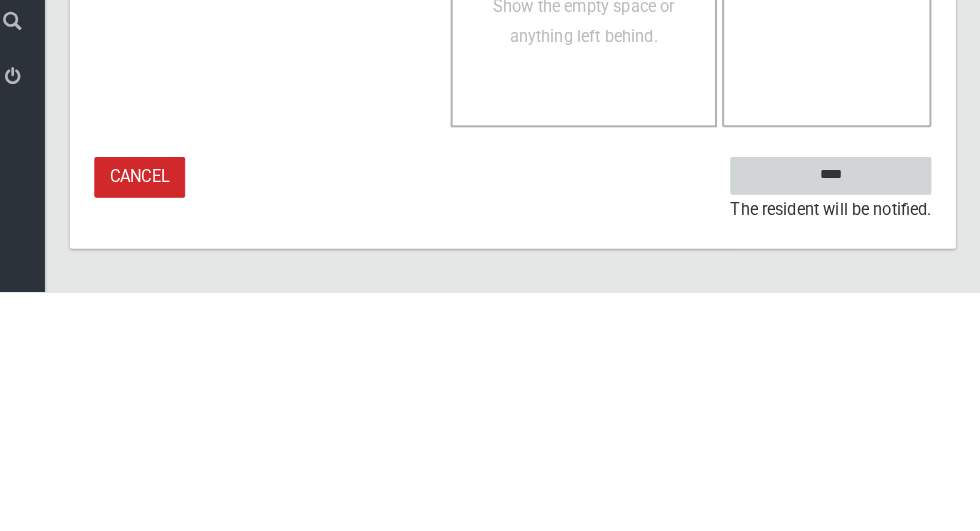 click on "****" at bounding box center [833, 417] 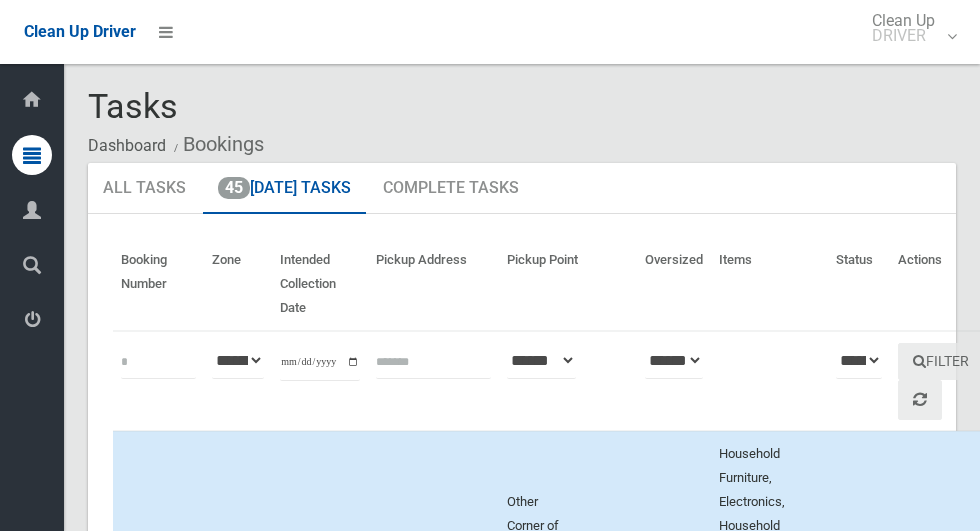scroll, scrollTop: 0, scrollLeft: 0, axis: both 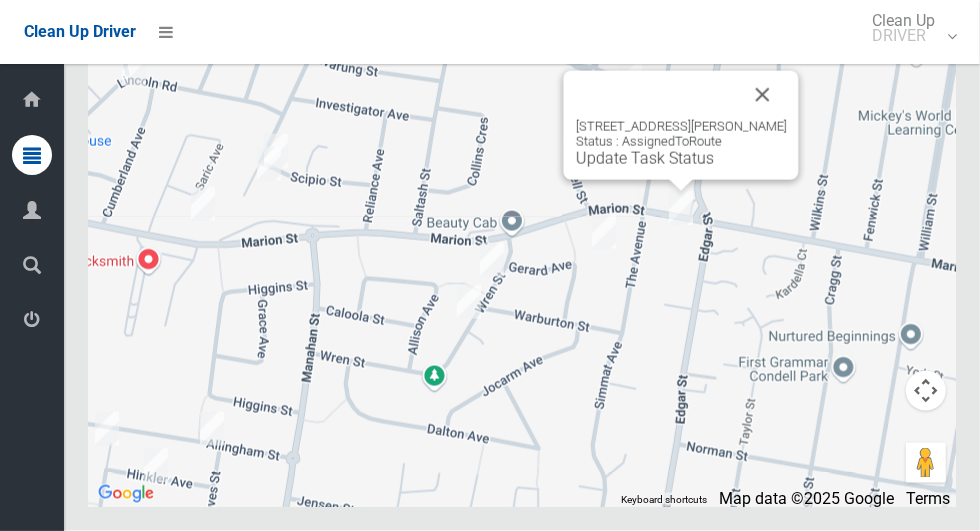 click on "Update Task Status" at bounding box center [645, 158] 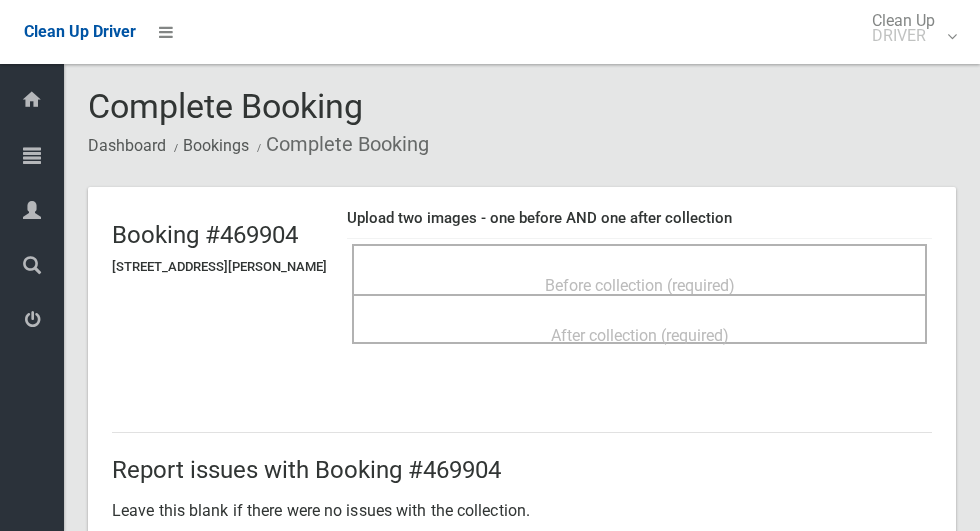 scroll, scrollTop: 0, scrollLeft: 0, axis: both 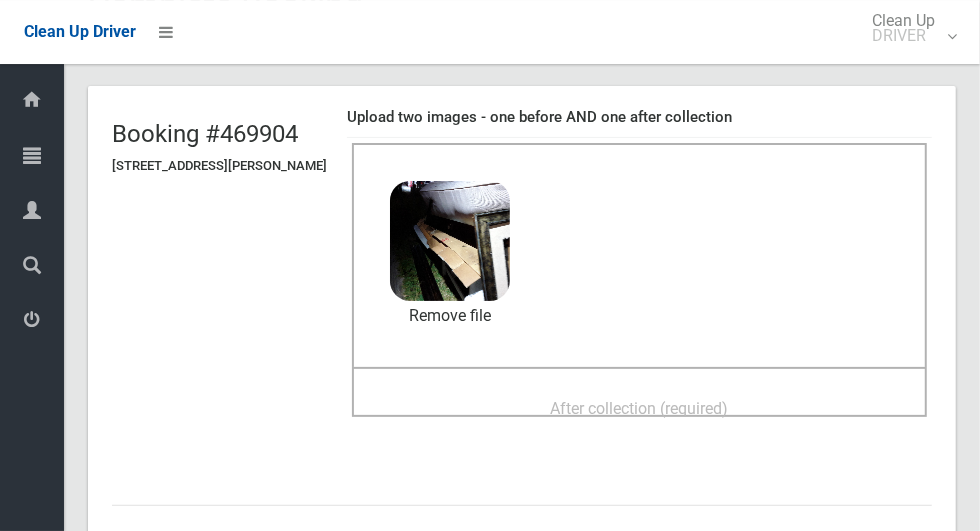 click on "After collection (required)" at bounding box center [640, 408] 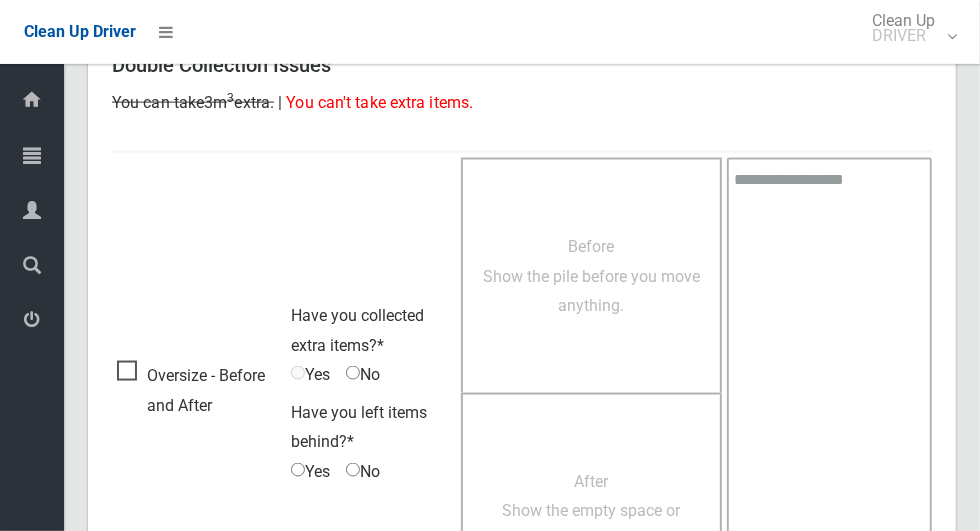 scroll, scrollTop: 1636, scrollLeft: 0, axis: vertical 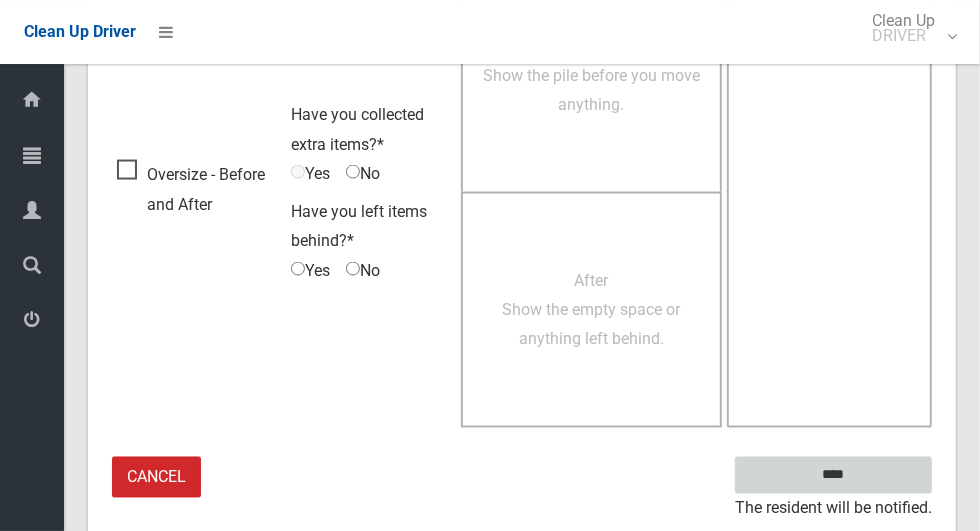 click on "****" at bounding box center [833, 475] 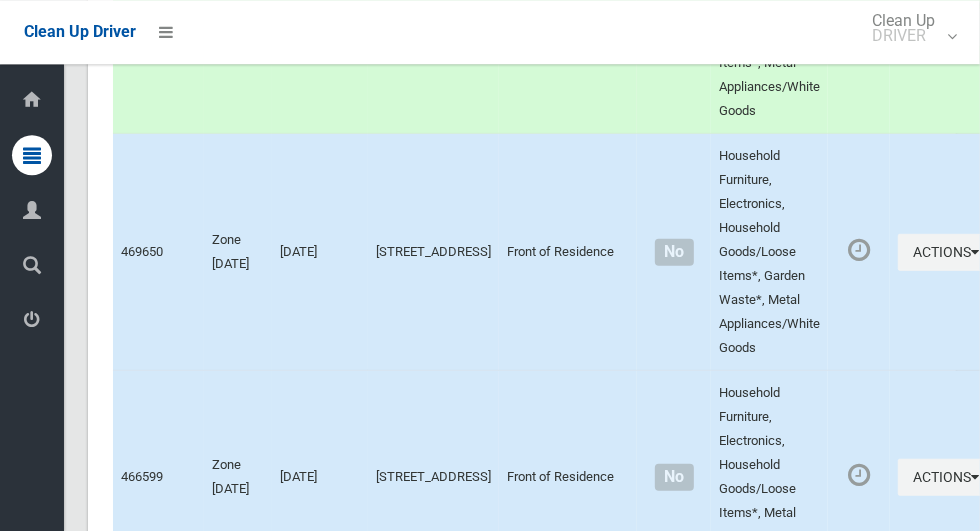scroll, scrollTop: 9362, scrollLeft: 0, axis: vertical 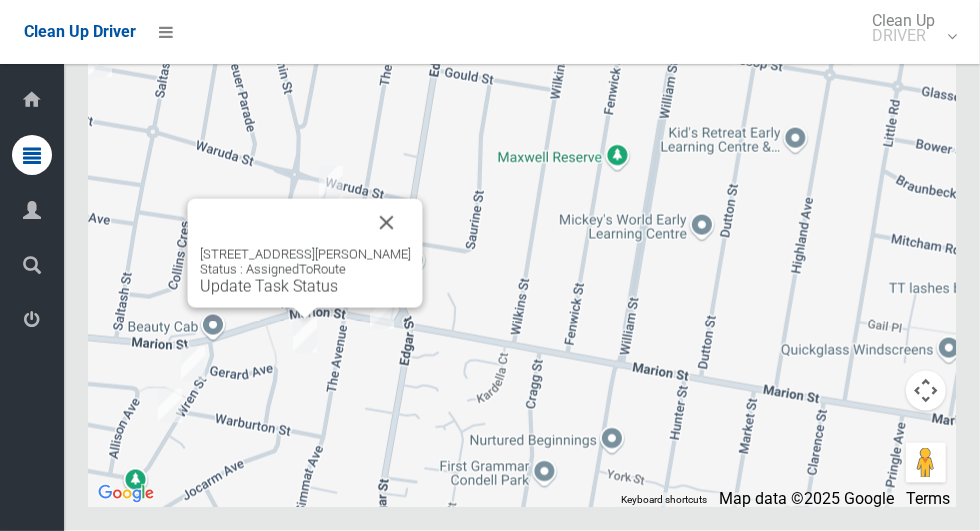 click on "15 Gerard Avenue, CONDELL PARK NSW 2200 Status : AssignedToRoute Update Task Status" at bounding box center (305, 253) 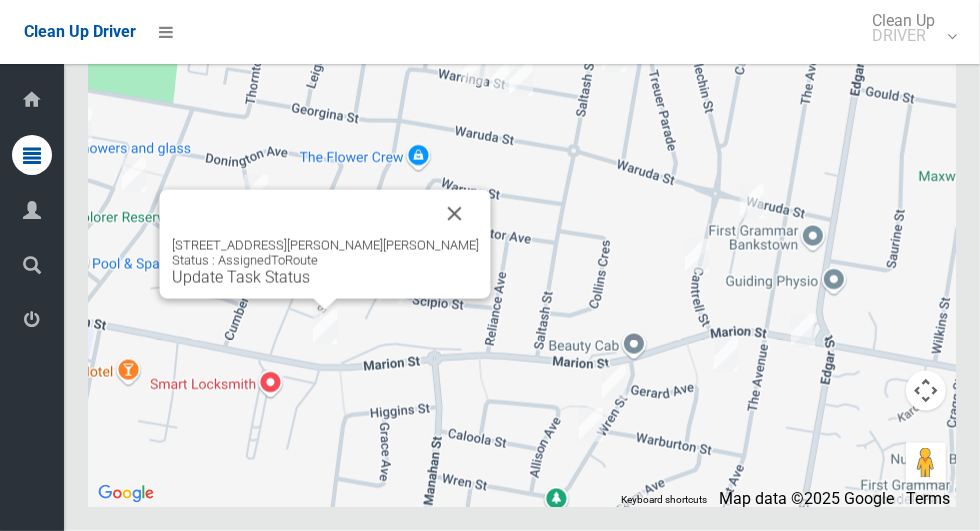 click at bounding box center (455, 214) 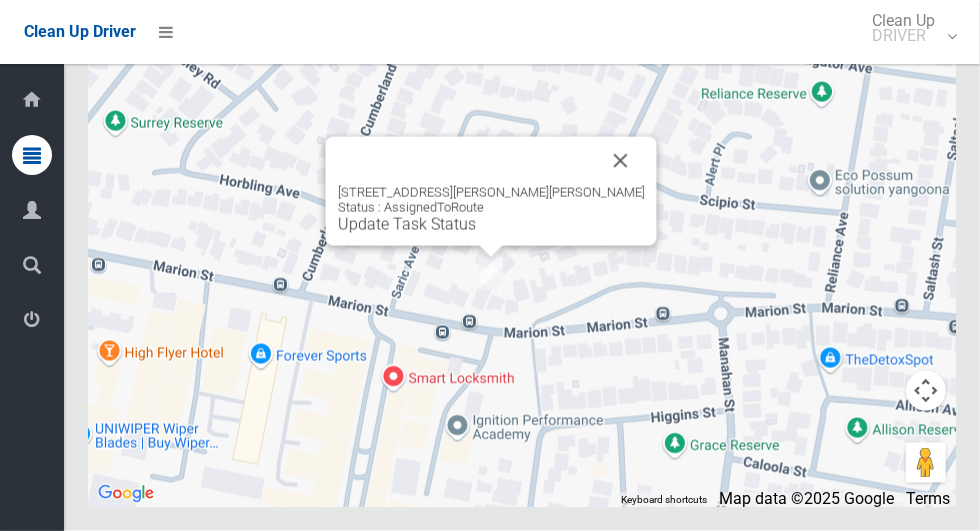click on "Update Task Status" at bounding box center (407, 224) 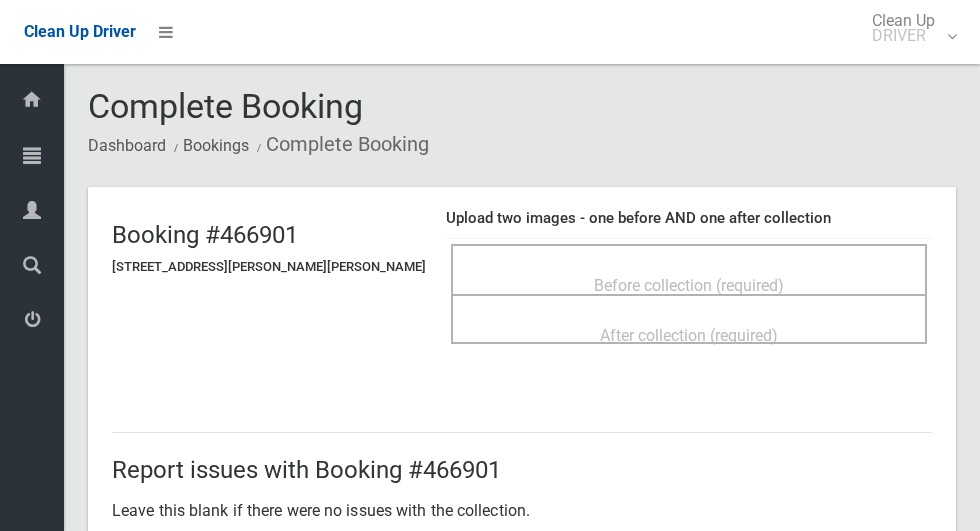 scroll, scrollTop: 0, scrollLeft: 0, axis: both 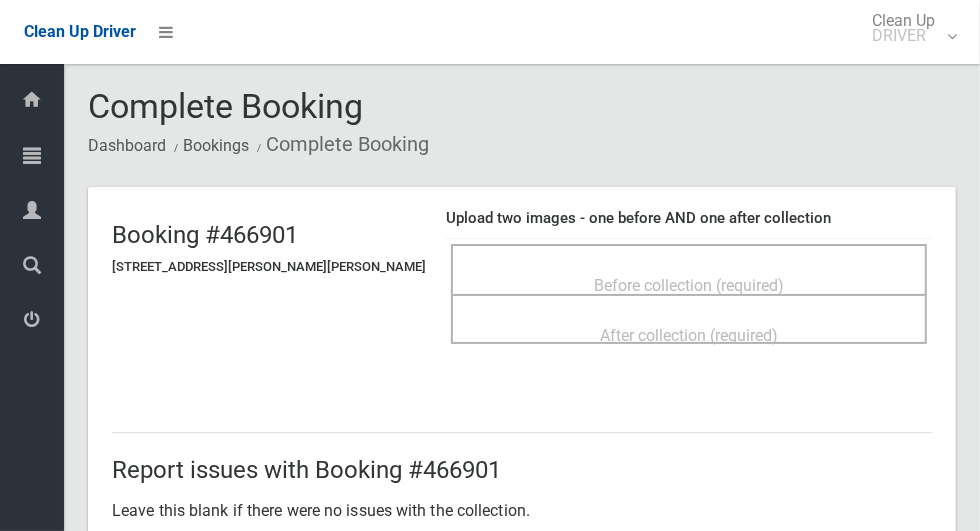 click on "Before collection (required)" at bounding box center [689, 285] 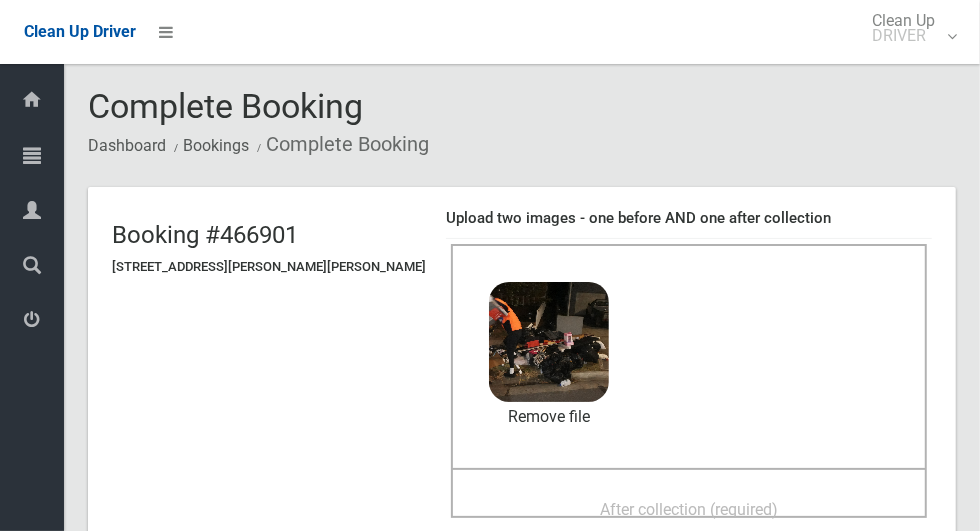 click on "After collection (required)" at bounding box center (689, 509) 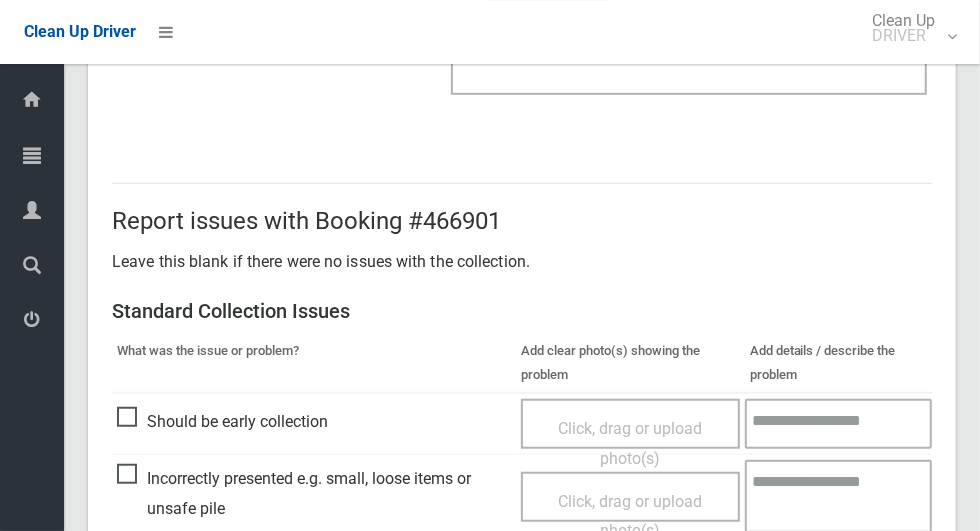 scroll, scrollTop: 1636, scrollLeft: 0, axis: vertical 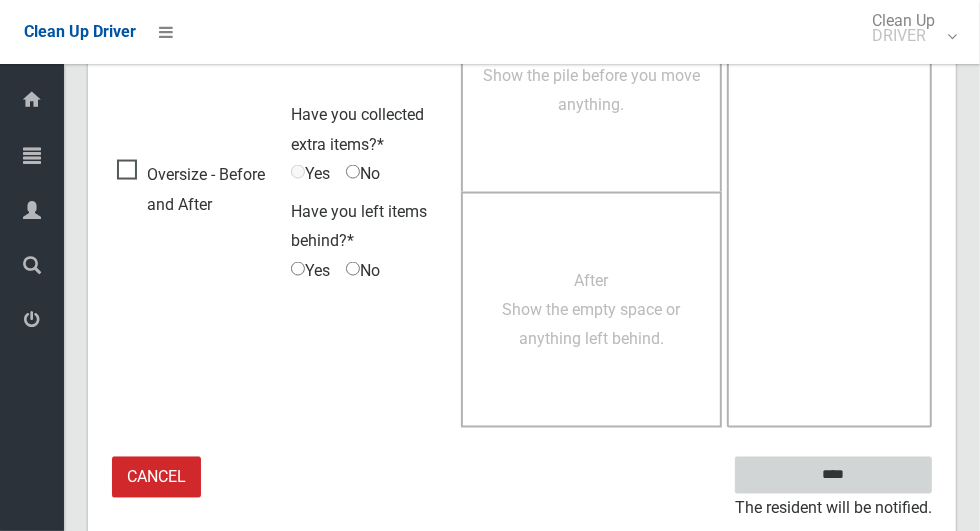 click on "****" at bounding box center (833, 475) 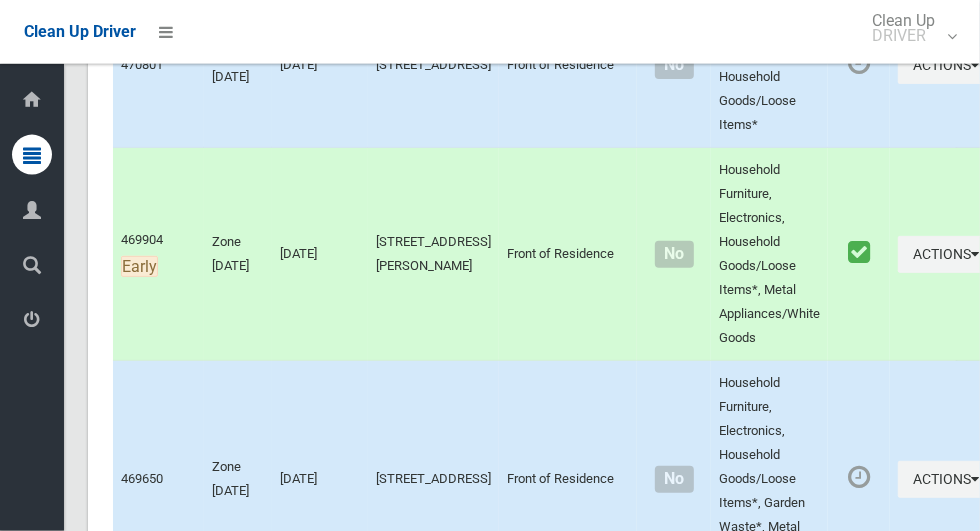 scroll, scrollTop: 9362, scrollLeft: 0, axis: vertical 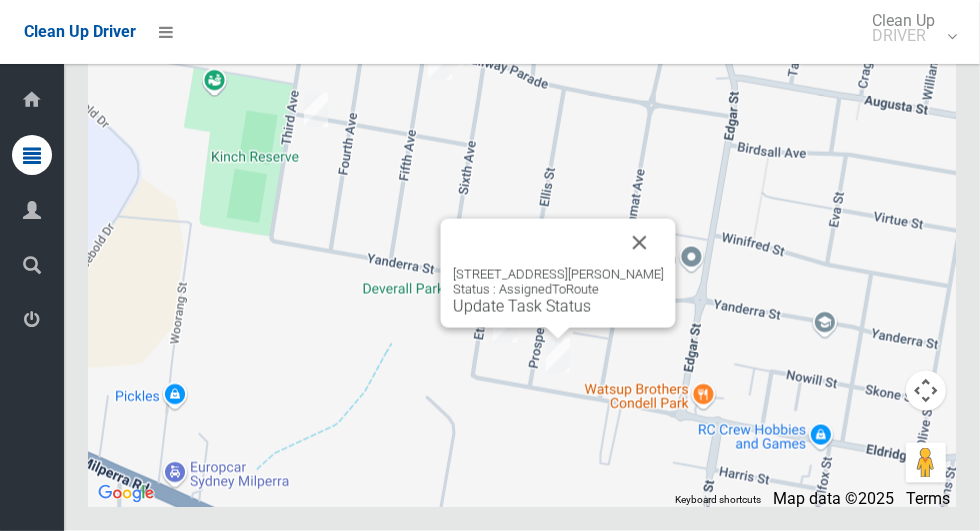 click at bounding box center [640, 243] 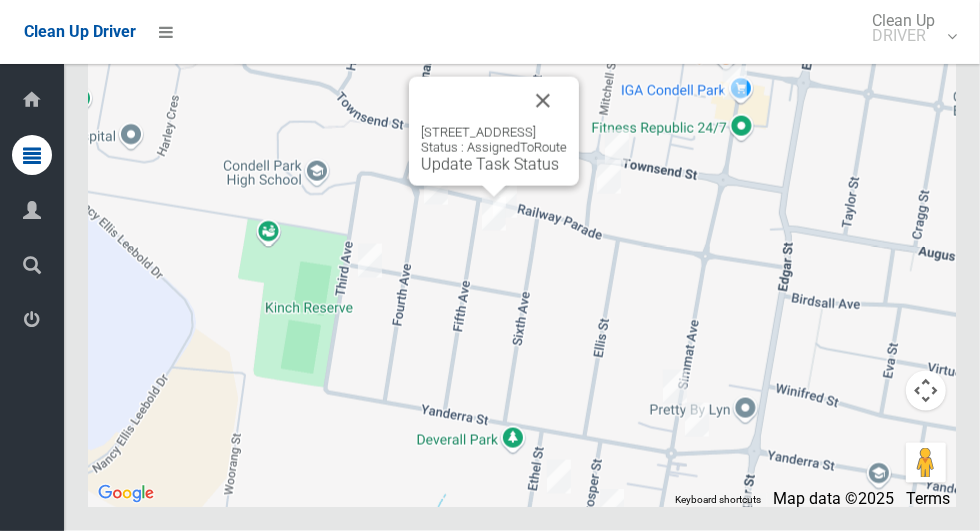 click at bounding box center [543, 101] 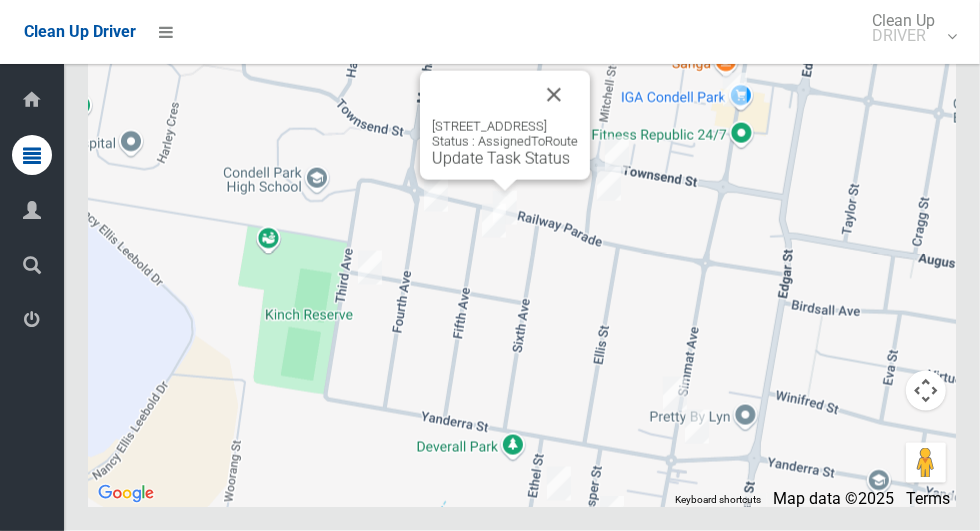 click at bounding box center [554, 95] 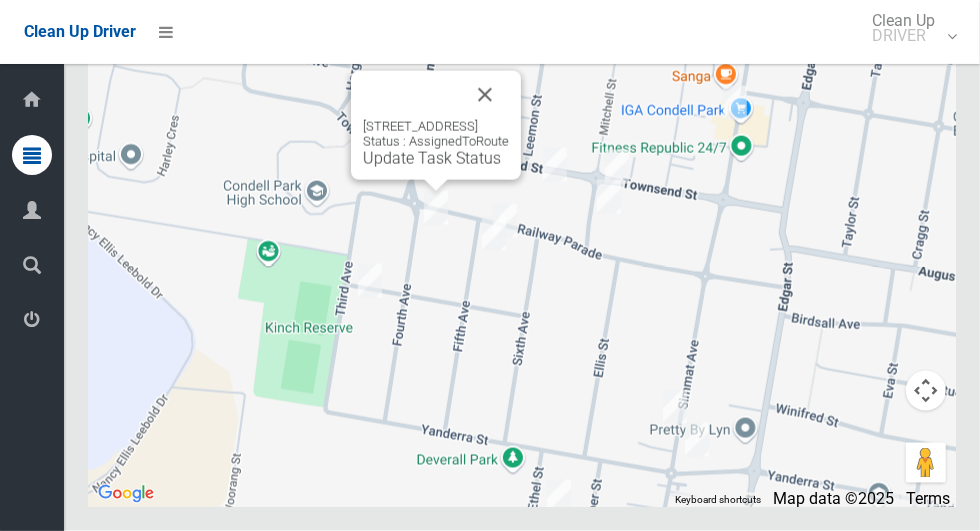 click at bounding box center [485, 95] 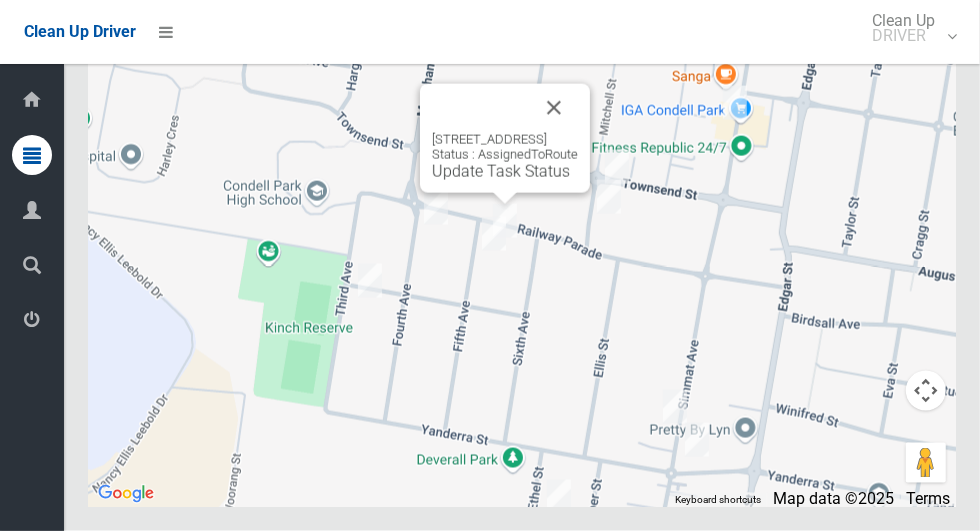 click at bounding box center [554, 108] 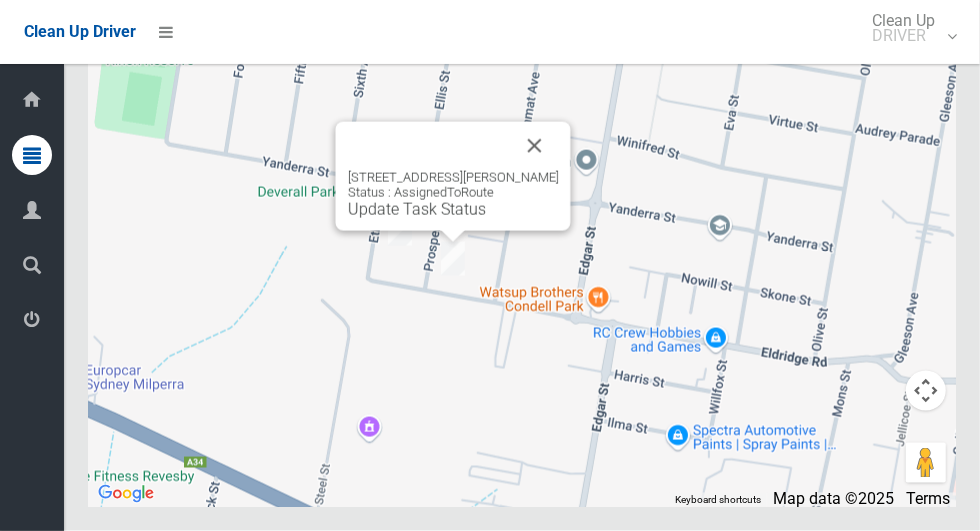 click at bounding box center [535, 146] 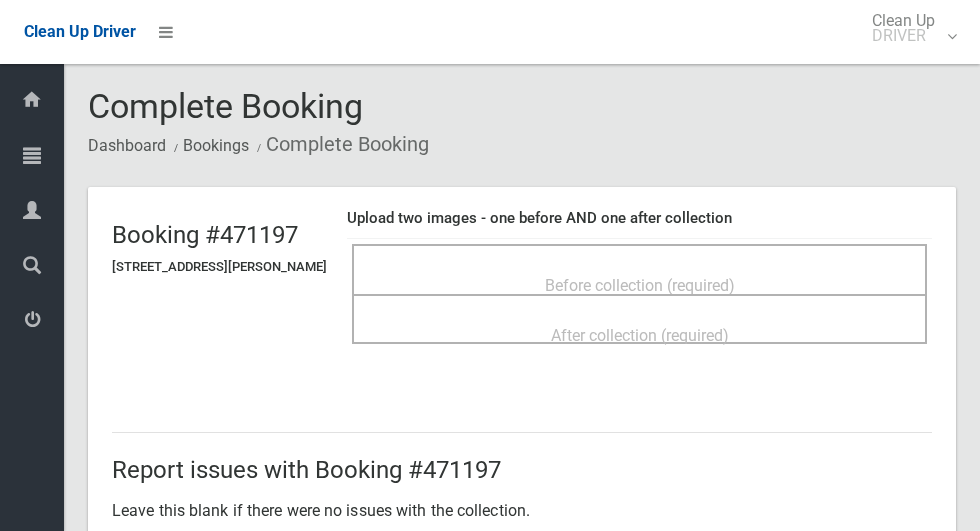 scroll, scrollTop: 0, scrollLeft: 0, axis: both 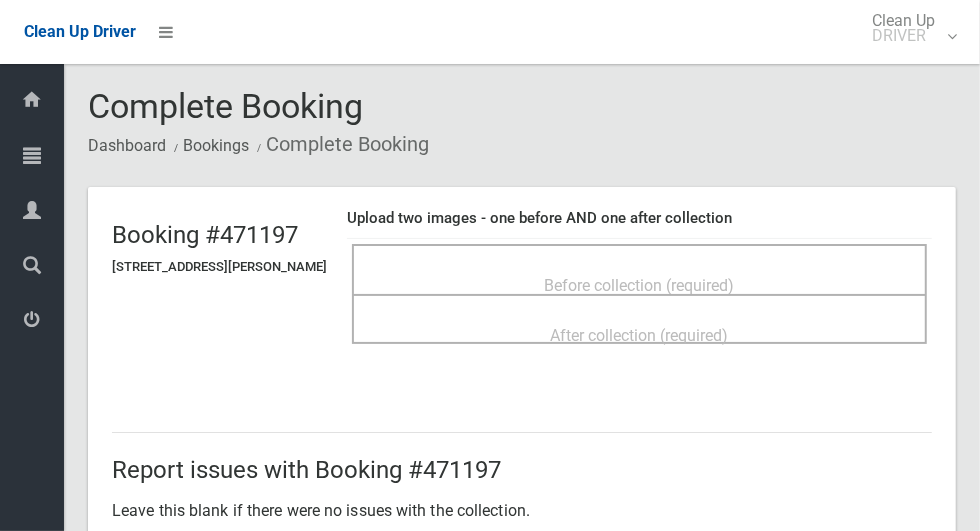 click on "Before collection (required)" at bounding box center (639, 269) 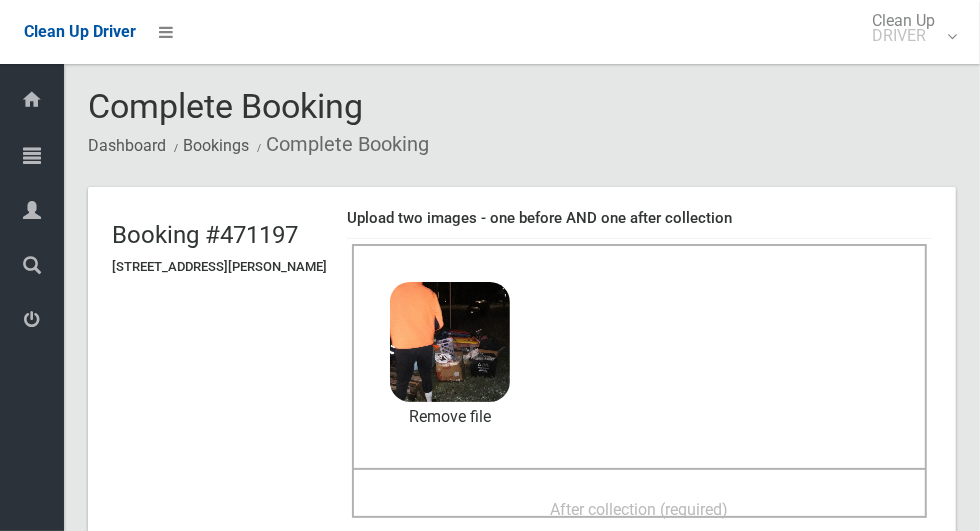 click on "After collection (required)" at bounding box center (640, 509) 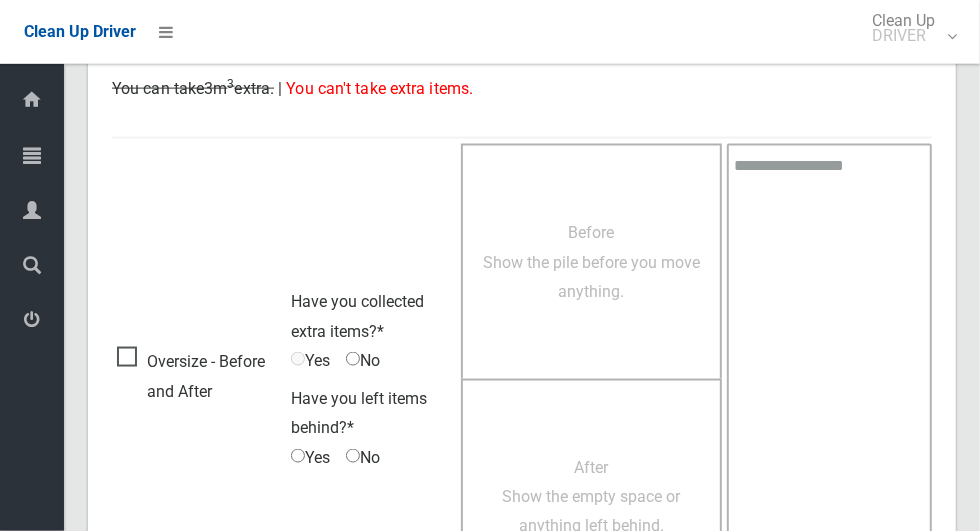 scroll, scrollTop: 1636, scrollLeft: 0, axis: vertical 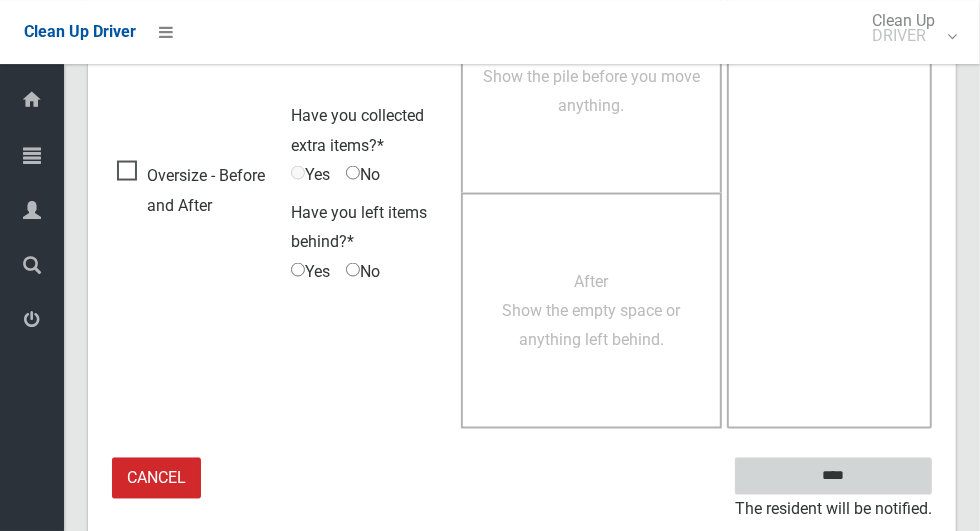 click on "****" at bounding box center (833, 475) 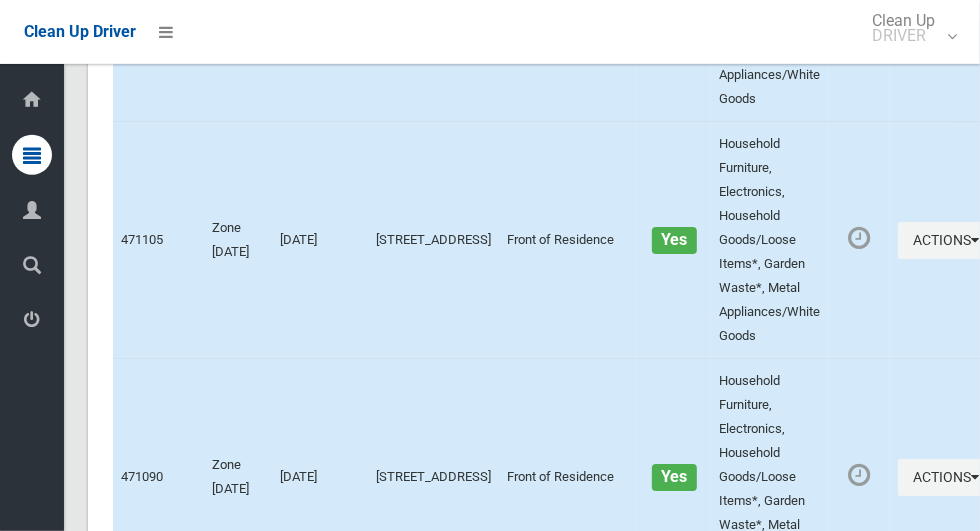 scroll, scrollTop: 4732, scrollLeft: 0, axis: vertical 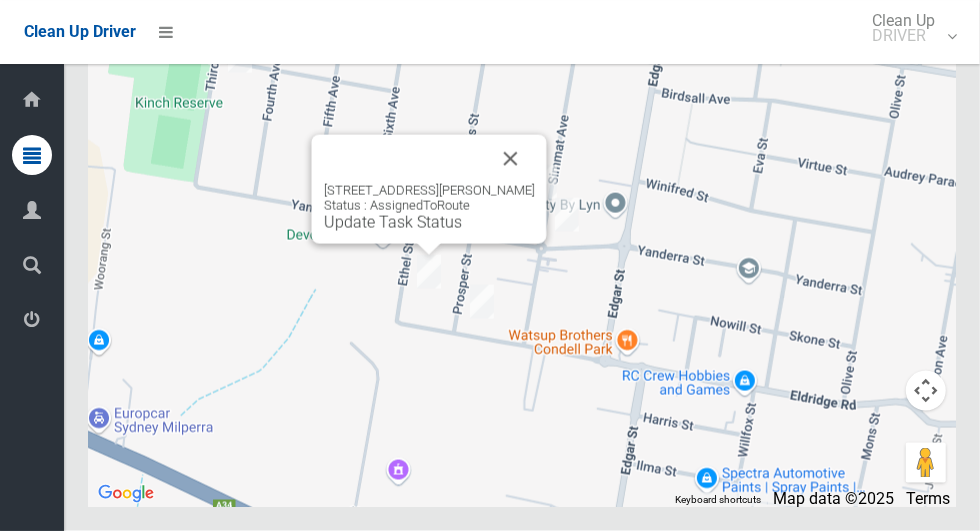 click at bounding box center [511, 159] 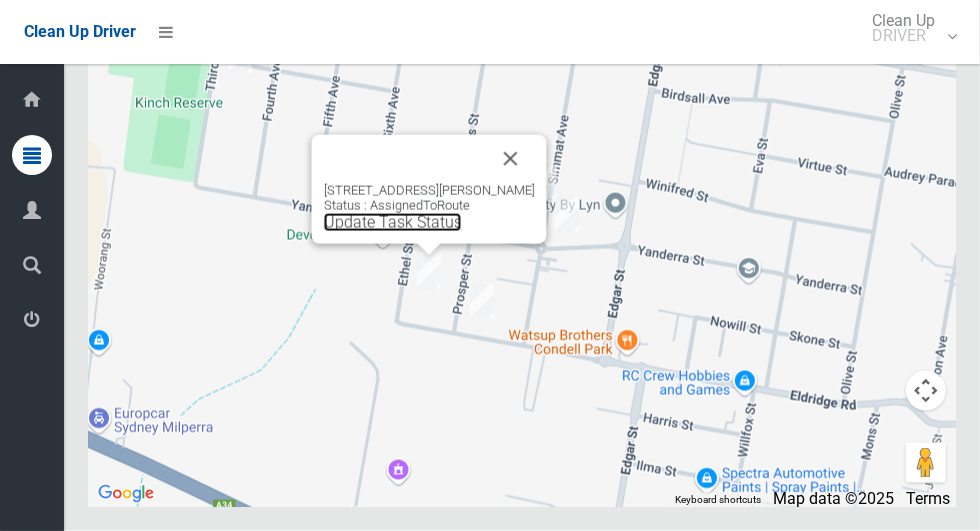 click on "Update Task Status" at bounding box center (393, 222) 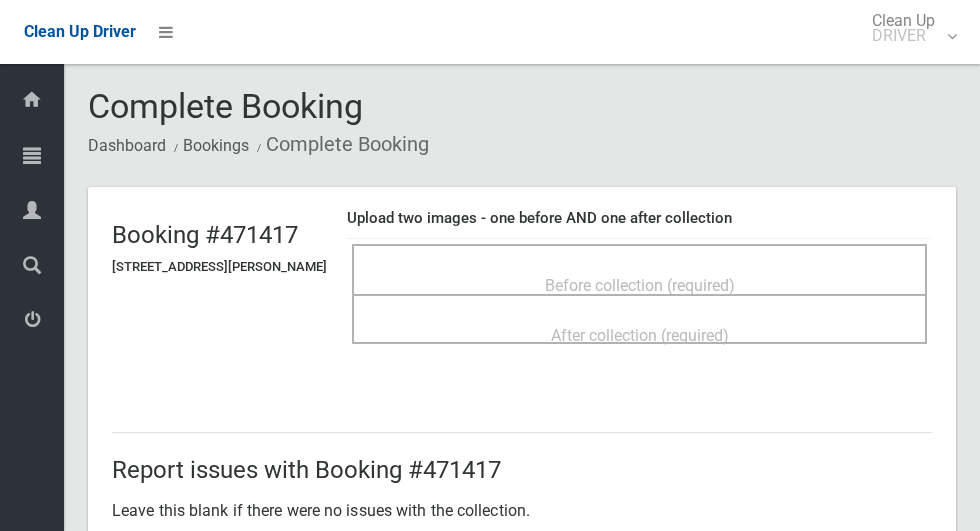click on "Before collection (required)" at bounding box center [639, 284] 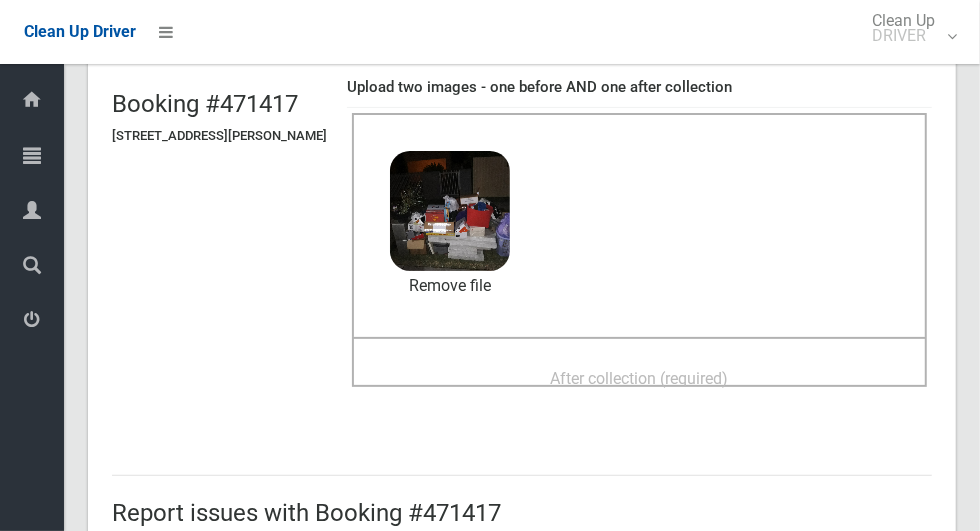 scroll, scrollTop: 150, scrollLeft: 0, axis: vertical 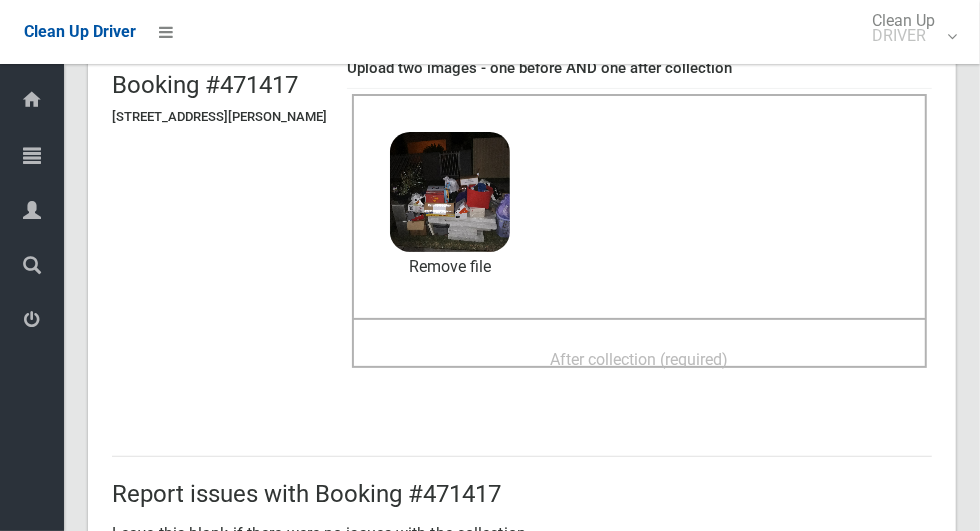 click on "After collection (required)" at bounding box center (640, 359) 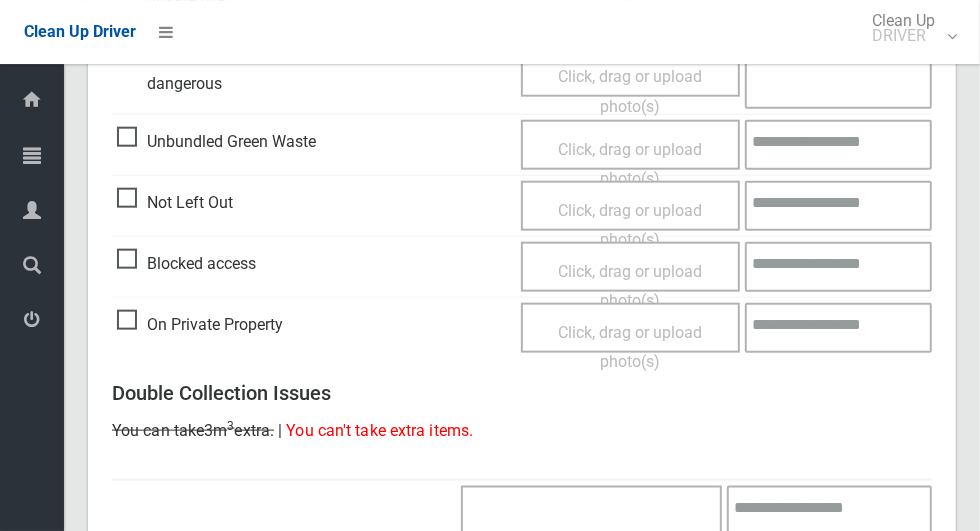 scroll, scrollTop: 1636, scrollLeft: 0, axis: vertical 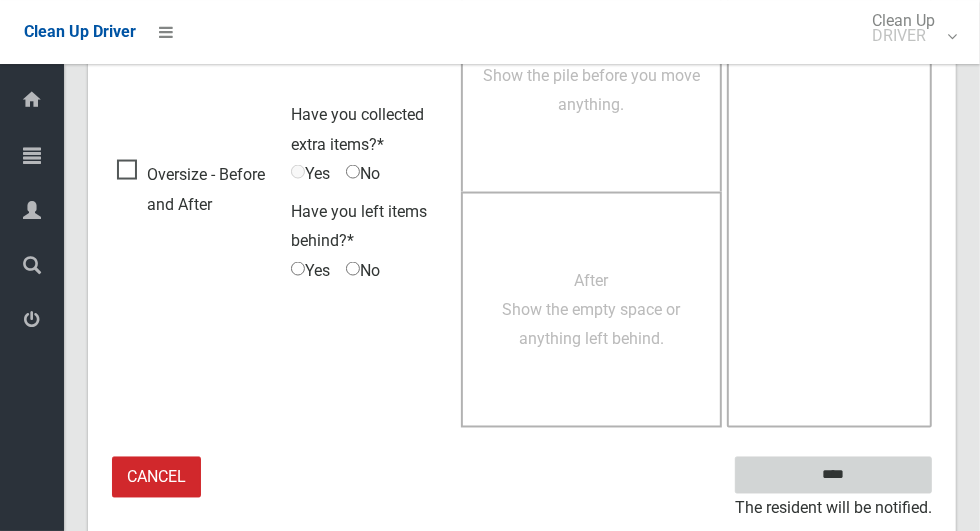 click on "****" at bounding box center [833, 475] 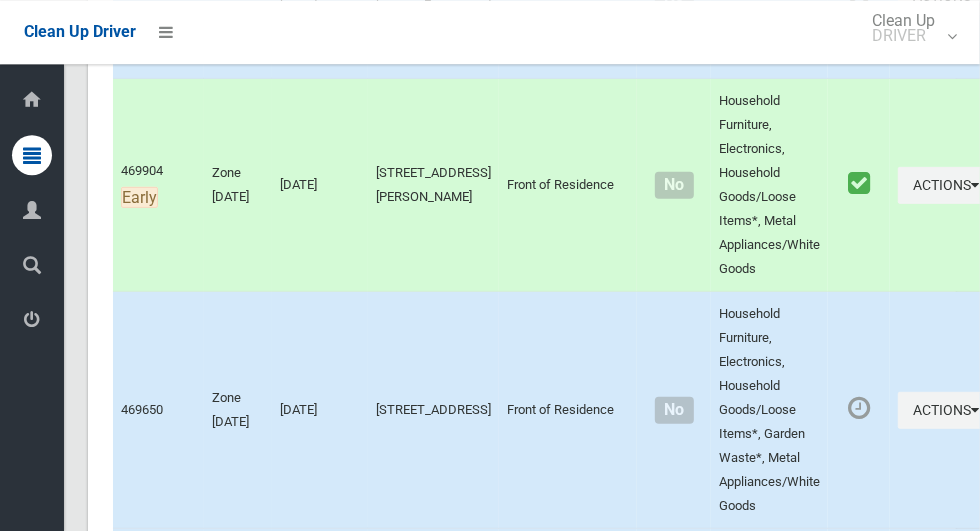 scroll, scrollTop: 9362, scrollLeft: 0, axis: vertical 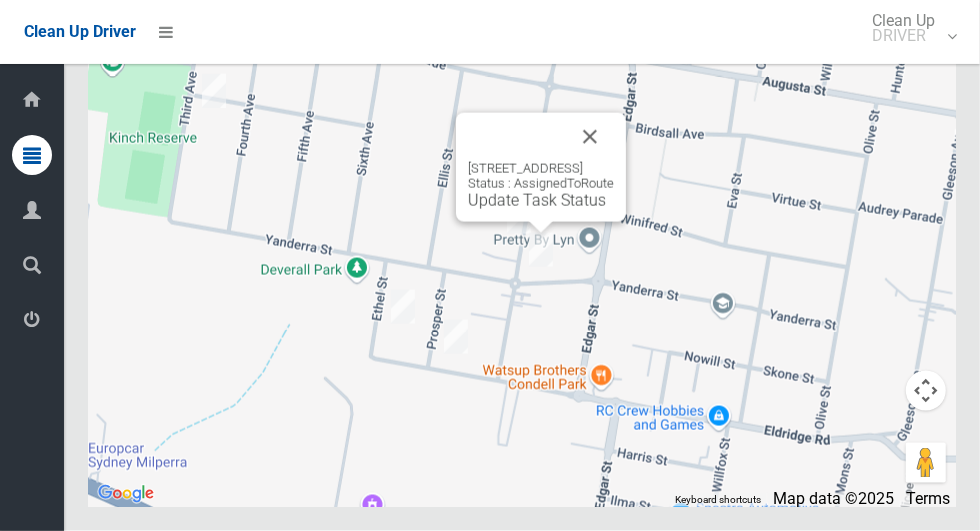 click on "Update Task Status" at bounding box center [537, 200] 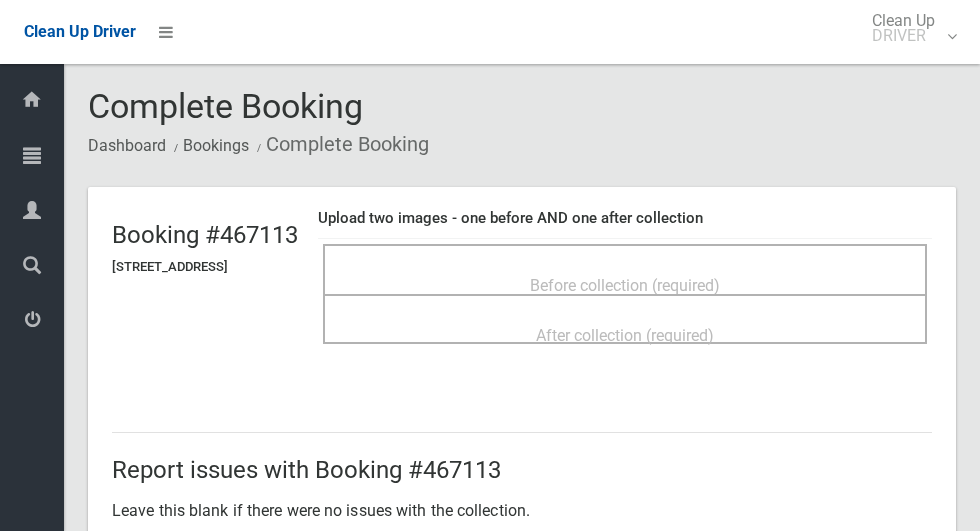 scroll, scrollTop: 0, scrollLeft: 0, axis: both 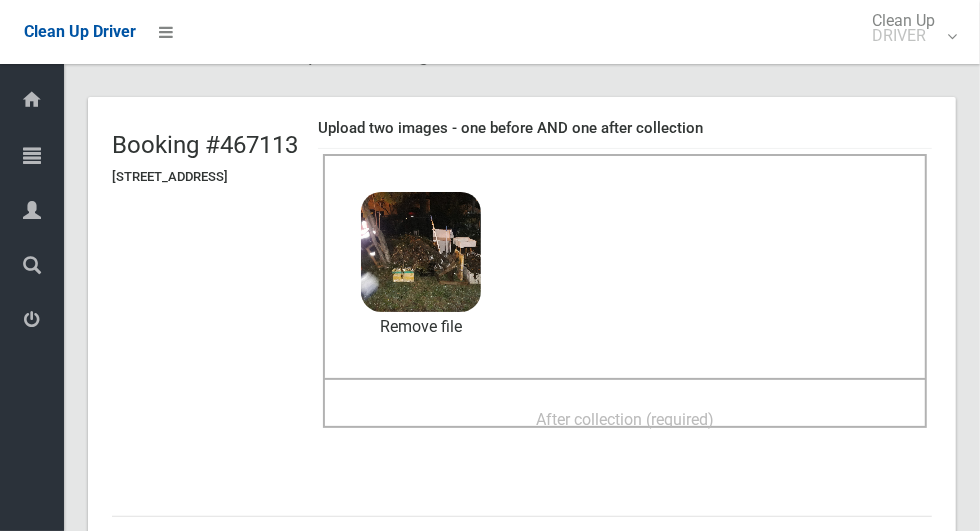 click on "After collection (required)" at bounding box center (625, 419) 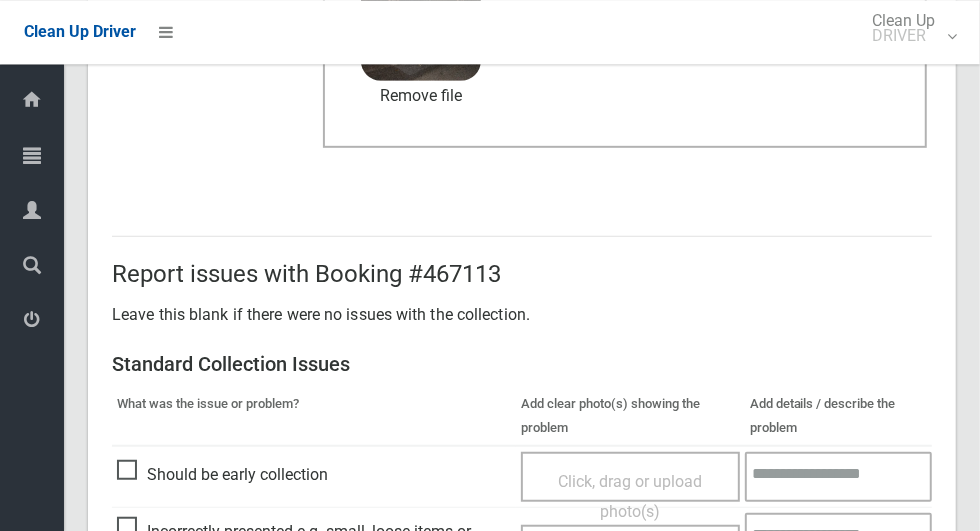 scroll, scrollTop: 1636, scrollLeft: 0, axis: vertical 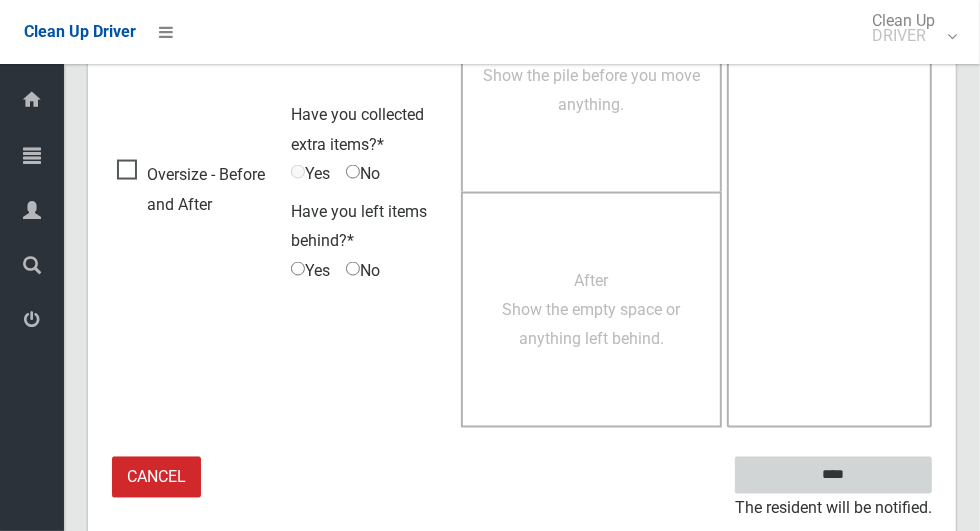click on "****" at bounding box center (833, 475) 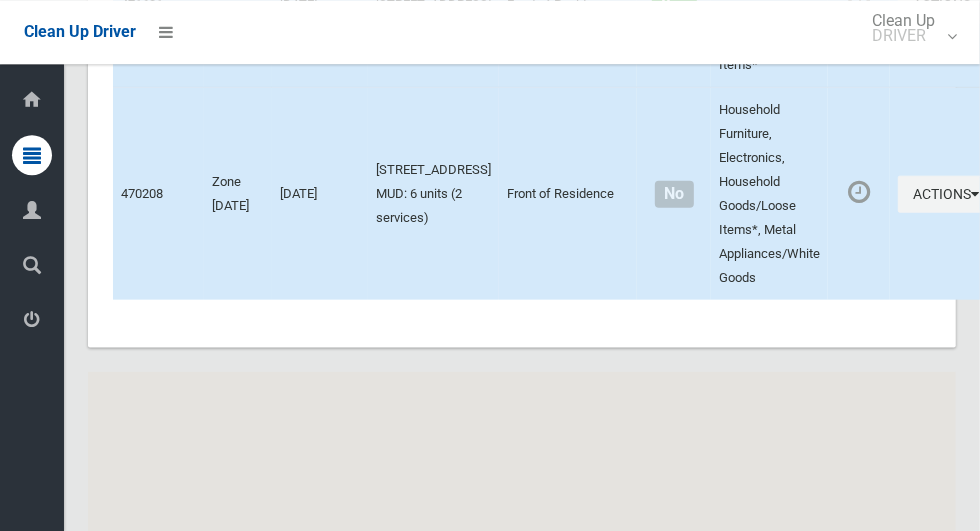 scroll, scrollTop: 9362, scrollLeft: 0, axis: vertical 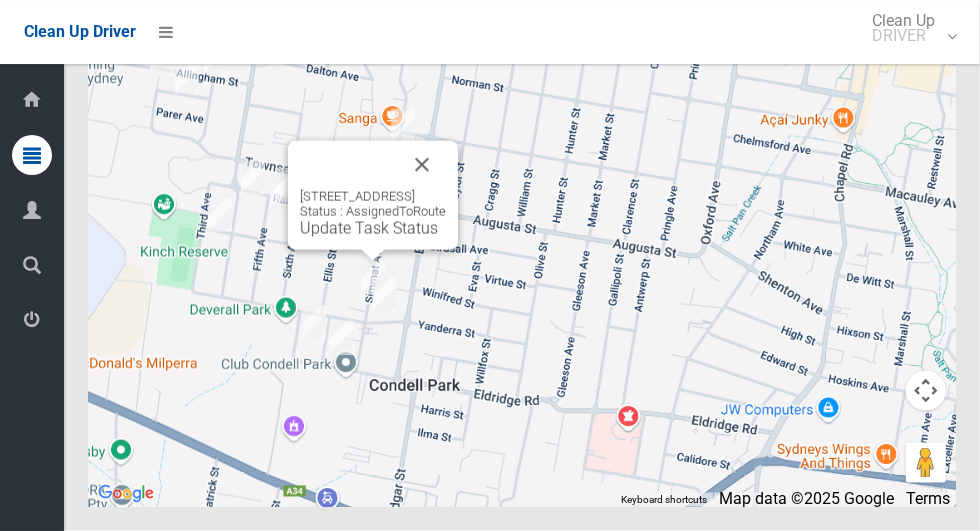click on "Update Task Status" at bounding box center (369, 228) 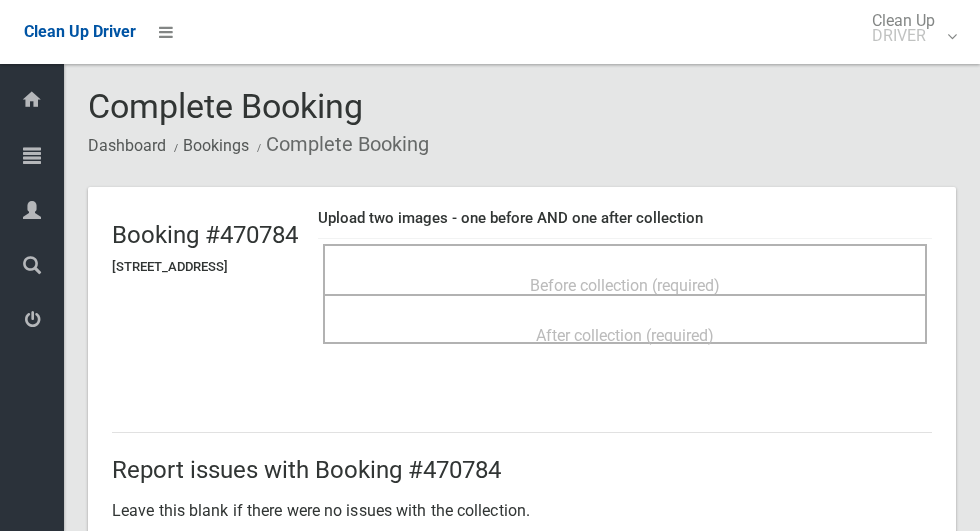 scroll, scrollTop: 0, scrollLeft: 0, axis: both 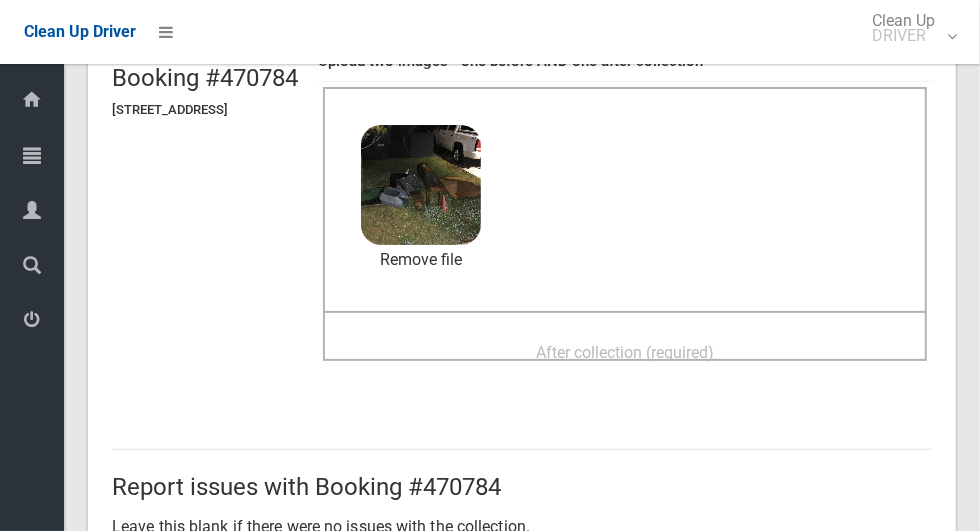 click on "After collection (required)" at bounding box center [625, 352] 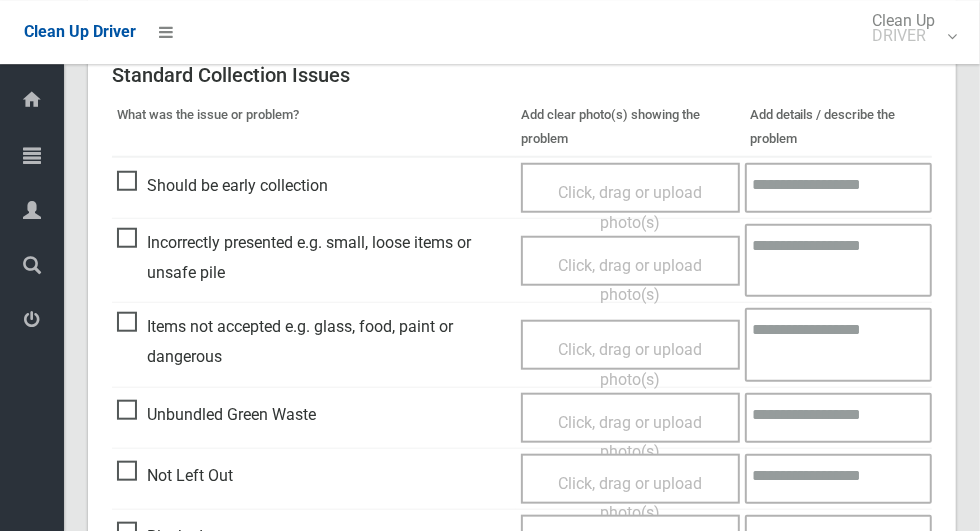 scroll, scrollTop: 1636, scrollLeft: 0, axis: vertical 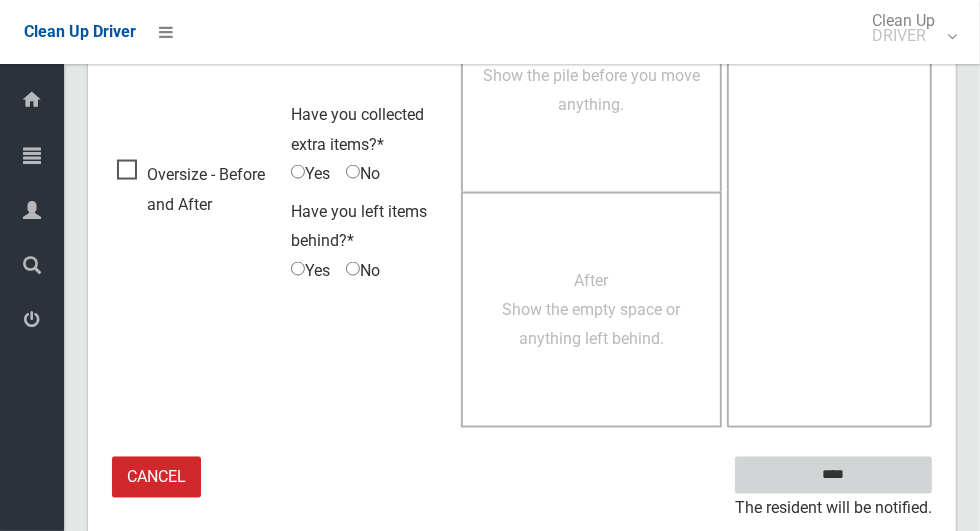 click on "****" at bounding box center [833, 475] 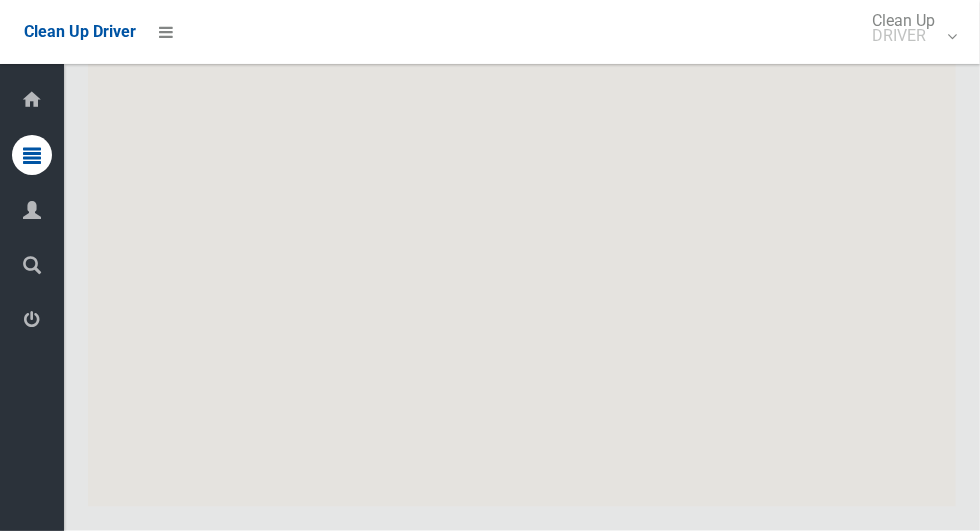 scroll, scrollTop: 9363, scrollLeft: 0, axis: vertical 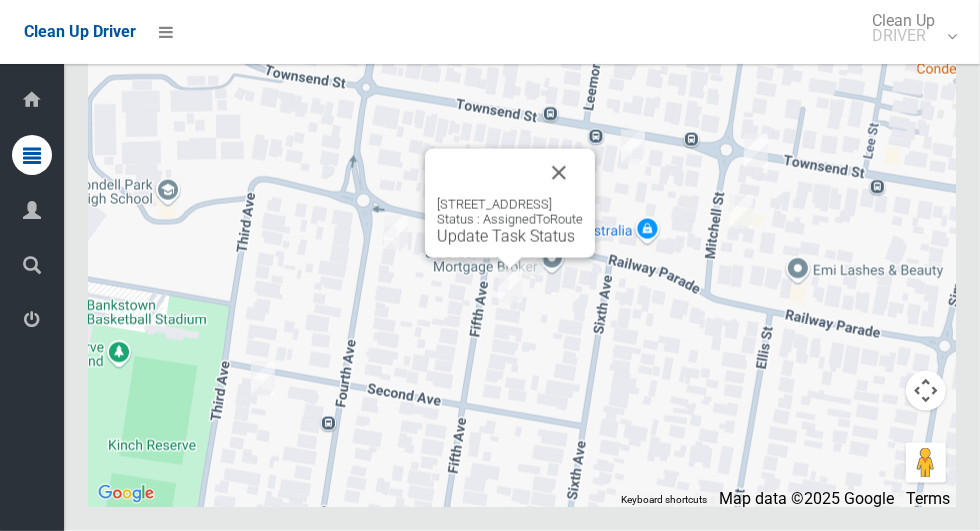 click on "[STREET_ADDRESS] Status : AssignedToRoute Update Task Status" at bounding box center [510, 203] 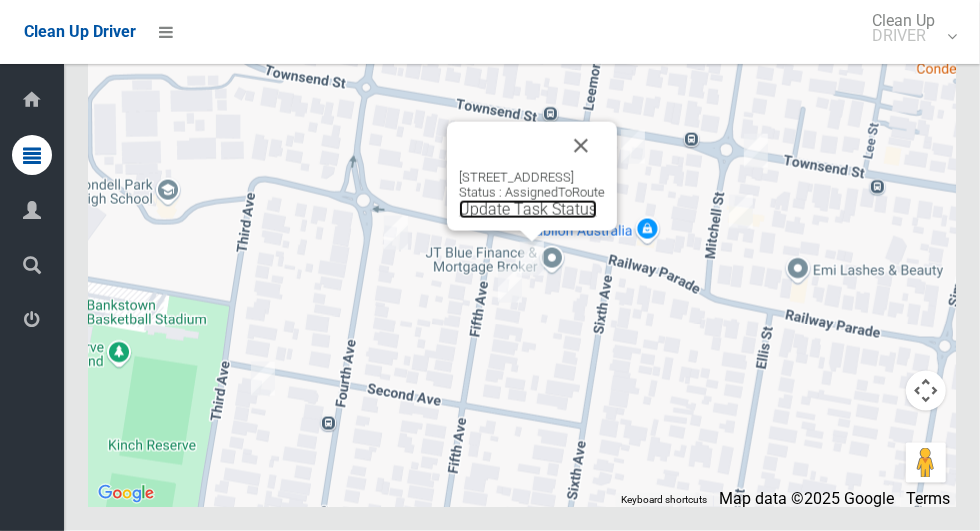 click on "Update Task Status" at bounding box center [528, 209] 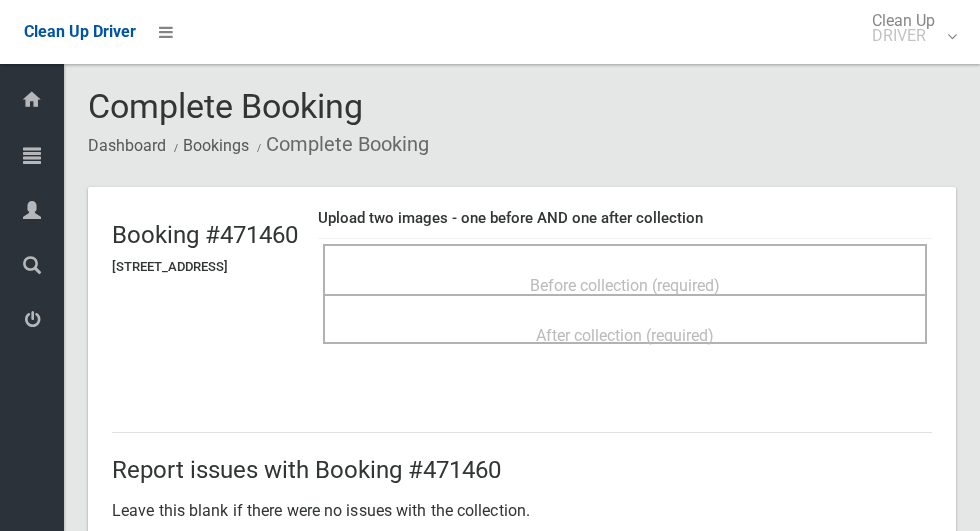 click on "Before collection (required)" at bounding box center (625, 269) 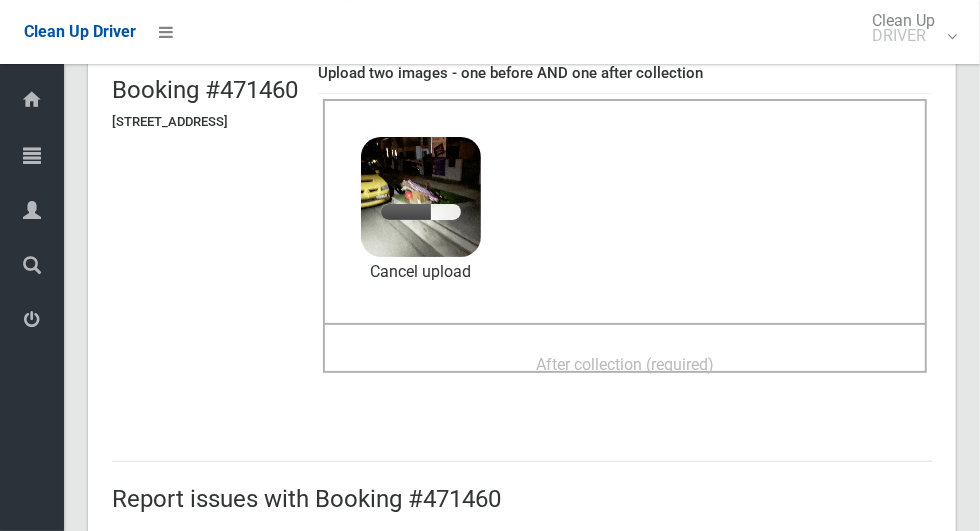 scroll, scrollTop: 148, scrollLeft: 0, axis: vertical 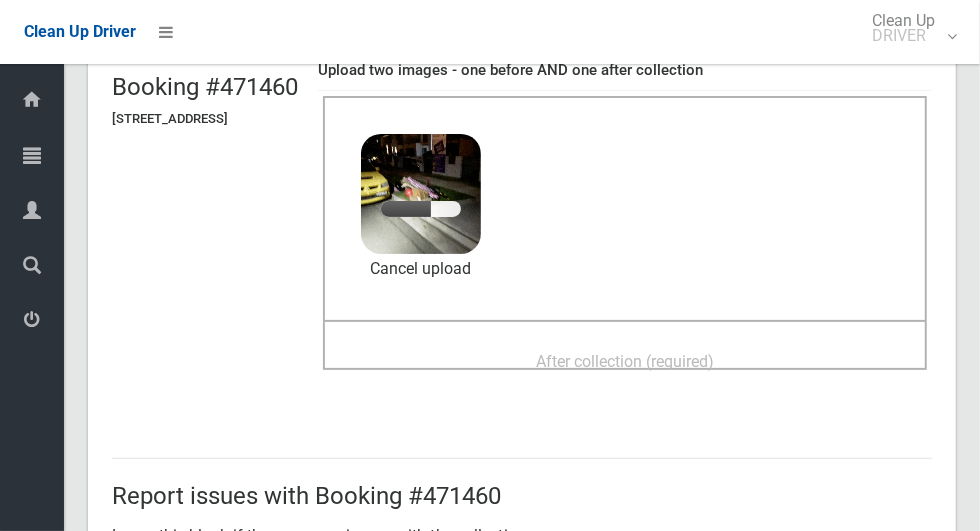 click on "After collection (required)" at bounding box center [625, 361] 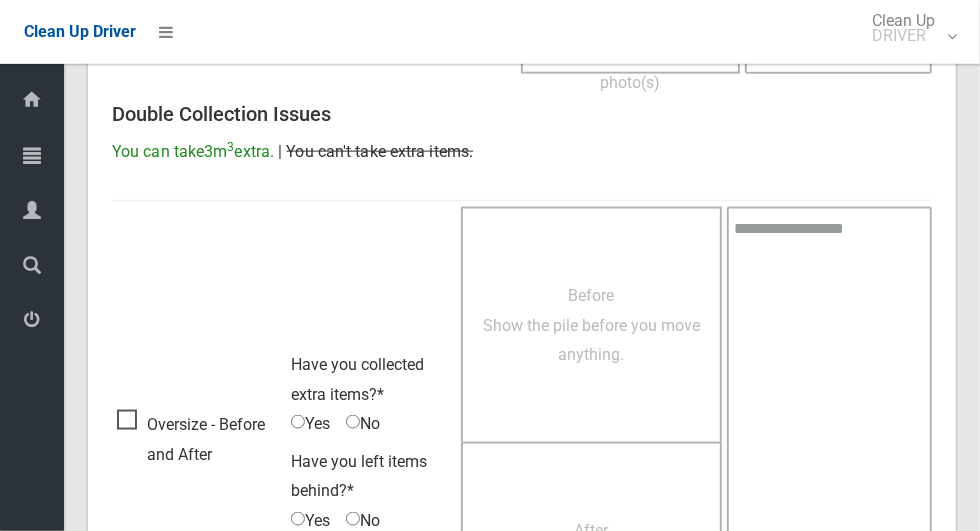 scroll, scrollTop: 1636, scrollLeft: 0, axis: vertical 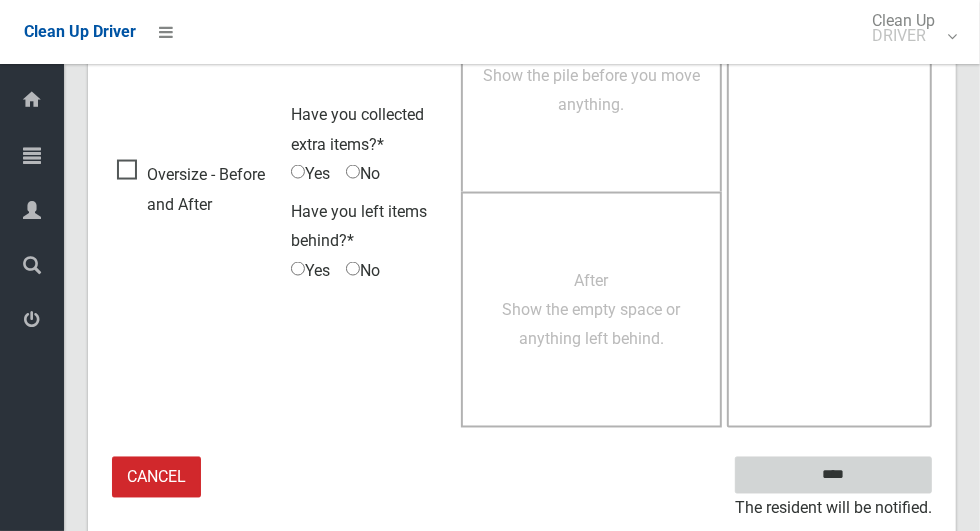 click on "****" at bounding box center (833, 475) 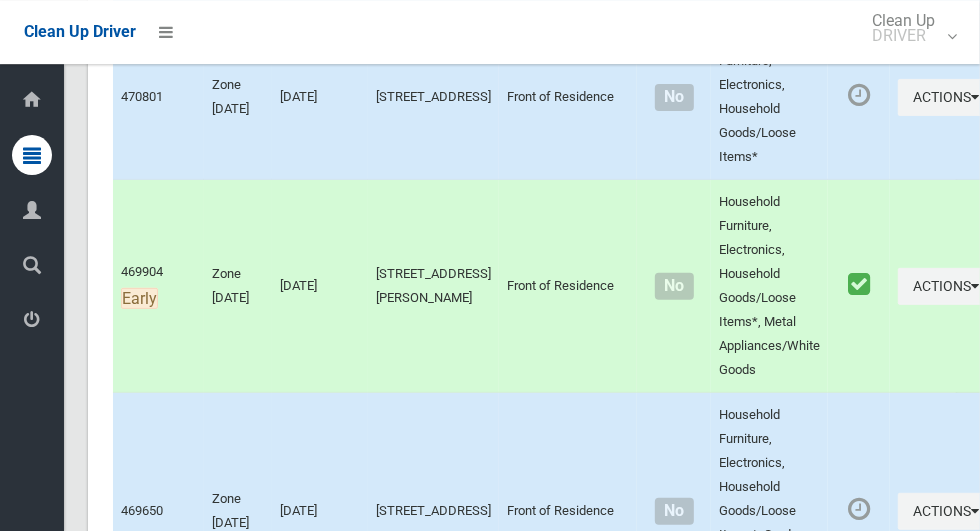 scroll, scrollTop: 9362, scrollLeft: 0, axis: vertical 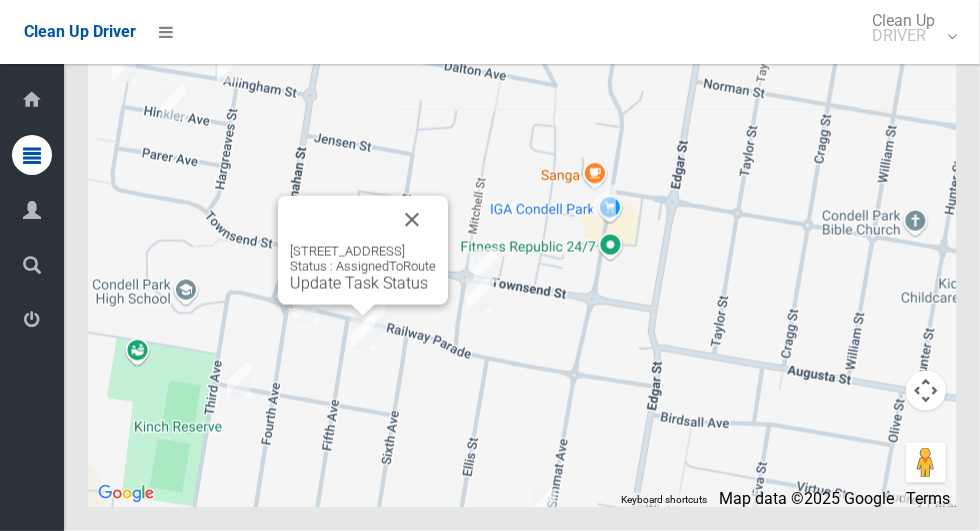 click on "1 Fifth Avenue, CONDELL PARK NSW 2200 Status : AssignedToRoute Update Task Status" at bounding box center (363, 268) 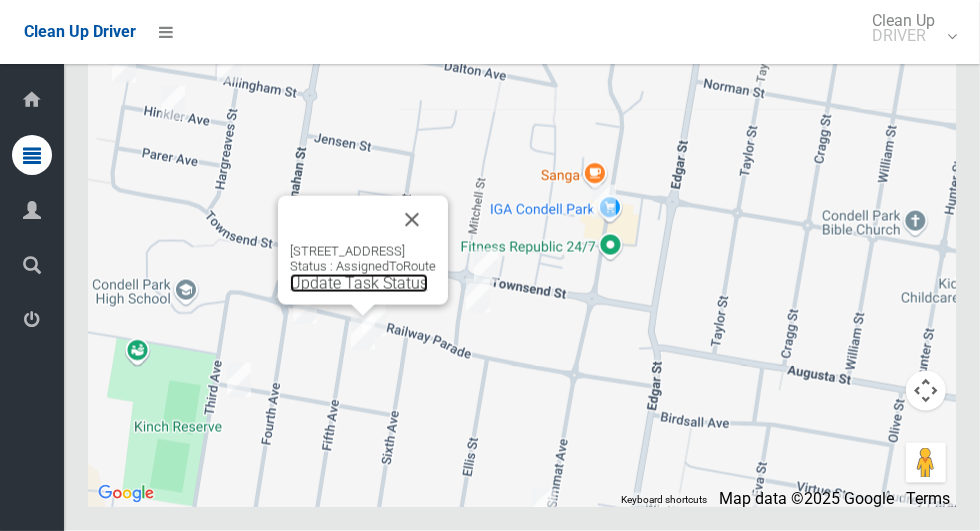 click on "Update Task Status" at bounding box center [359, 283] 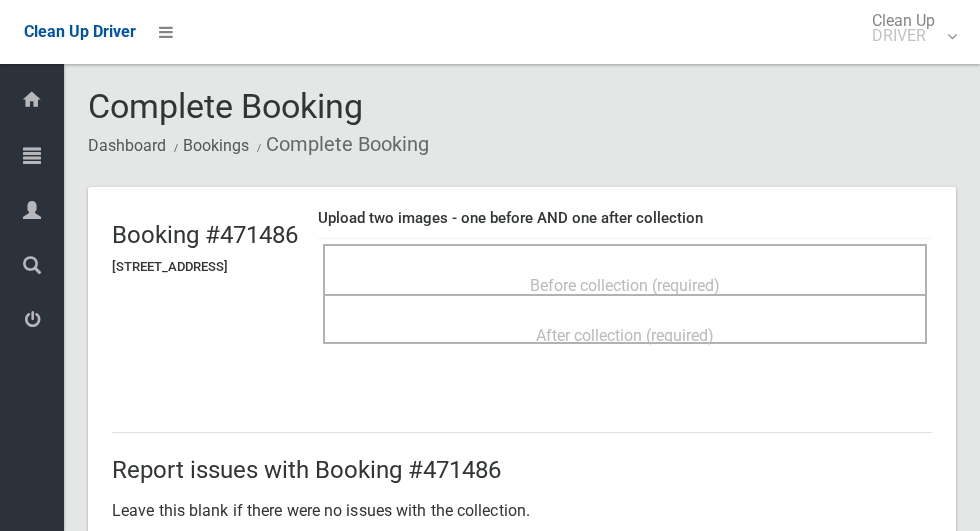 scroll, scrollTop: 0, scrollLeft: 0, axis: both 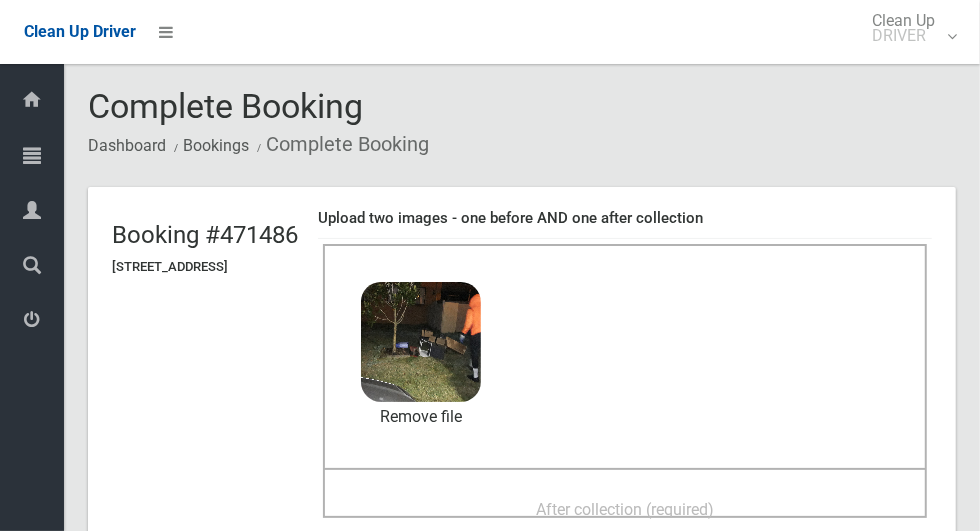 click on "After collection (required)" at bounding box center [625, 509] 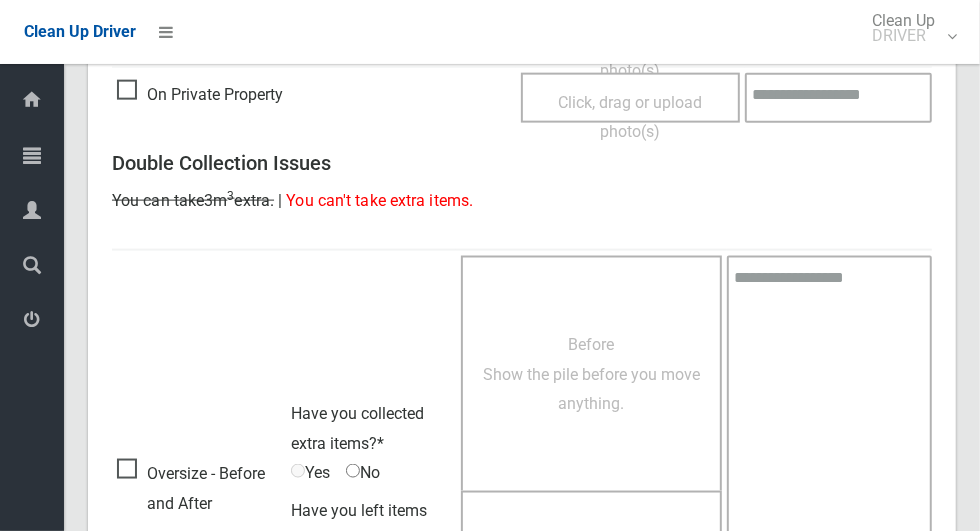 scroll, scrollTop: 1636, scrollLeft: 0, axis: vertical 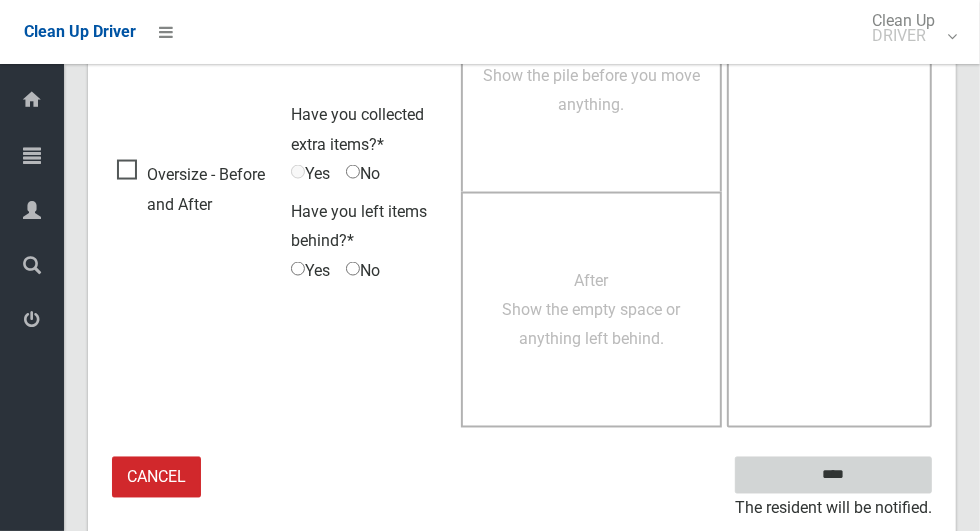 click on "****" at bounding box center (833, 475) 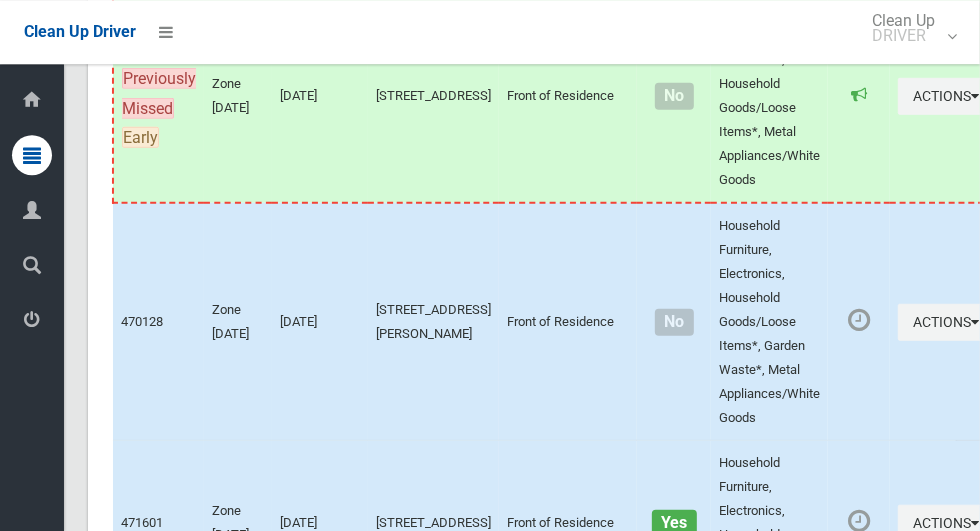 scroll, scrollTop: 9362, scrollLeft: 0, axis: vertical 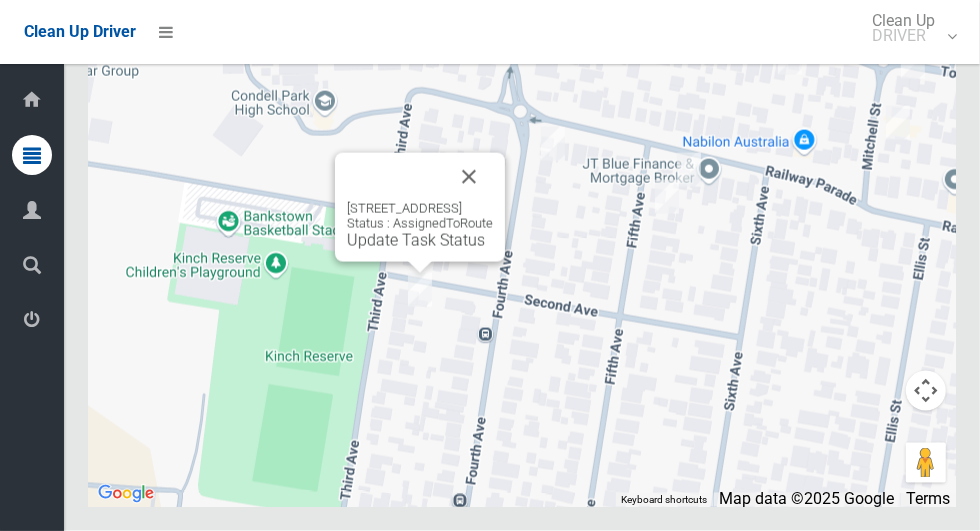 click at bounding box center (469, 177) 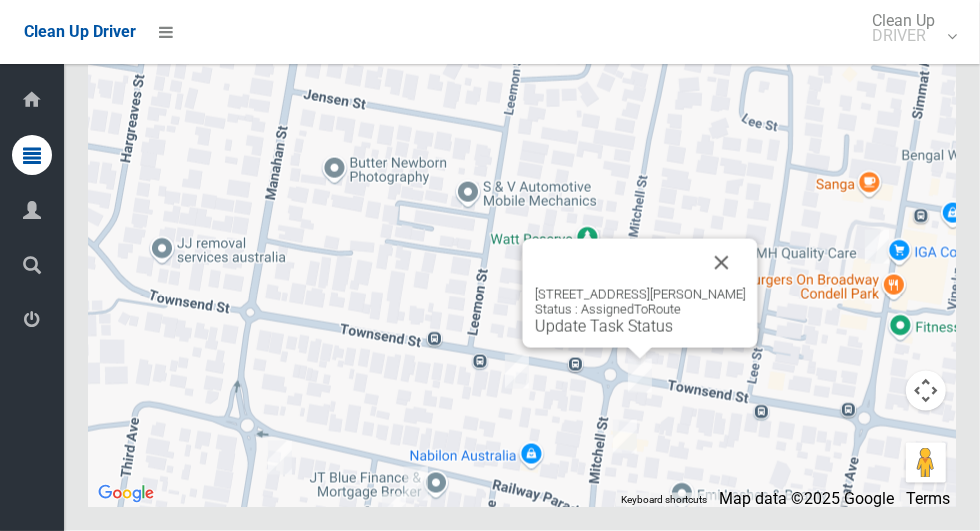 click at bounding box center (722, 263) 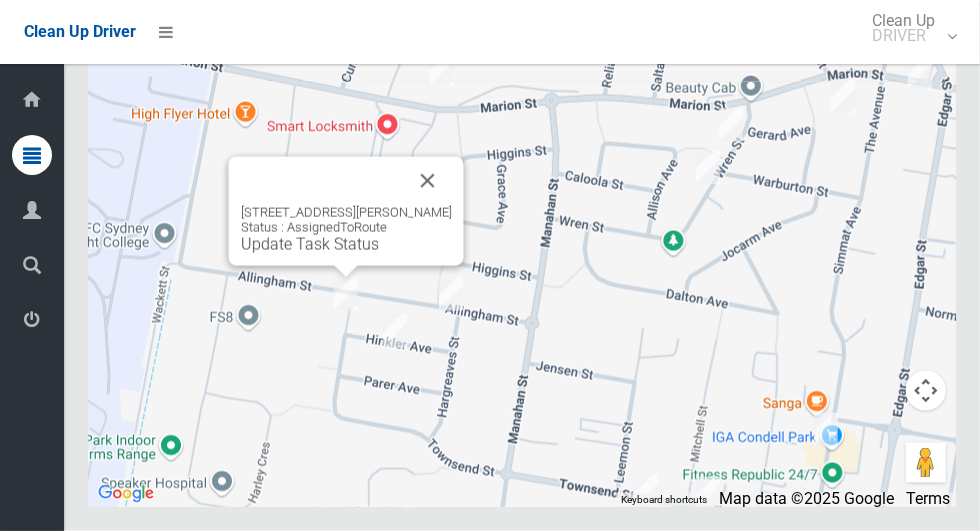 click at bounding box center [428, 181] 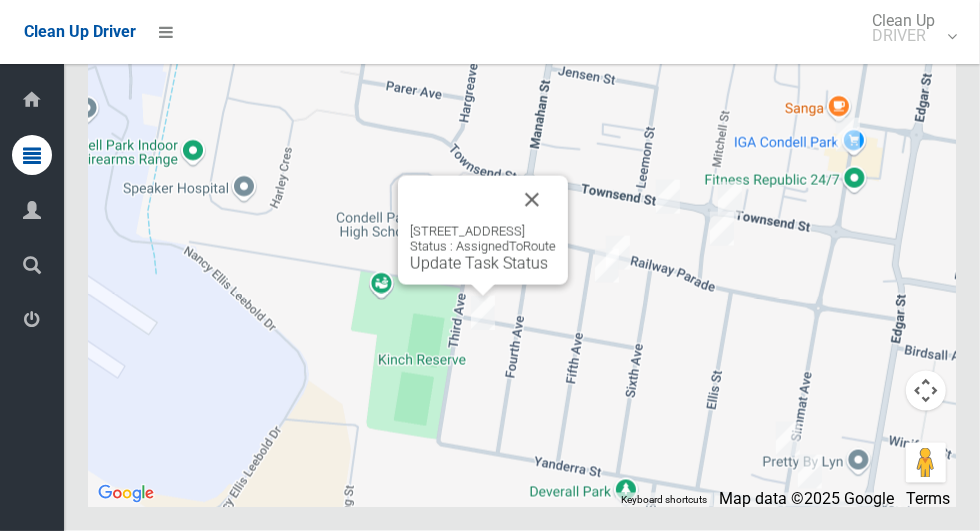 click on "Update Task Status" at bounding box center [479, 263] 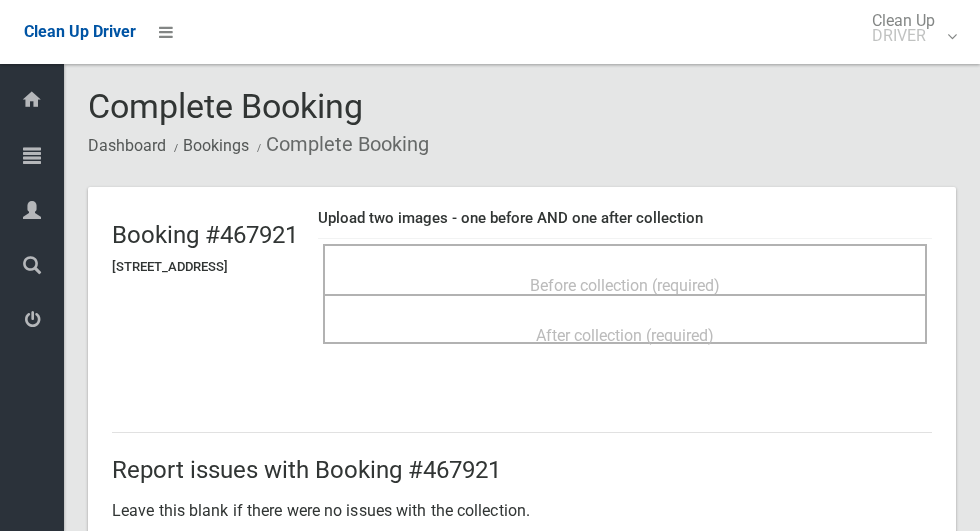 click on "Before collection (required)" at bounding box center (625, 284) 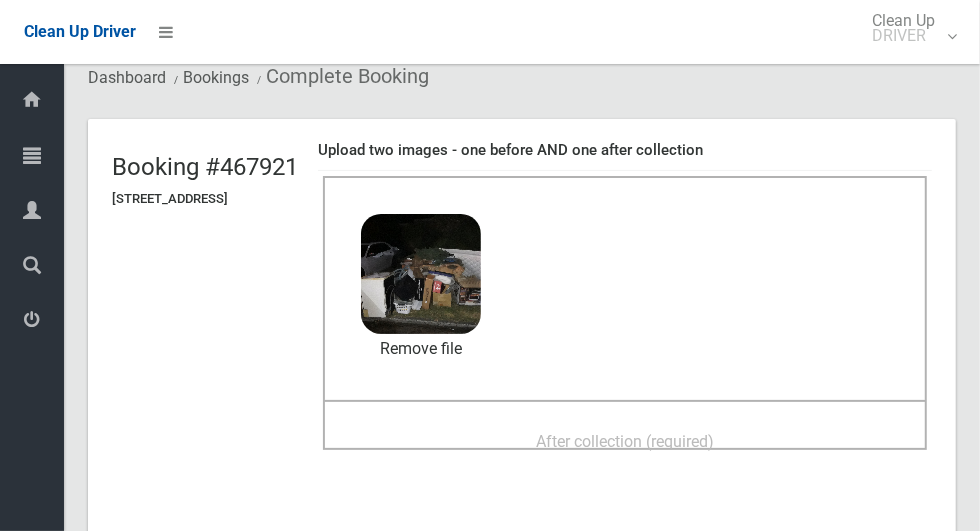 scroll, scrollTop: 88, scrollLeft: 0, axis: vertical 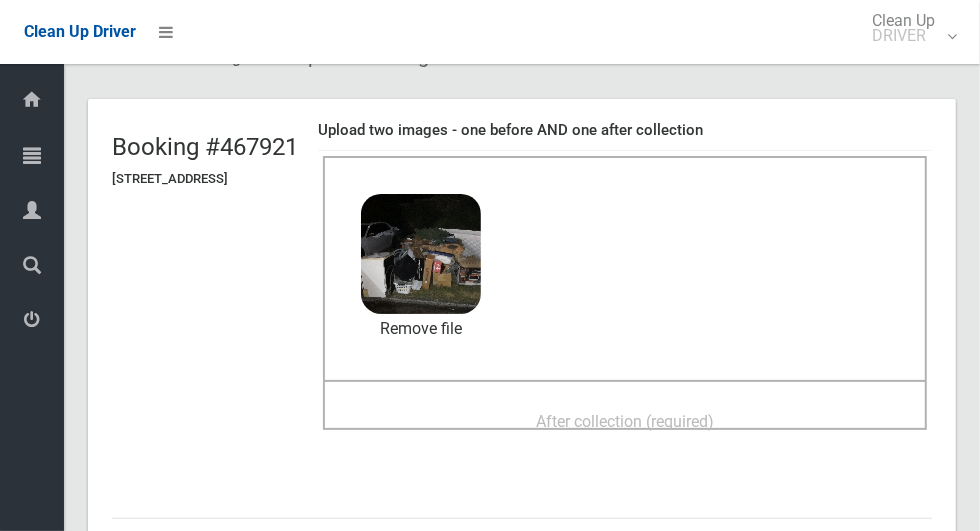 click on "After collection (required)" at bounding box center [625, 421] 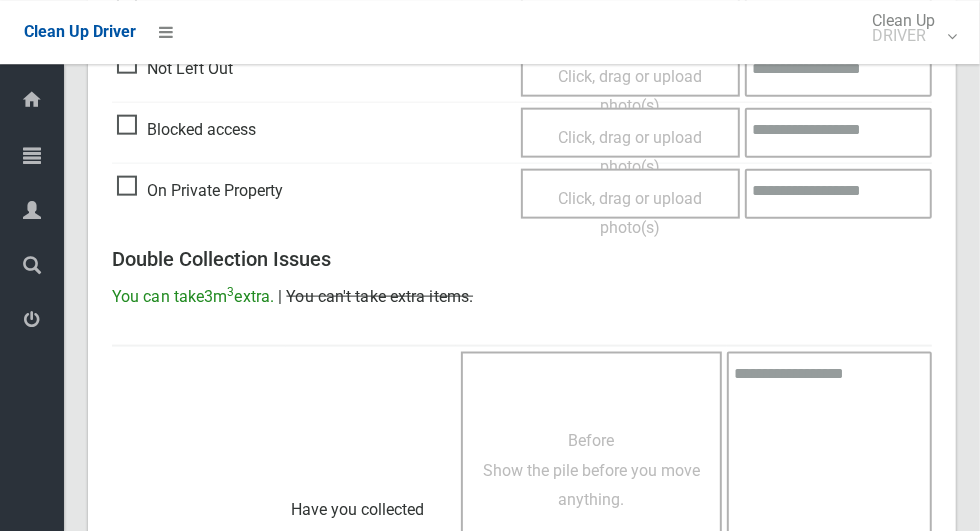 scroll, scrollTop: 1636, scrollLeft: 0, axis: vertical 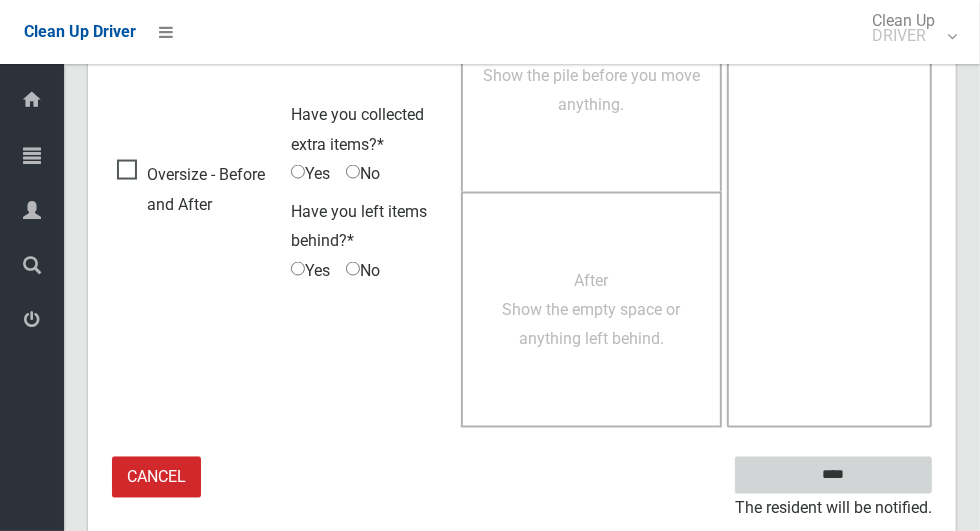 click on "****" at bounding box center (833, 475) 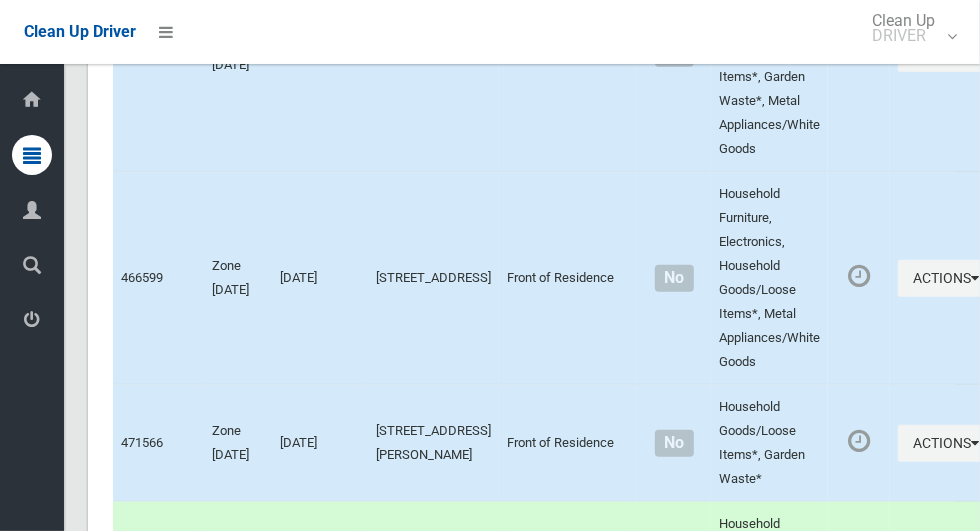 scroll, scrollTop: 9362, scrollLeft: 0, axis: vertical 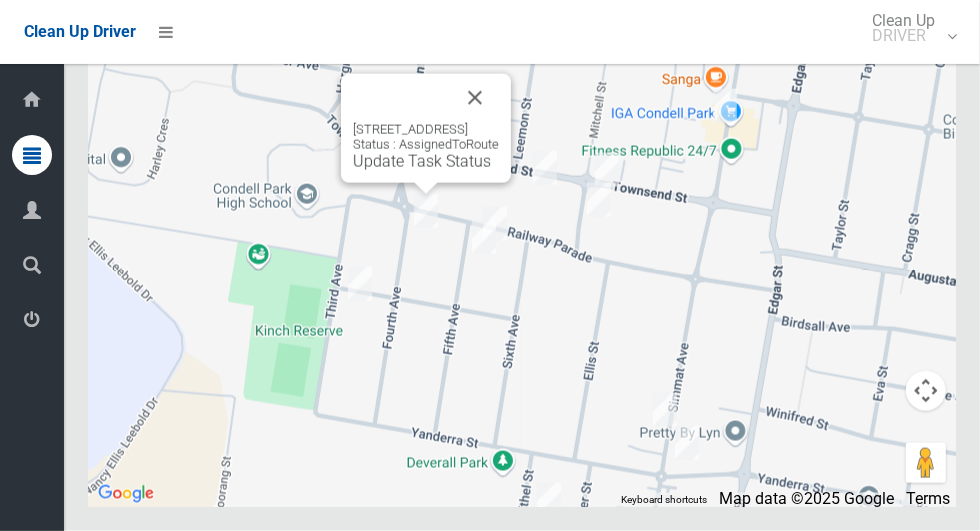 click on "Update Task Status" at bounding box center [422, 161] 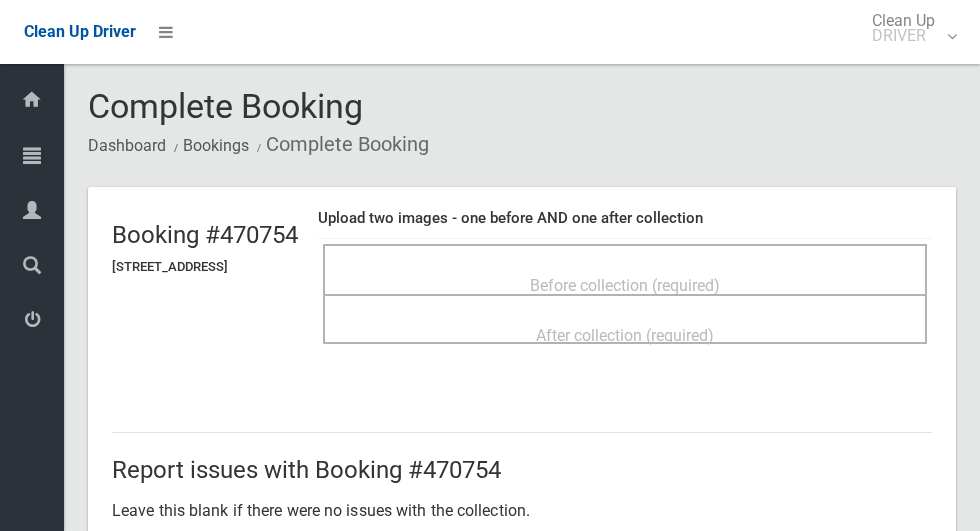 scroll, scrollTop: 0, scrollLeft: 0, axis: both 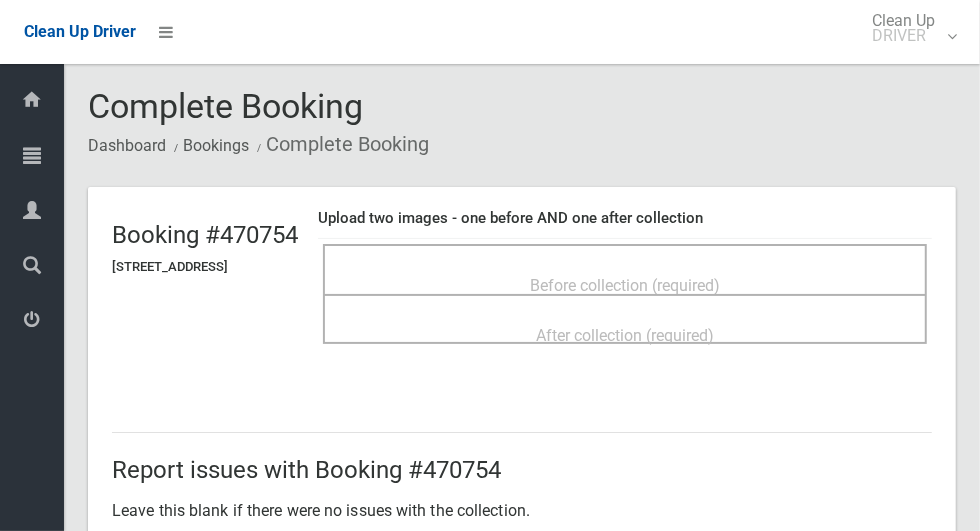 click on "Before collection (required)" at bounding box center [625, 284] 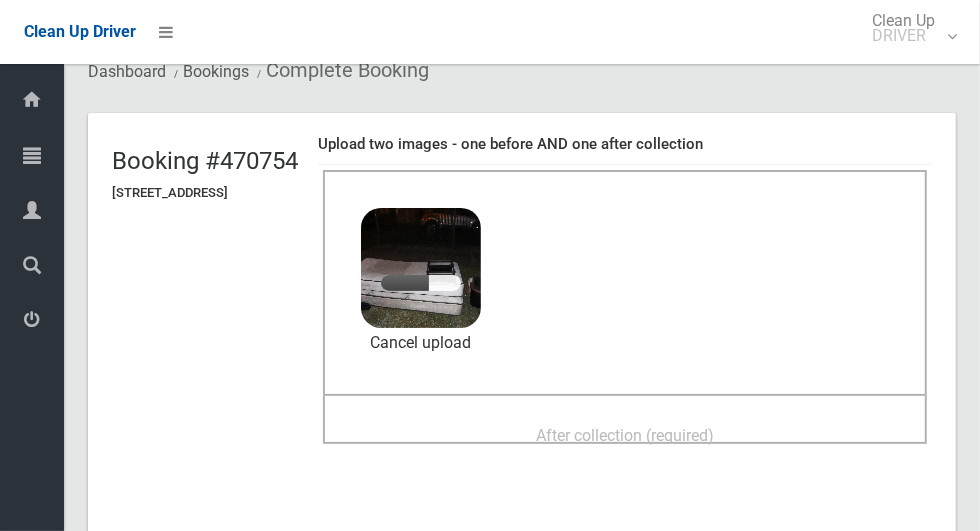 scroll, scrollTop: 127, scrollLeft: 0, axis: vertical 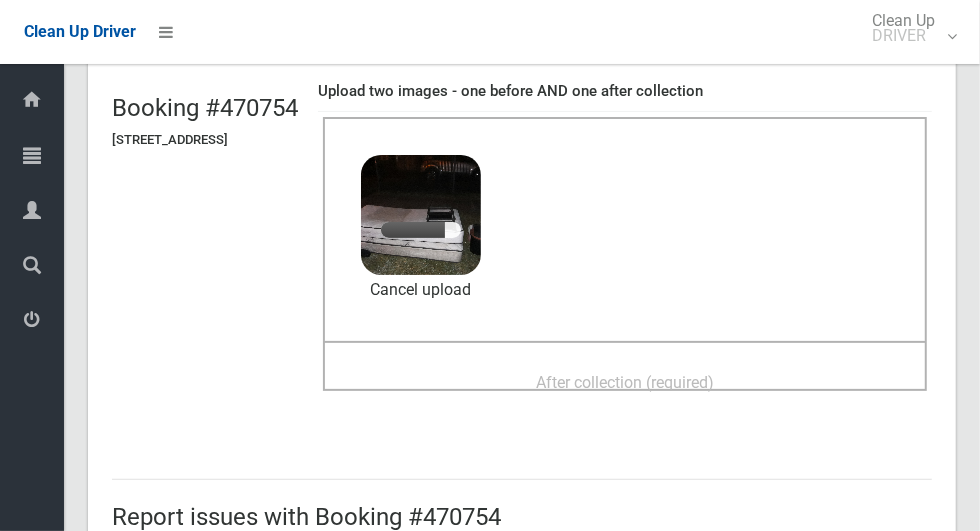 click on "After collection (required)" at bounding box center [625, 382] 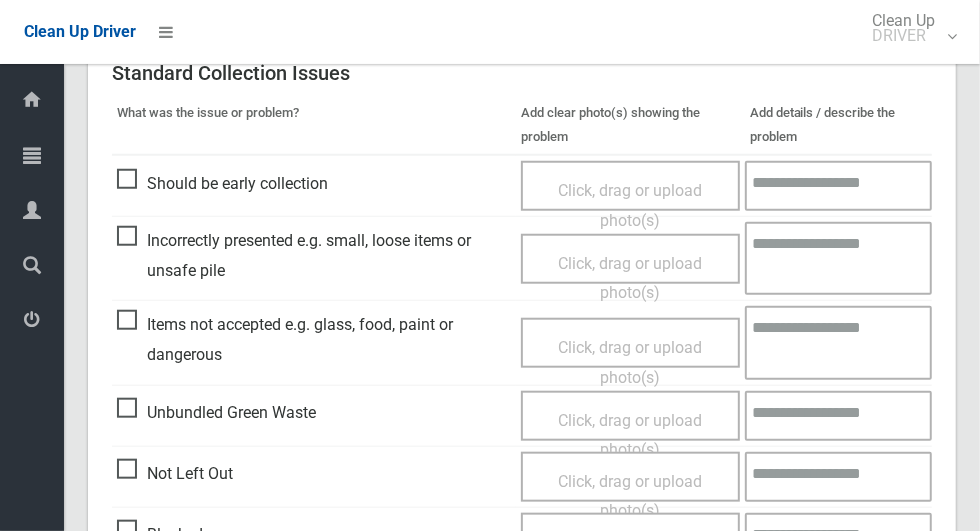 scroll, scrollTop: 1636, scrollLeft: 0, axis: vertical 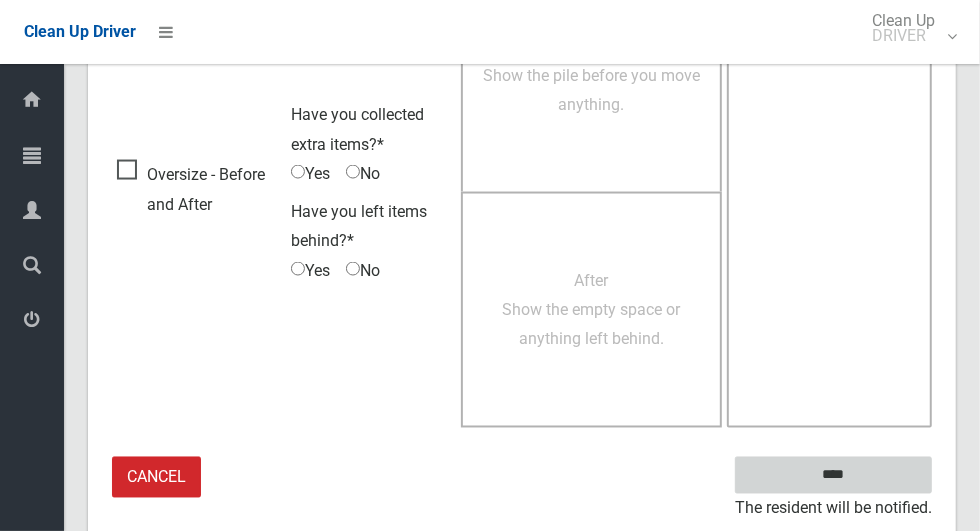 click on "****" at bounding box center (833, 475) 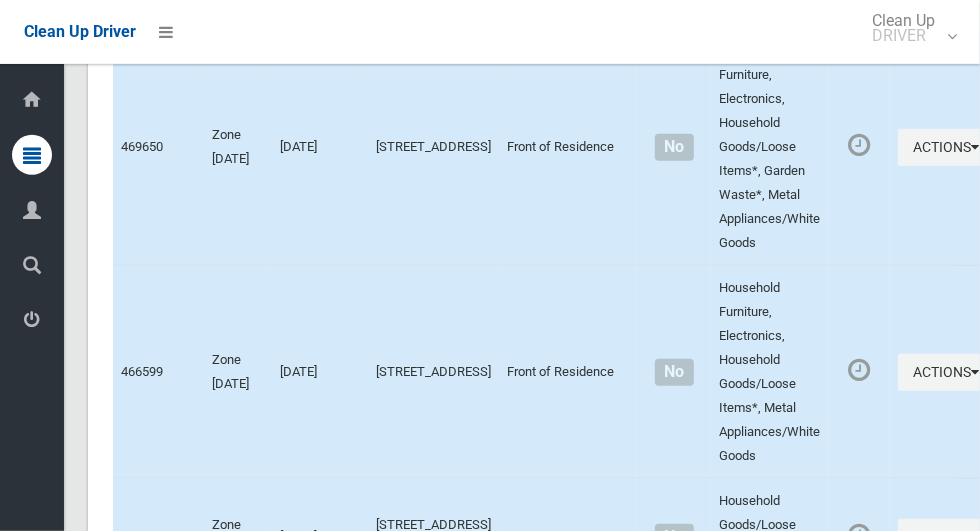 scroll, scrollTop: 9362, scrollLeft: 0, axis: vertical 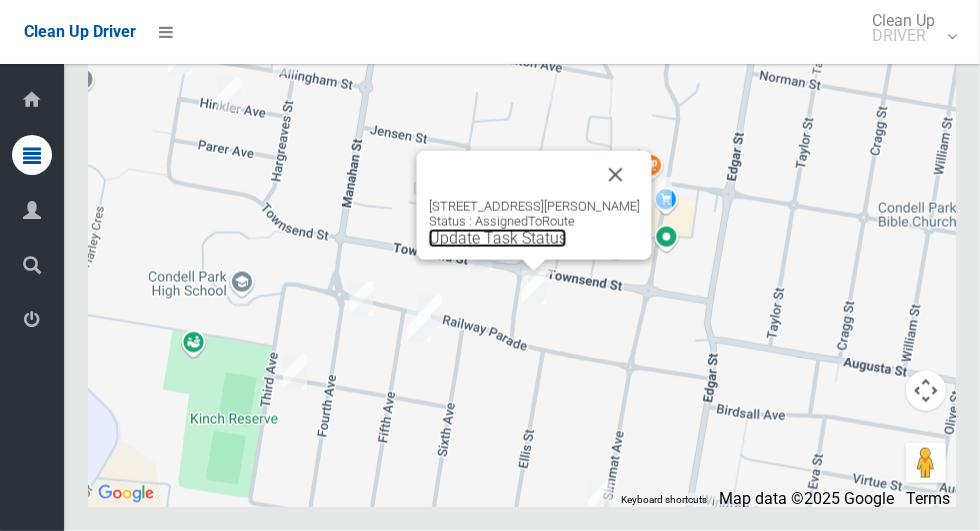 click on "Update Task Status" at bounding box center [498, 238] 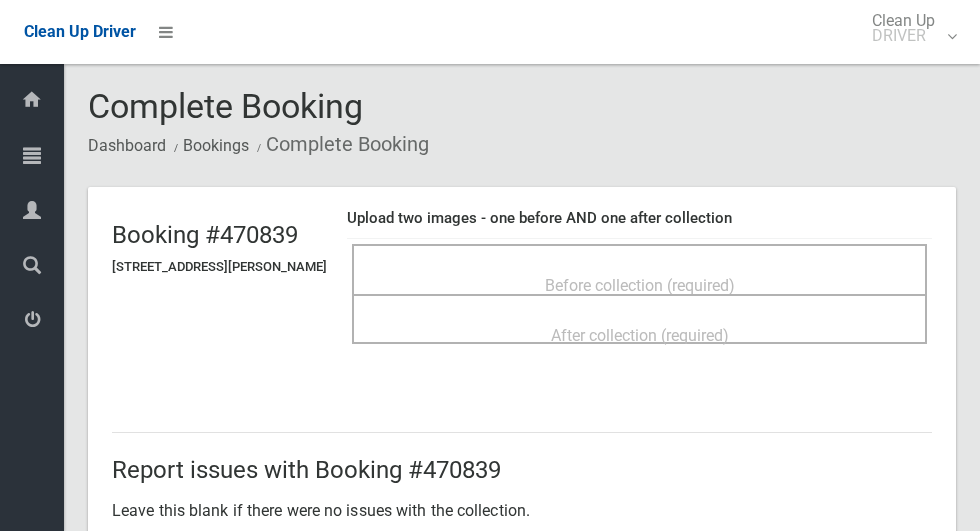 scroll, scrollTop: 0, scrollLeft: 0, axis: both 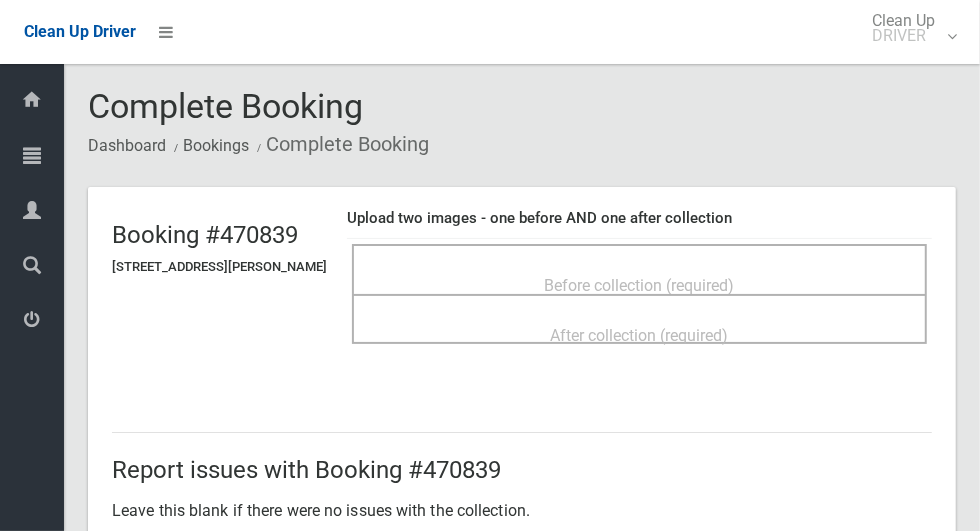 click on "Before collection (required)" at bounding box center [639, 284] 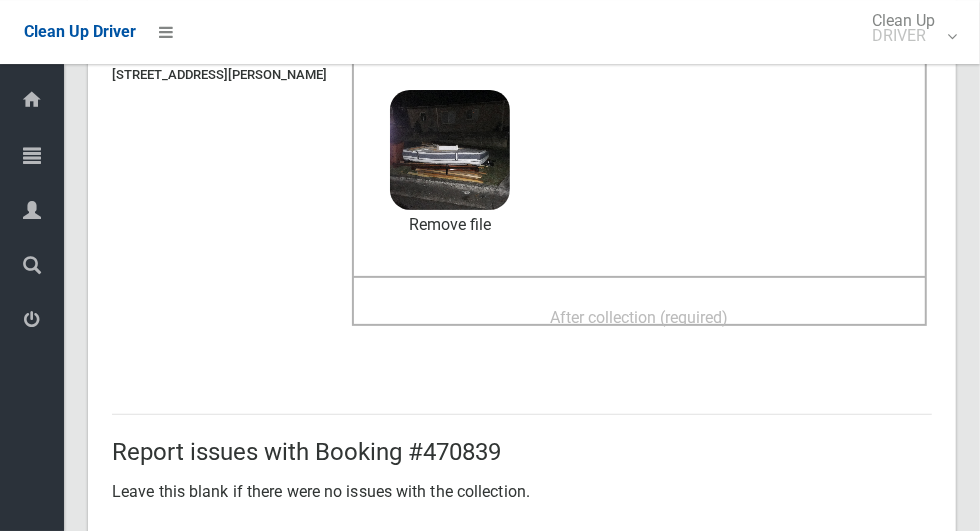 scroll, scrollTop: 198, scrollLeft: 0, axis: vertical 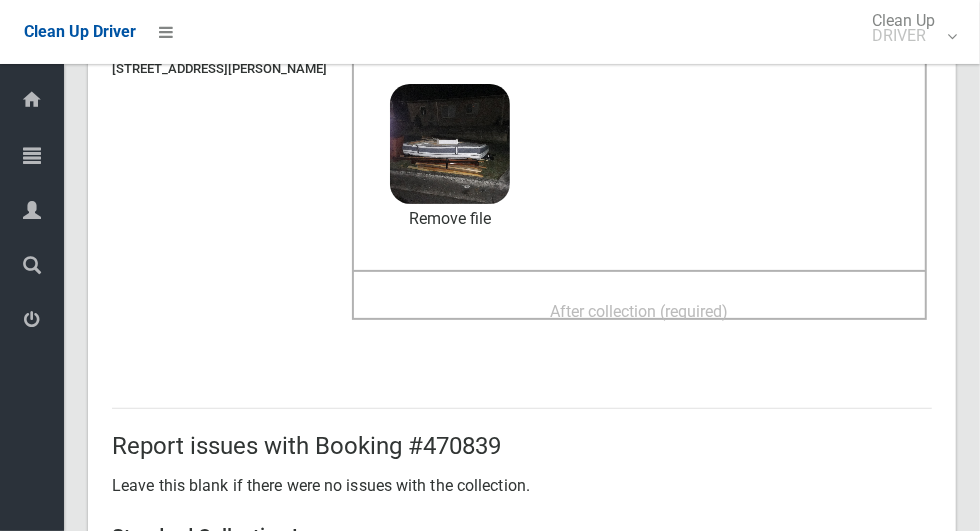 click on "After collection (required)" at bounding box center (640, 311) 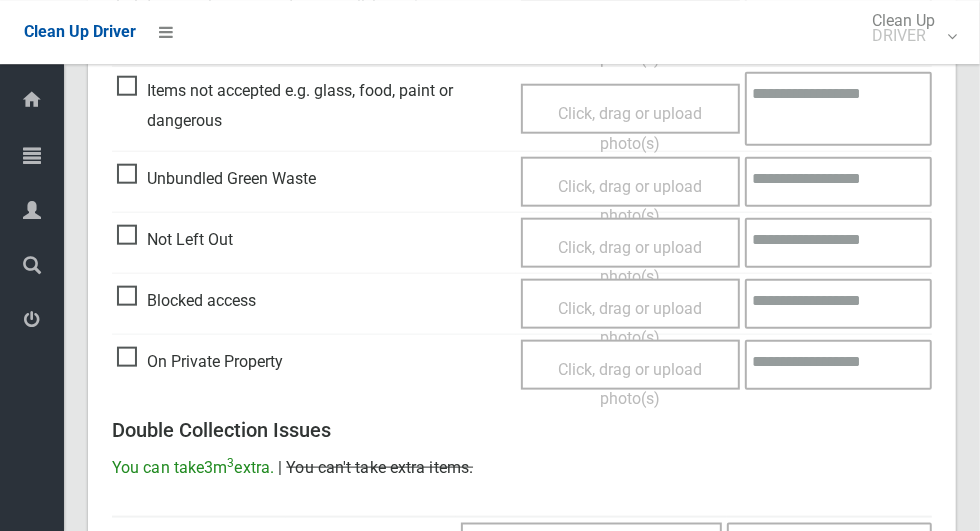 scroll, scrollTop: 1636, scrollLeft: 0, axis: vertical 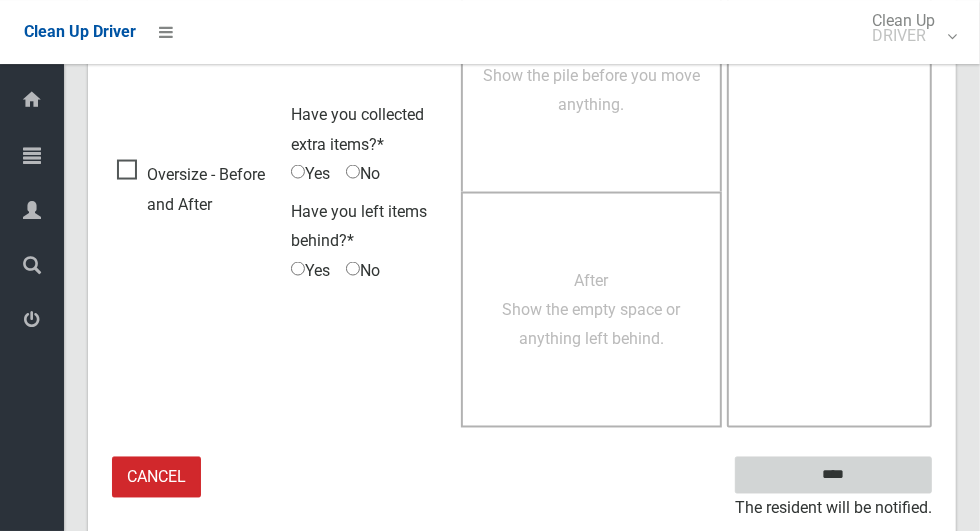 click on "****" at bounding box center [833, 475] 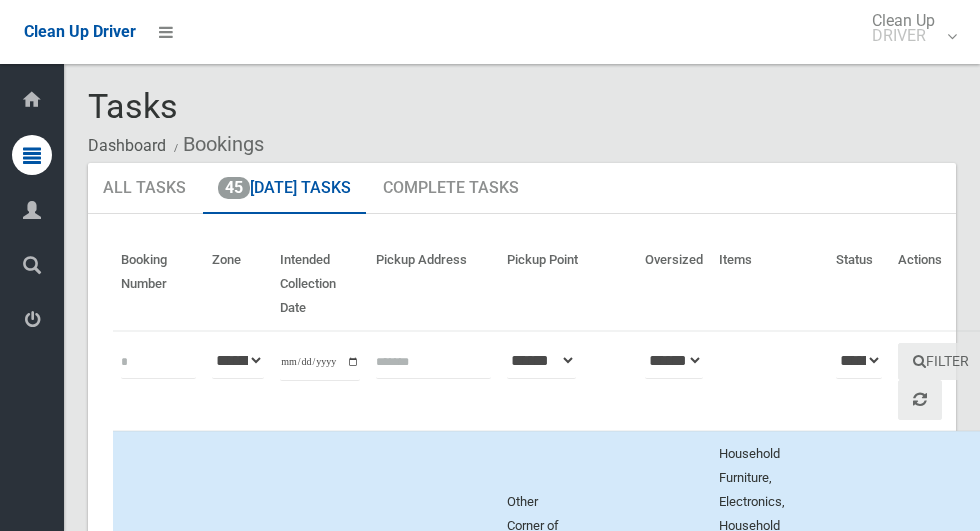 scroll, scrollTop: 0, scrollLeft: 0, axis: both 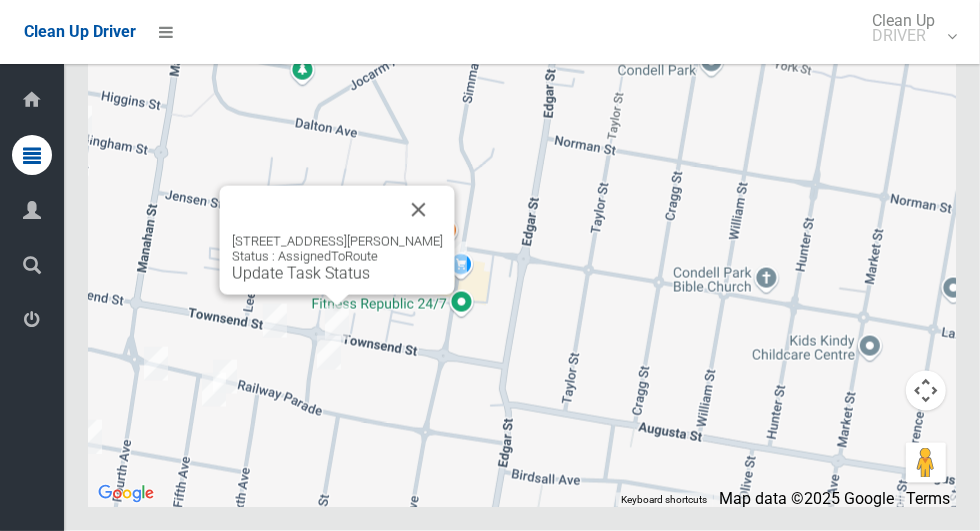 click on "Update Task Status" at bounding box center (301, 273) 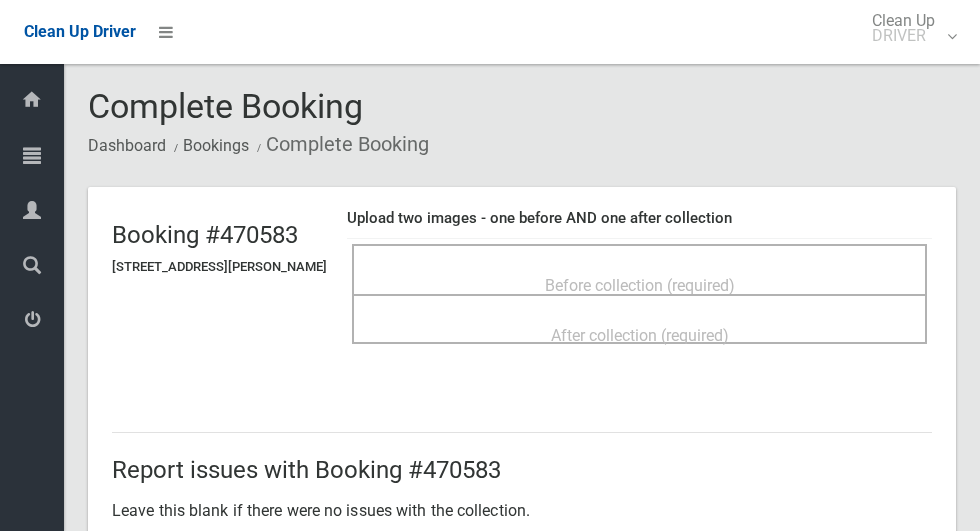 scroll, scrollTop: 0, scrollLeft: 0, axis: both 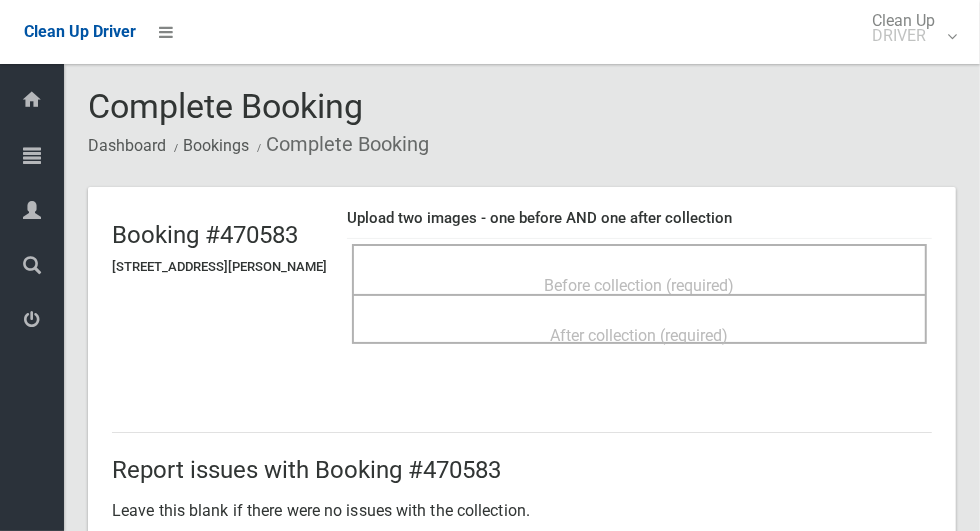 click on "Before collection (required)" at bounding box center (640, 285) 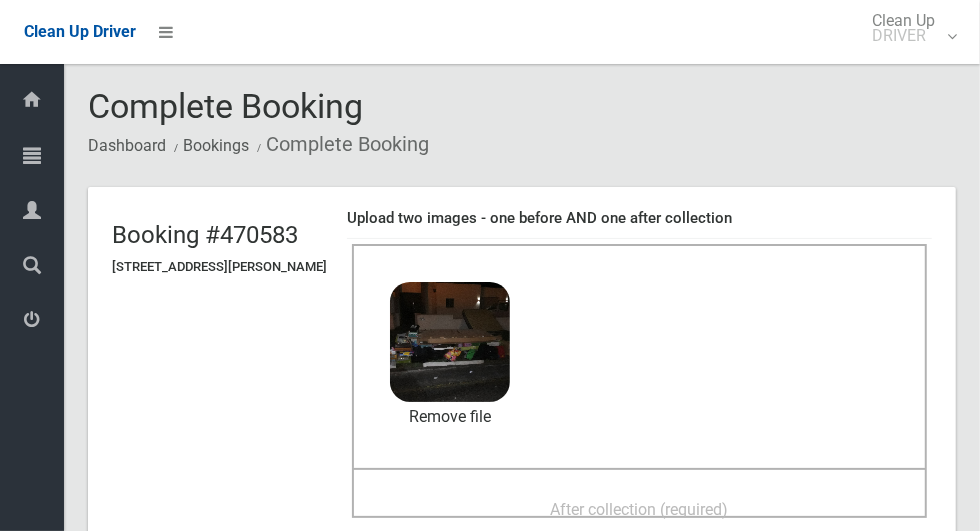 click on "Before collection (required)
2.4  MB      2025-07-0805.43.108523170404880696540.jpg                         Check                                                      Error                                                           Remove file" at bounding box center (639, 356) 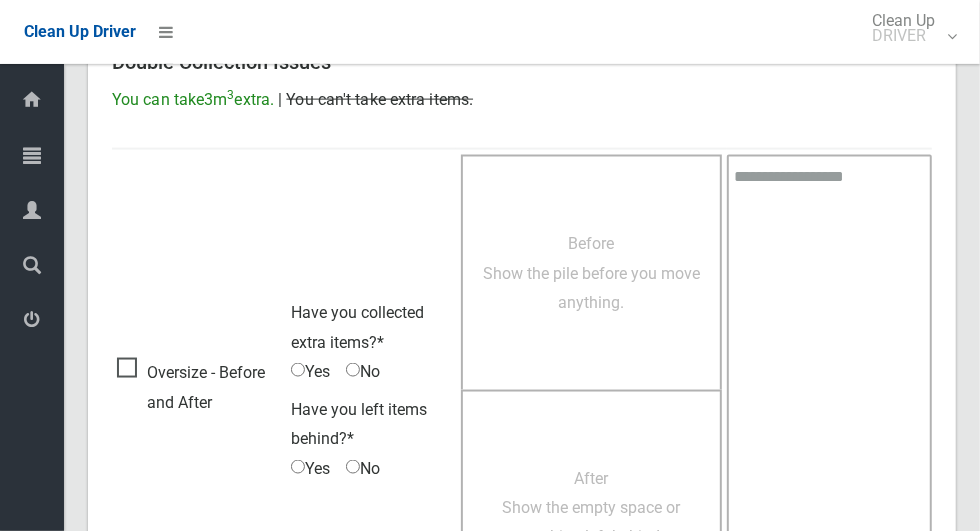 scroll, scrollTop: 1636, scrollLeft: 0, axis: vertical 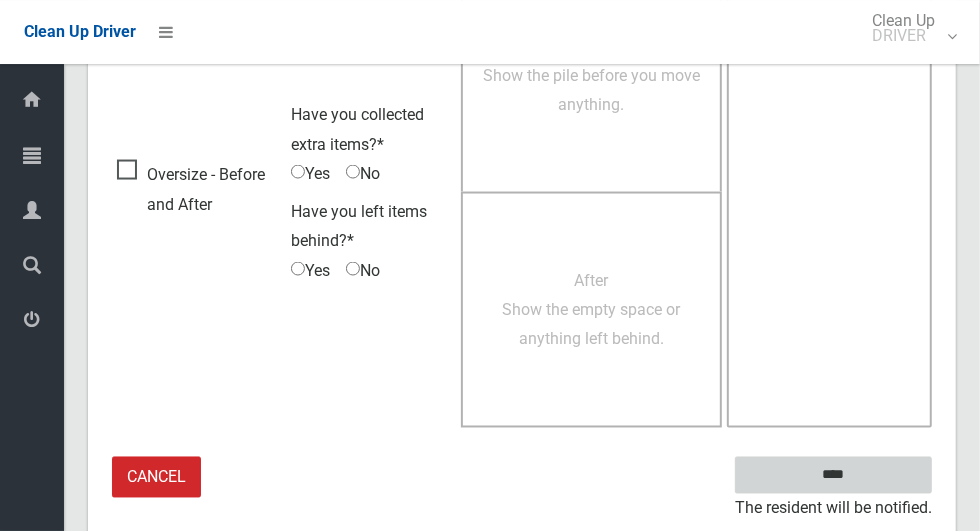 click on "****" at bounding box center (833, 475) 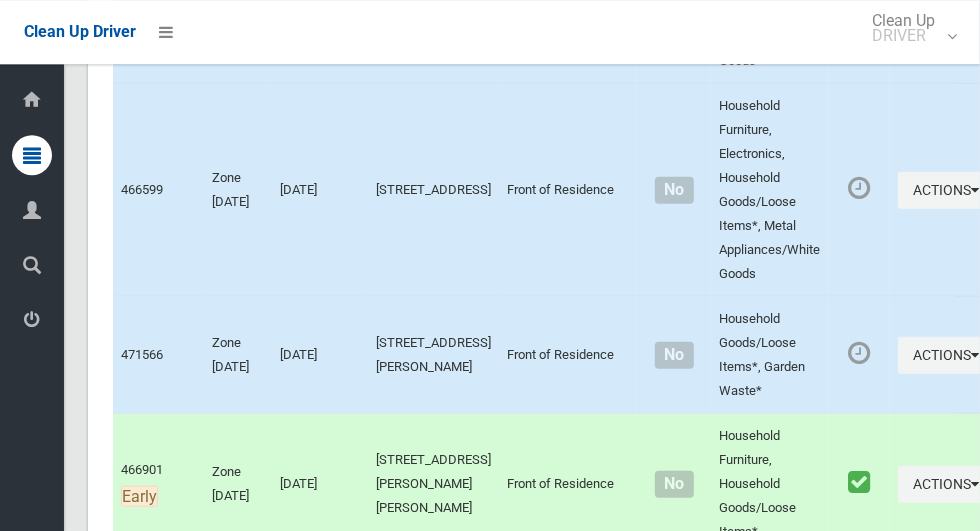 scroll, scrollTop: 9362, scrollLeft: 0, axis: vertical 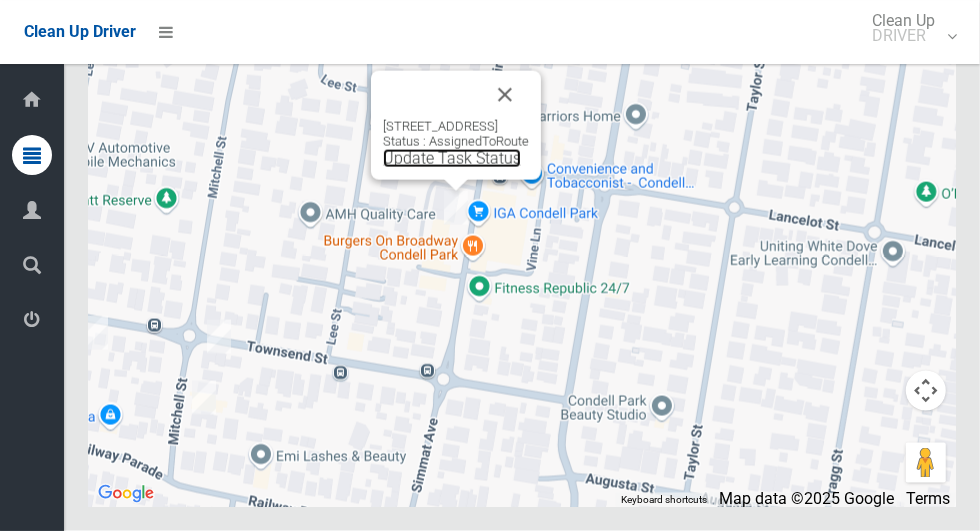 click on "Update Task Status" at bounding box center (452, 158) 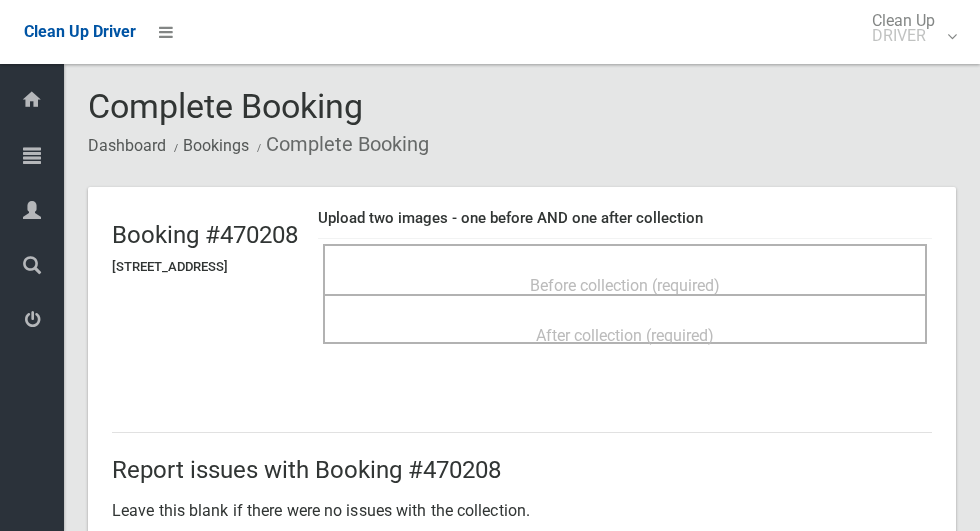 click on "Before collection (required)" at bounding box center [625, 285] 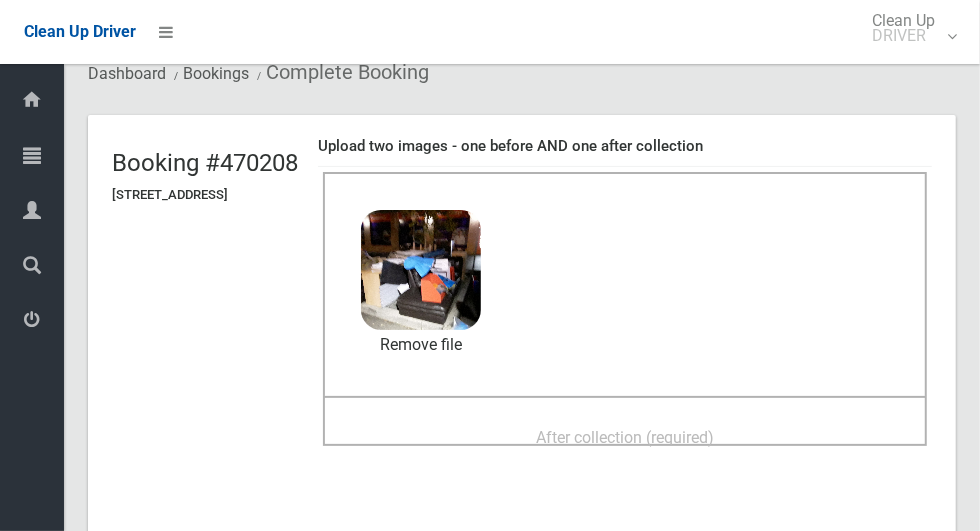 scroll, scrollTop: 71, scrollLeft: 0, axis: vertical 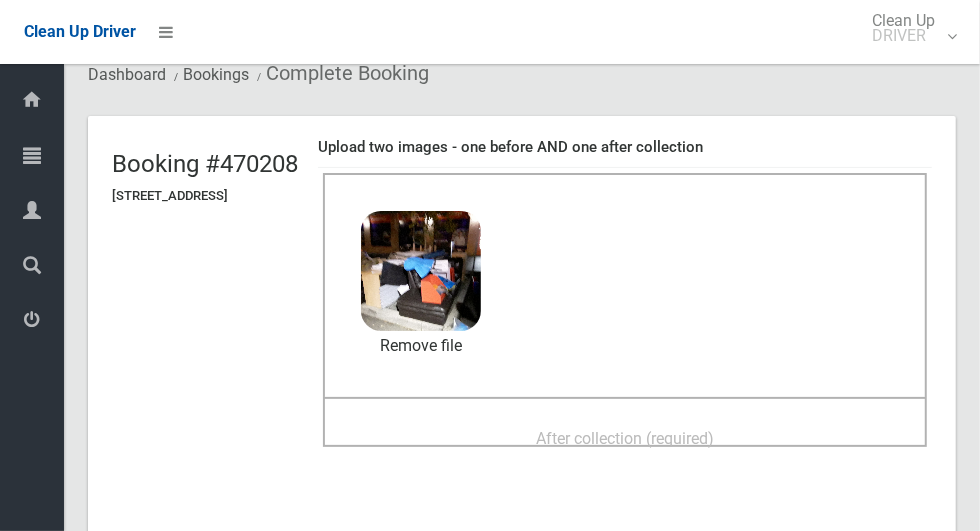 click on "After collection (required)" at bounding box center (625, 438) 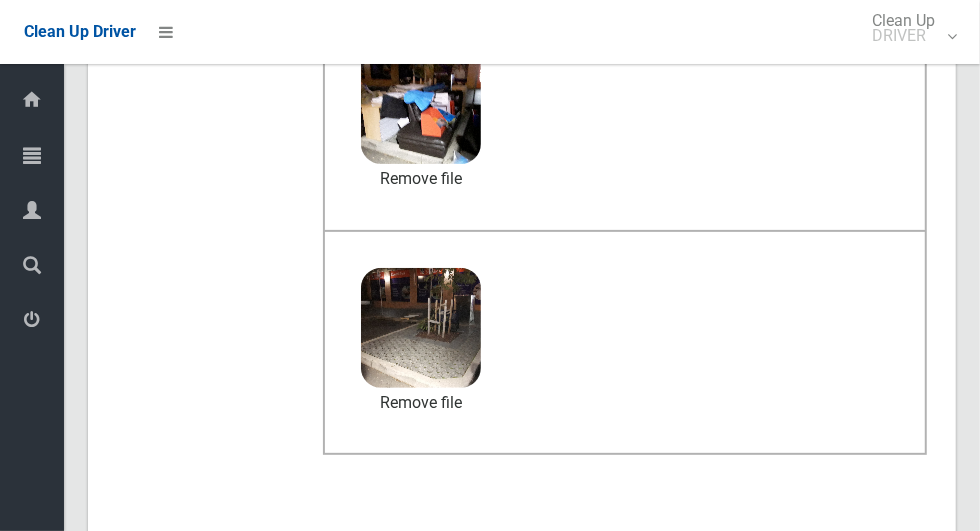 scroll, scrollTop: 1033, scrollLeft: 0, axis: vertical 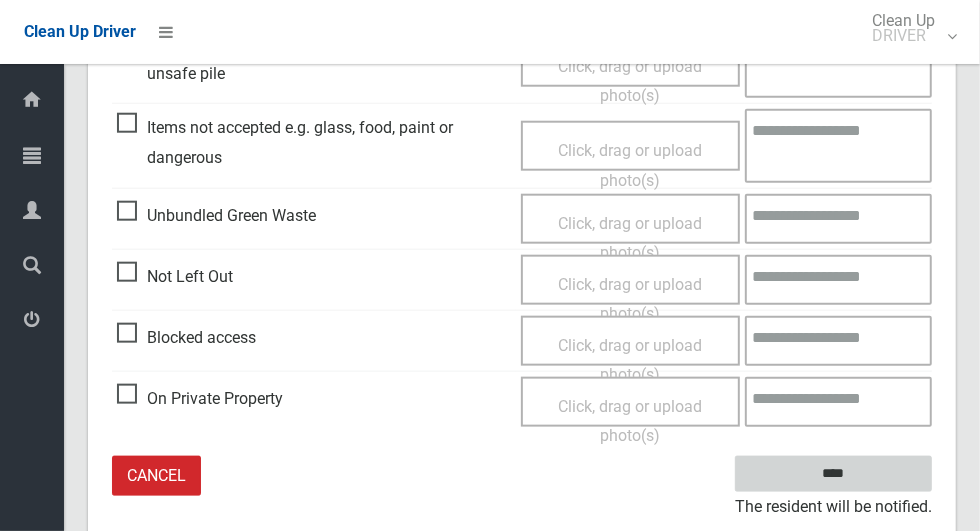 click on "****" at bounding box center [833, 474] 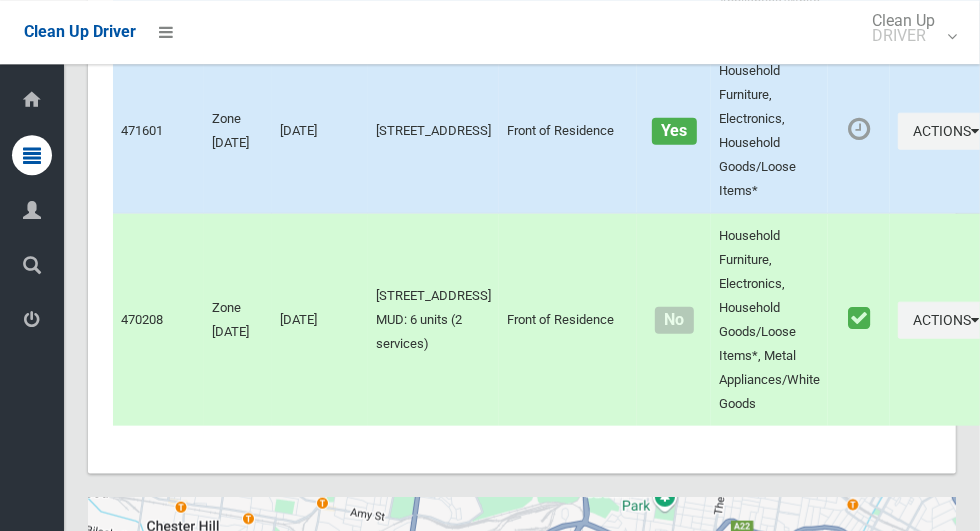 scroll, scrollTop: 9362, scrollLeft: 0, axis: vertical 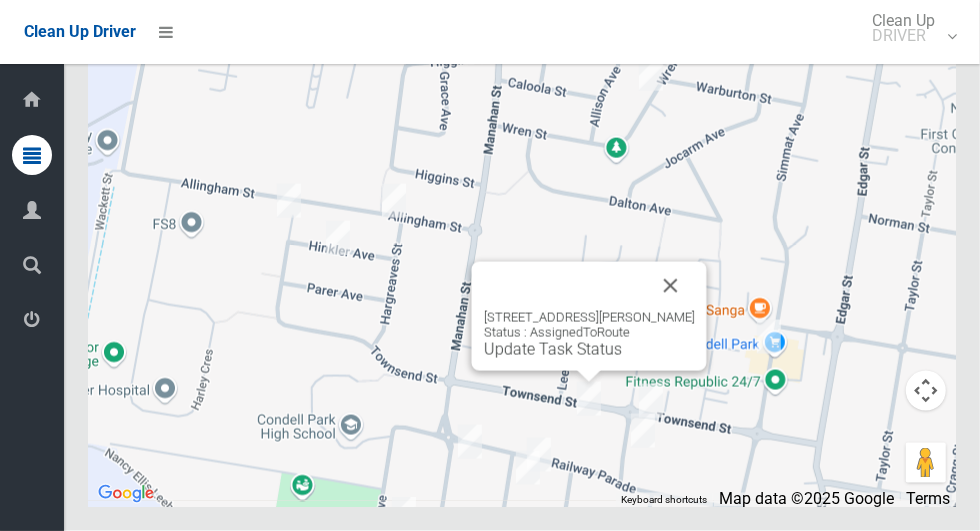 click at bounding box center (671, 286) 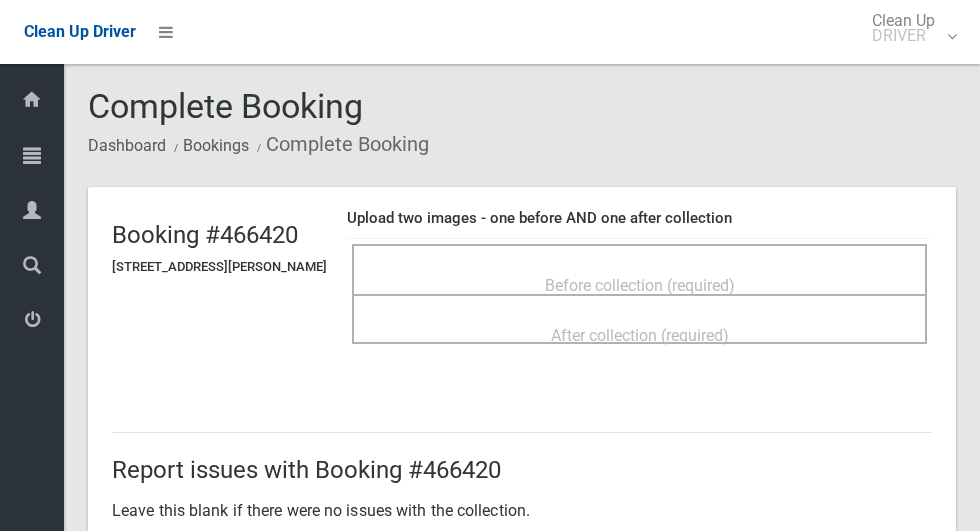click on "Before collection (required)" at bounding box center (640, 285) 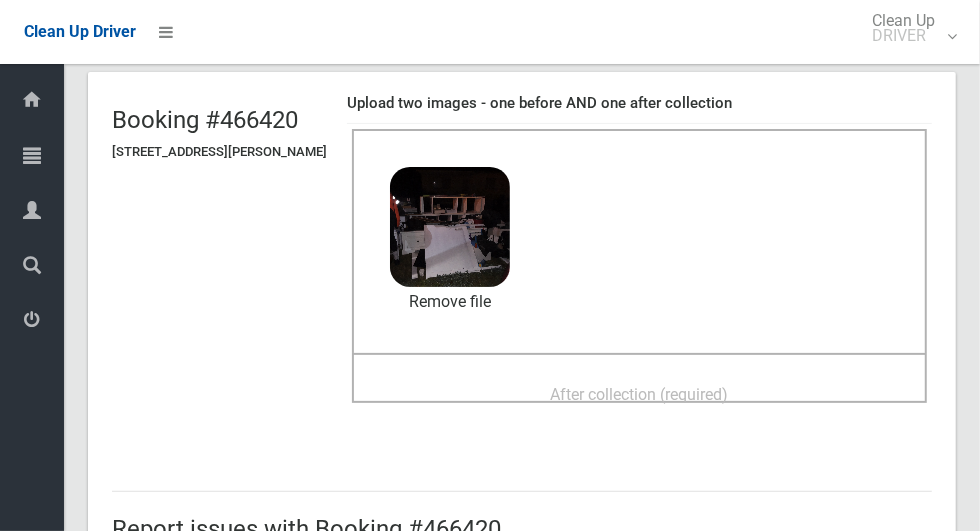 scroll, scrollTop: 114, scrollLeft: 0, axis: vertical 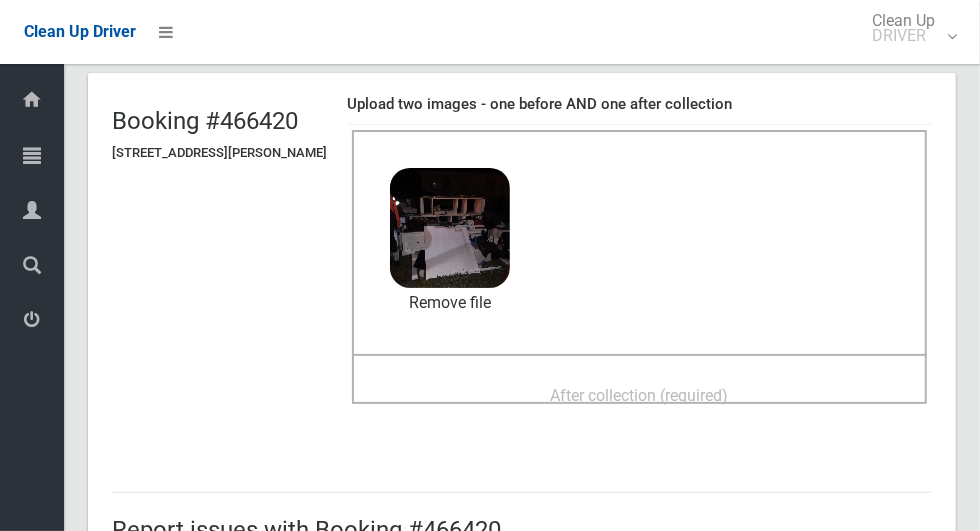 click on "After collection (required)" at bounding box center [640, 395] 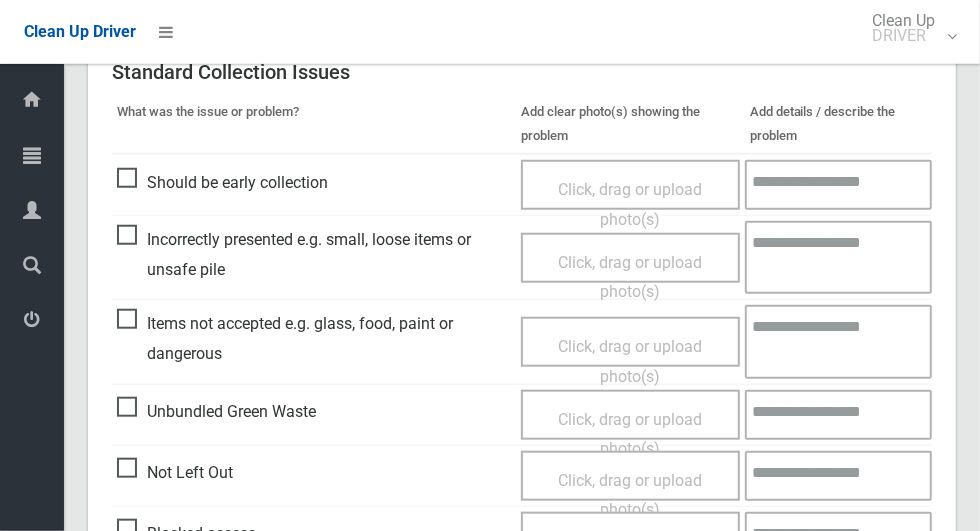 scroll, scrollTop: 1636, scrollLeft: 0, axis: vertical 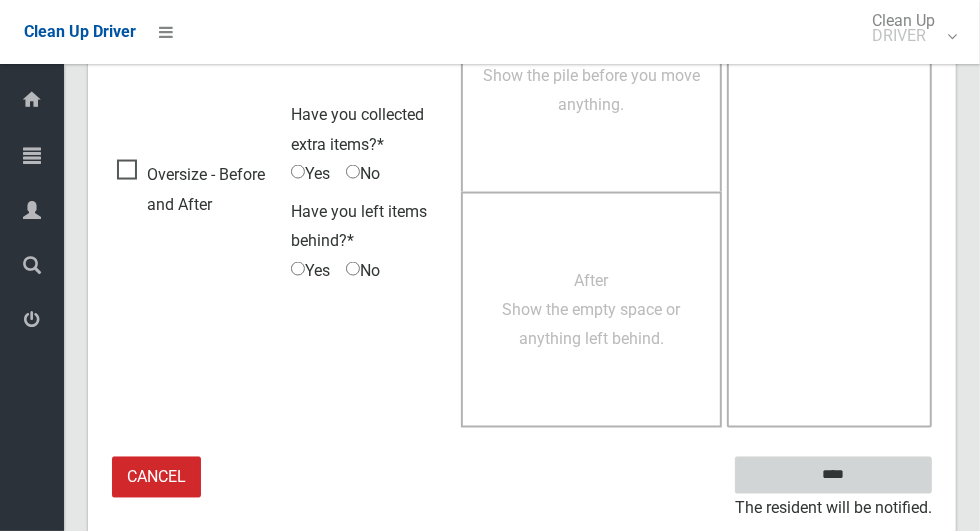 click on "****" at bounding box center [833, 475] 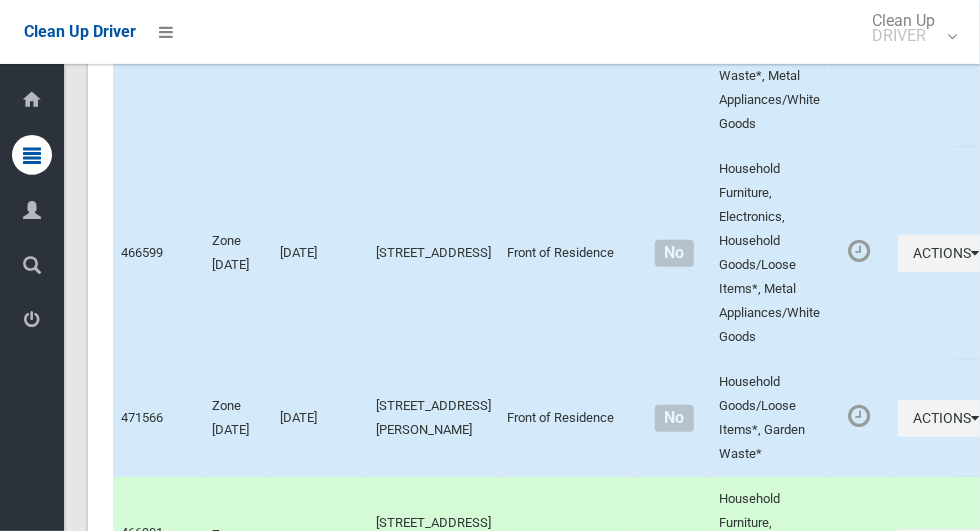scroll, scrollTop: 9362, scrollLeft: 0, axis: vertical 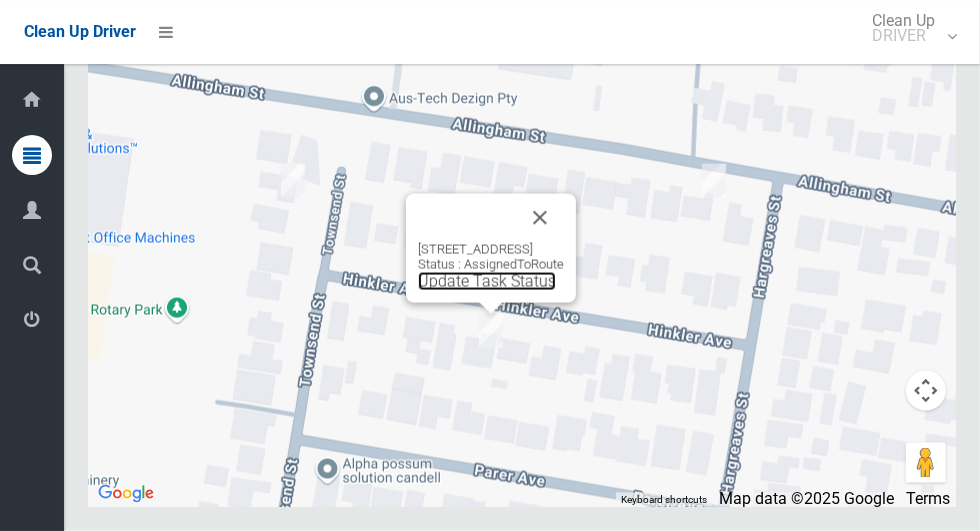 click on "Update Task Status" at bounding box center [487, 281] 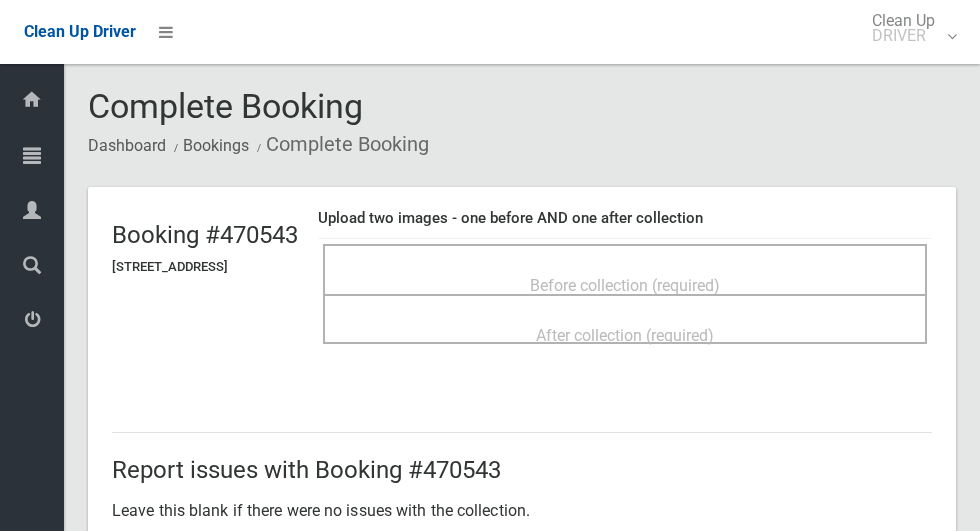 scroll, scrollTop: 0, scrollLeft: 0, axis: both 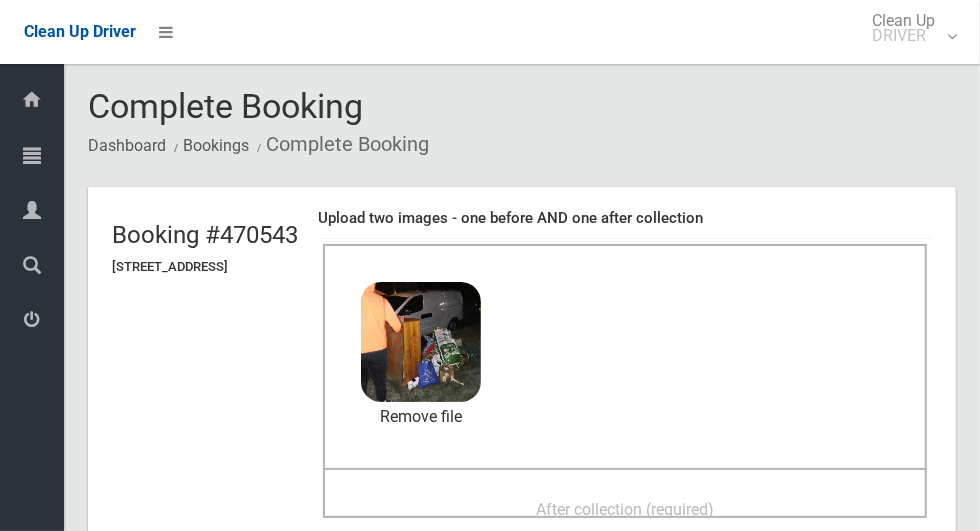click on "After collection (required)" at bounding box center [625, 509] 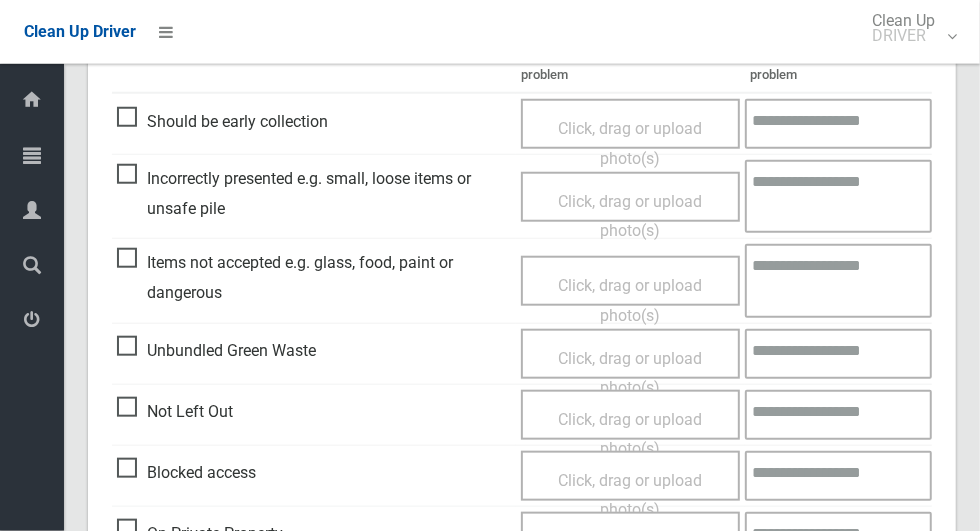 scroll, scrollTop: 1636, scrollLeft: 0, axis: vertical 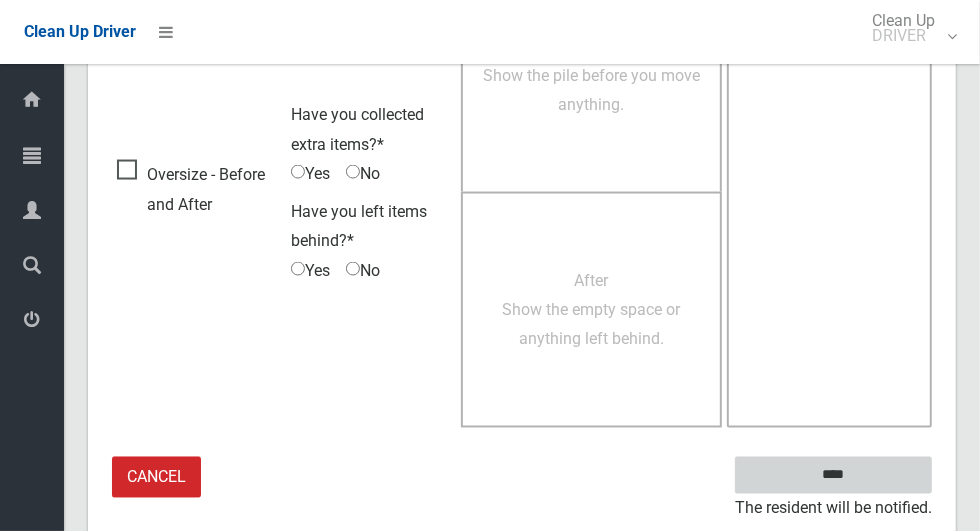 click on "****" at bounding box center [833, 475] 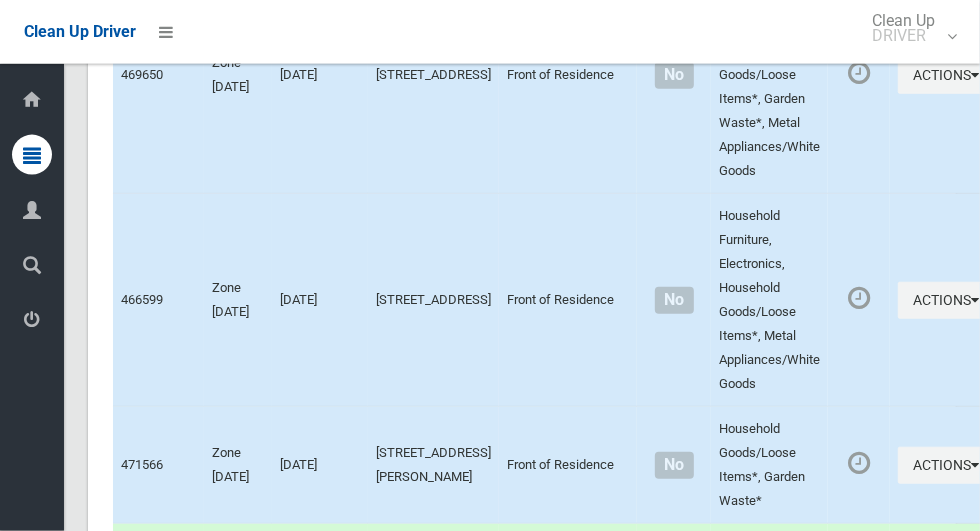 scroll, scrollTop: 9362, scrollLeft: 0, axis: vertical 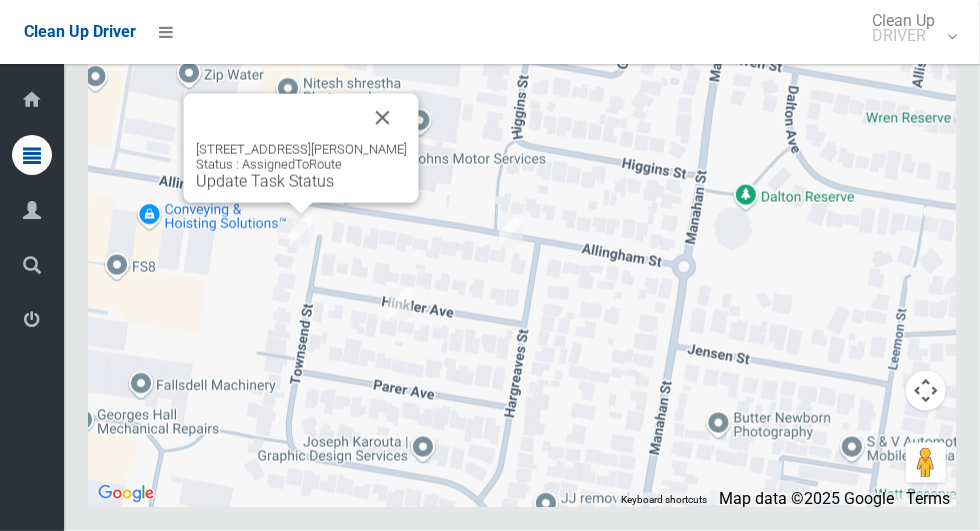 click on "Update Task Status" 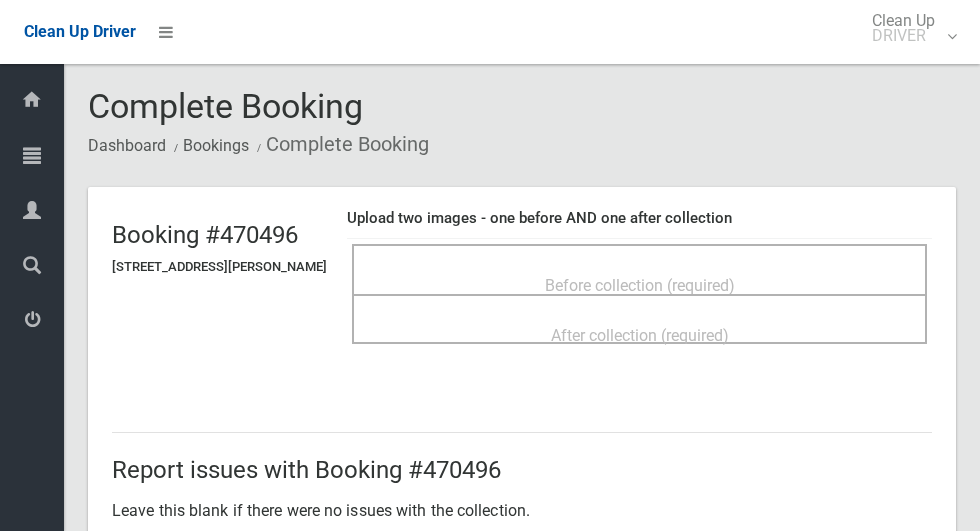 scroll, scrollTop: 0, scrollLeft: 0, axis: both 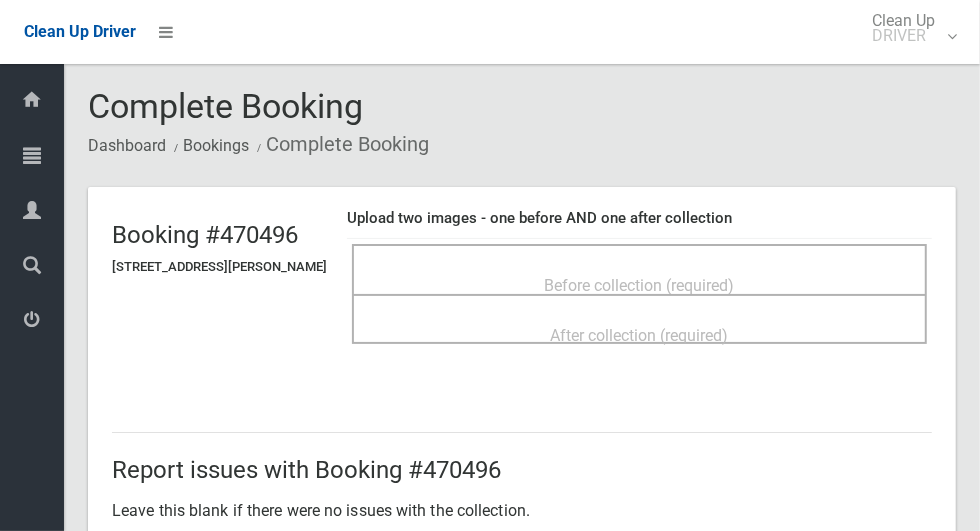 click on "Before collection (required)" at bounding box center [639, 269] 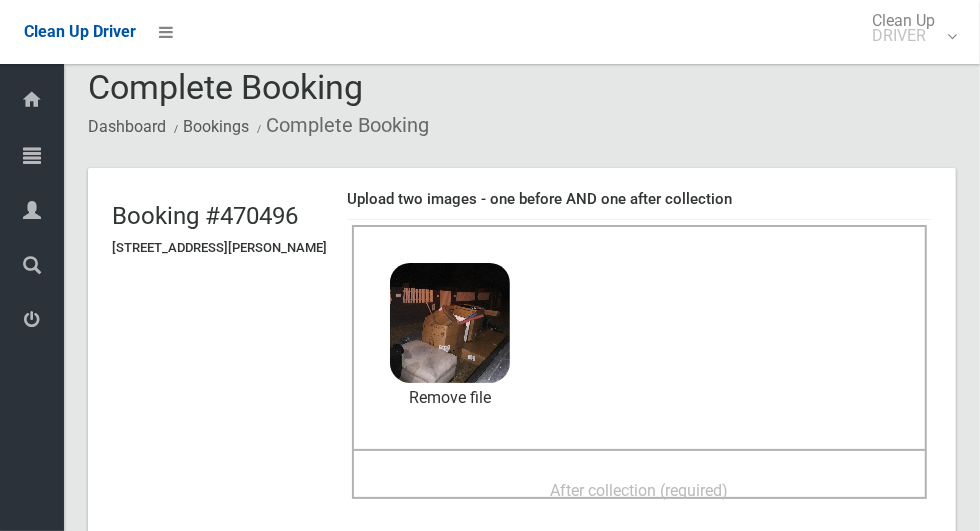 scroll, scrollTop: 69, scrollLeft: 0, axis: vertical 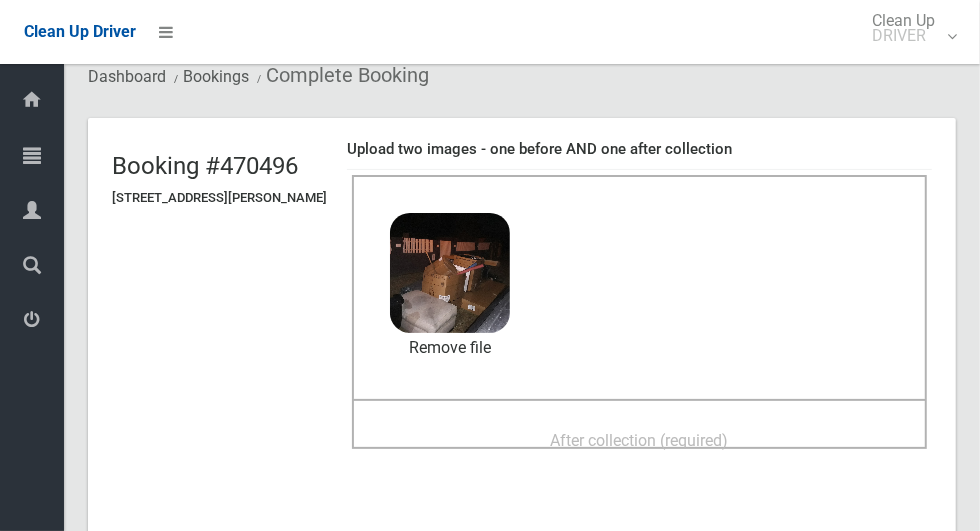click on "After collection (required)" at bounding box center (640, 440) 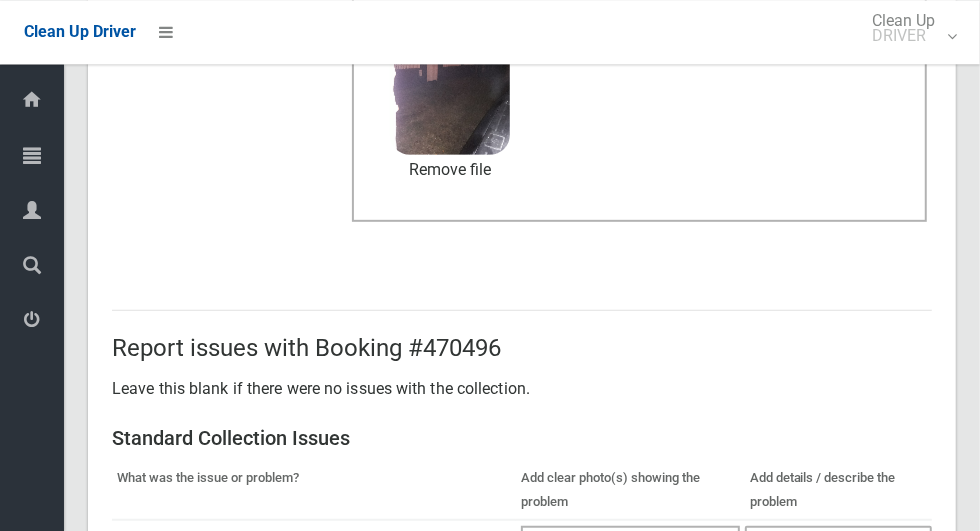 scroll, scrollTop: 1636, scrollLeft: 0, axis: vertical 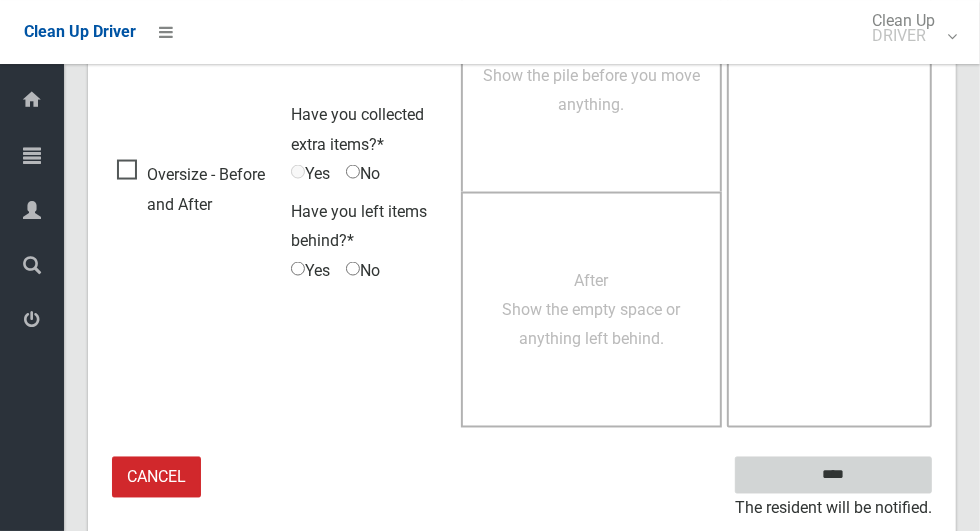 click on "****" at bounding box center [833, 475] 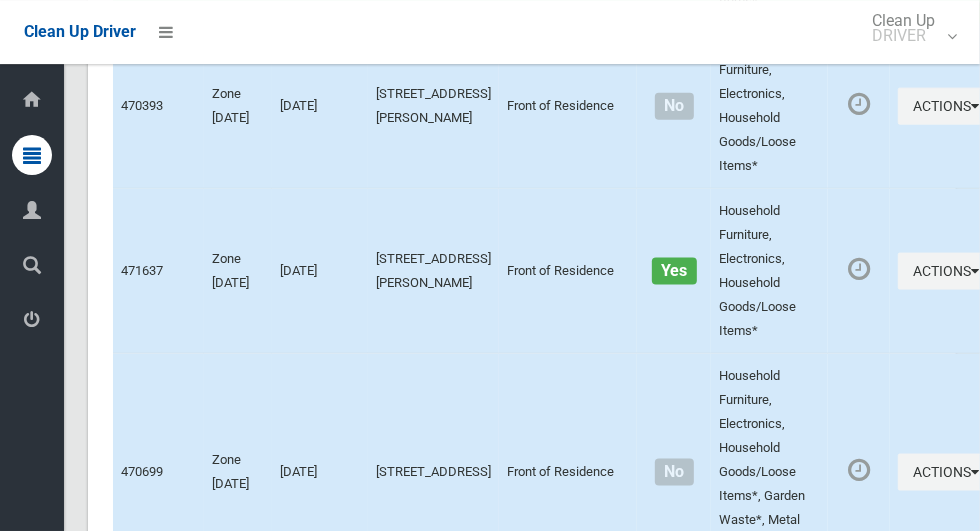 scroll, scrollTop: 9362, scrollLeft: 0, axis: vertical 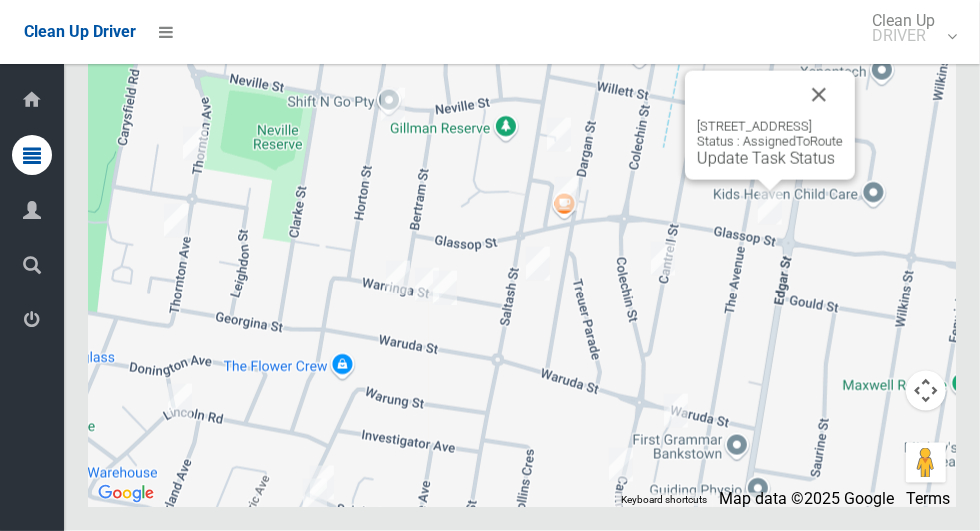 click at bounding box center (819, 95) 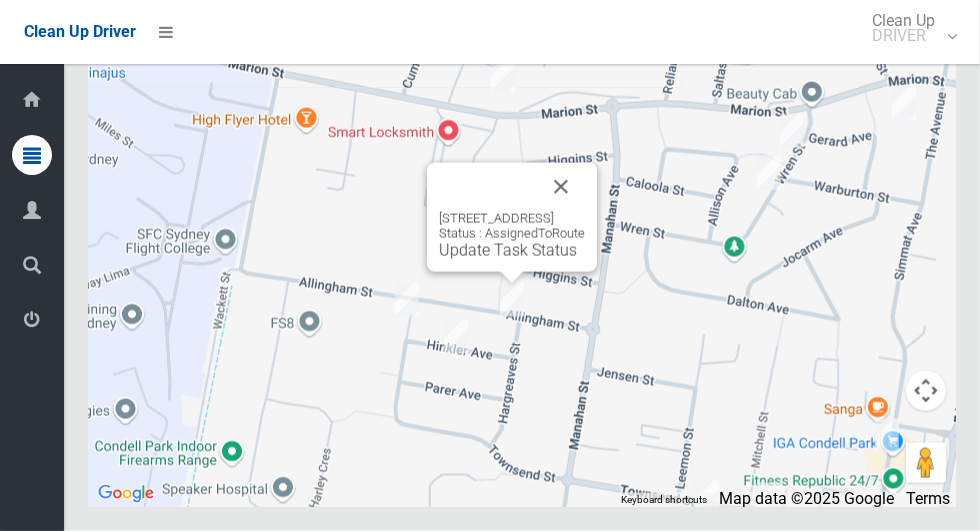 click on "Update Task Status" at bounding box center (508, 250) 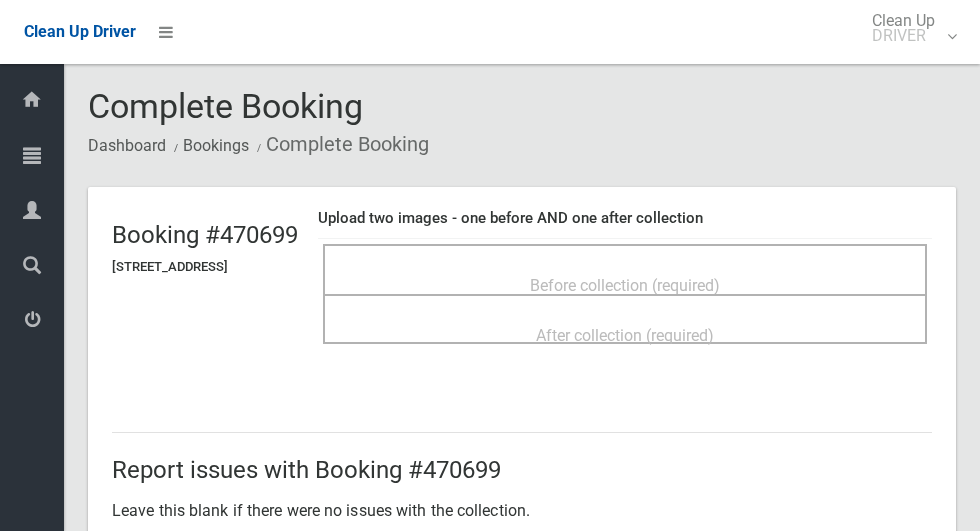 click on "Before collection (required)" at bounding box center (625, 285) 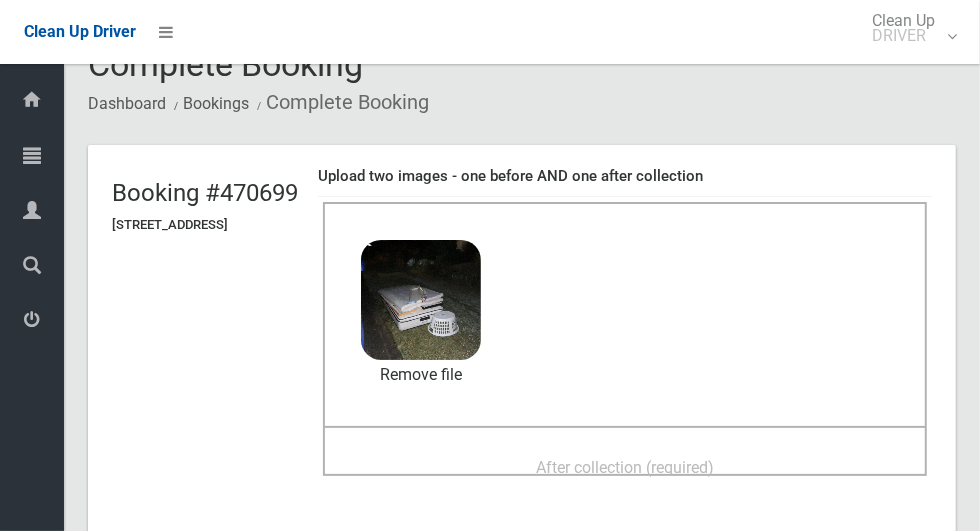 scroll, scrollTop: 79, scrollLeft: 0, axis: vertical 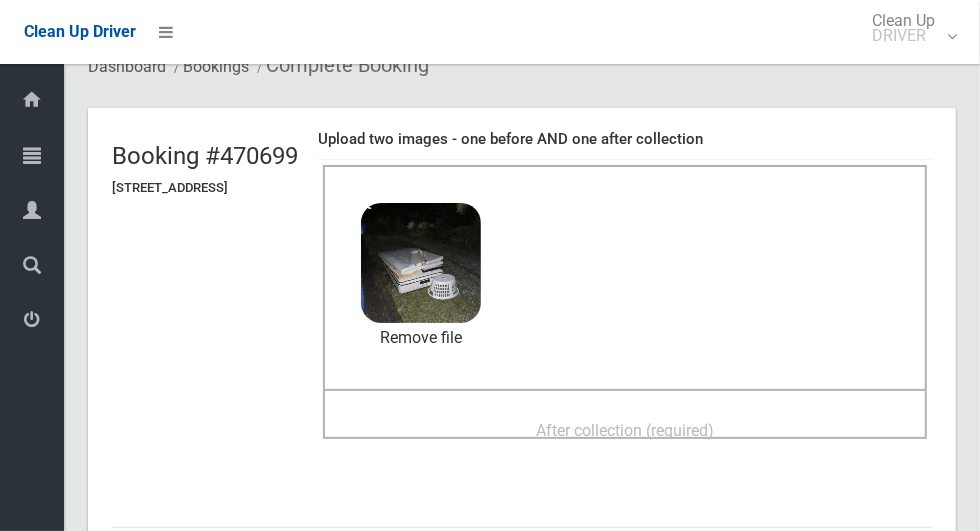 click on "After collection (required)" at bounding box center (625, 429) 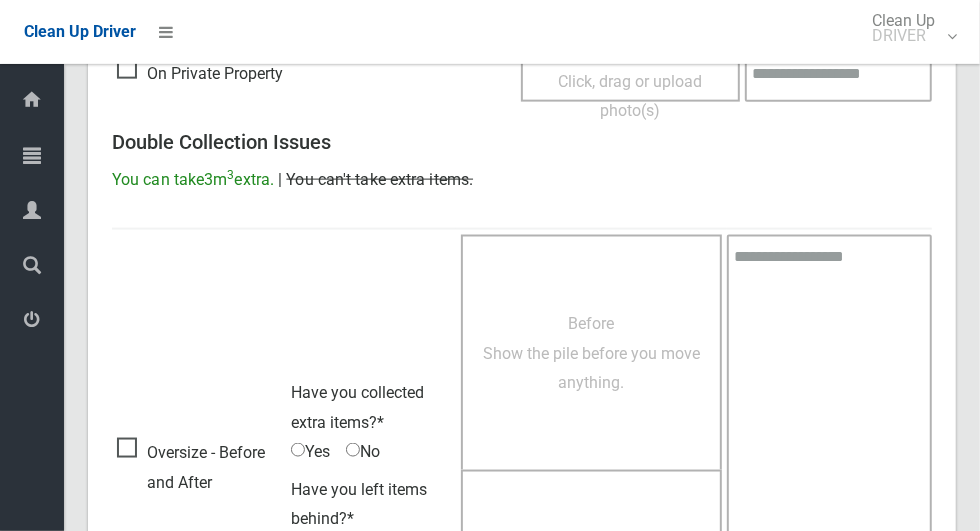 scroll, scrollTop: 1636, scrollLeft: 0, axis: vertical 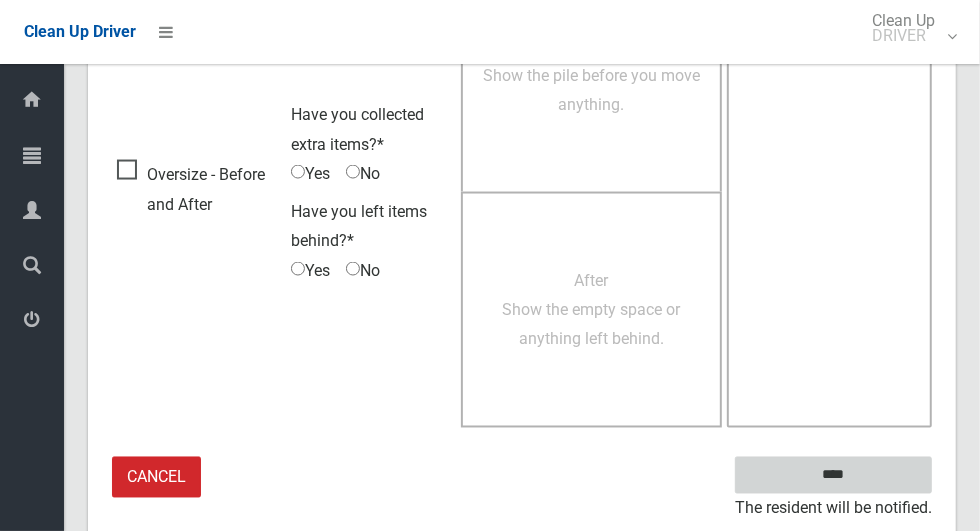 click on "****" at bounding box center (833, 475) 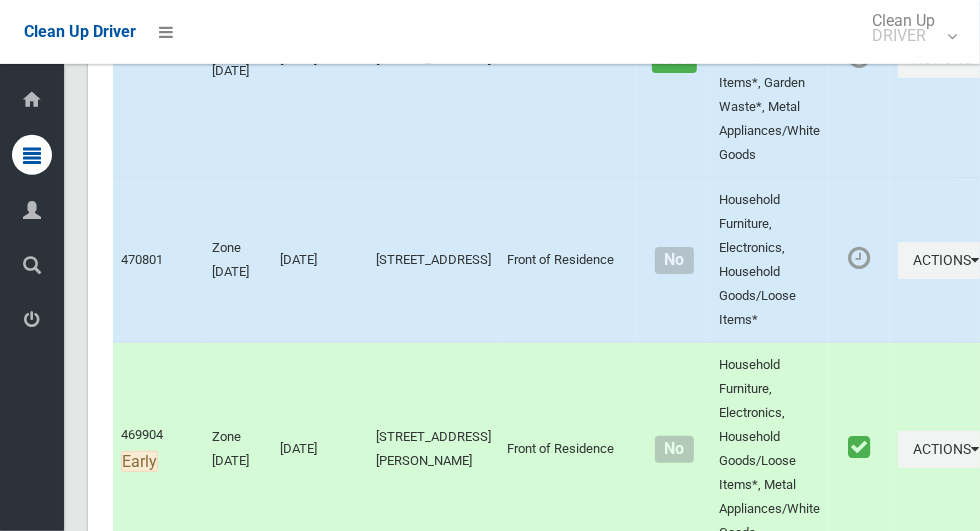 scroll, scrollTop: 9362, scrollLeft: 0, axis: vertical 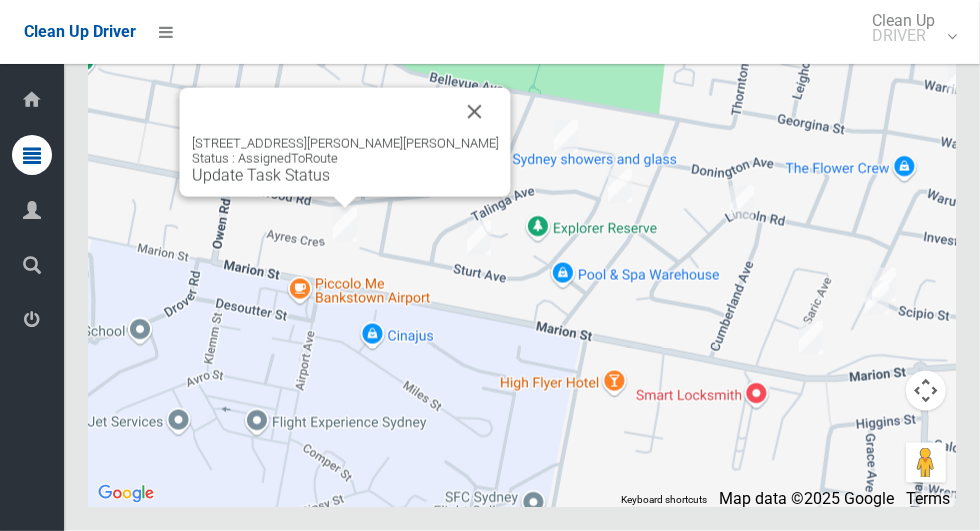 click at bounding box center (475, 112) 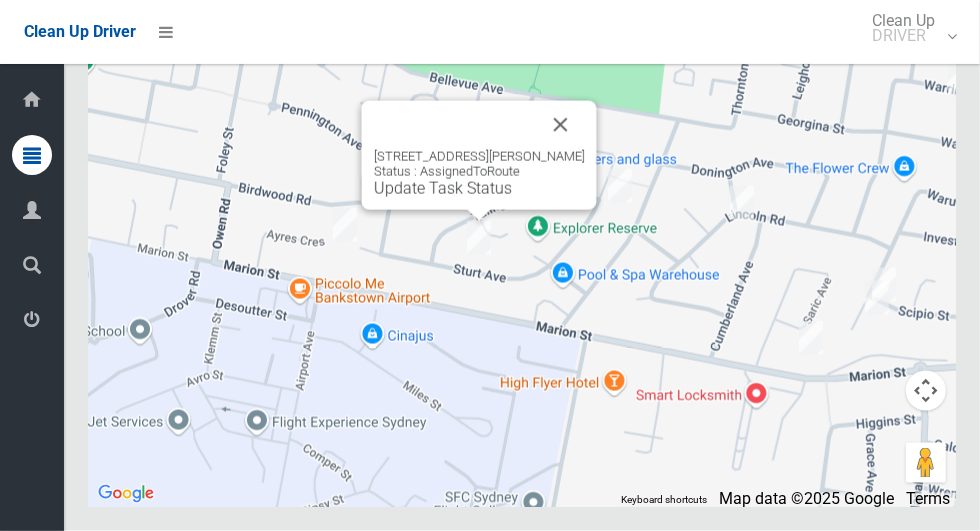 click at bounding box center (561, 125) 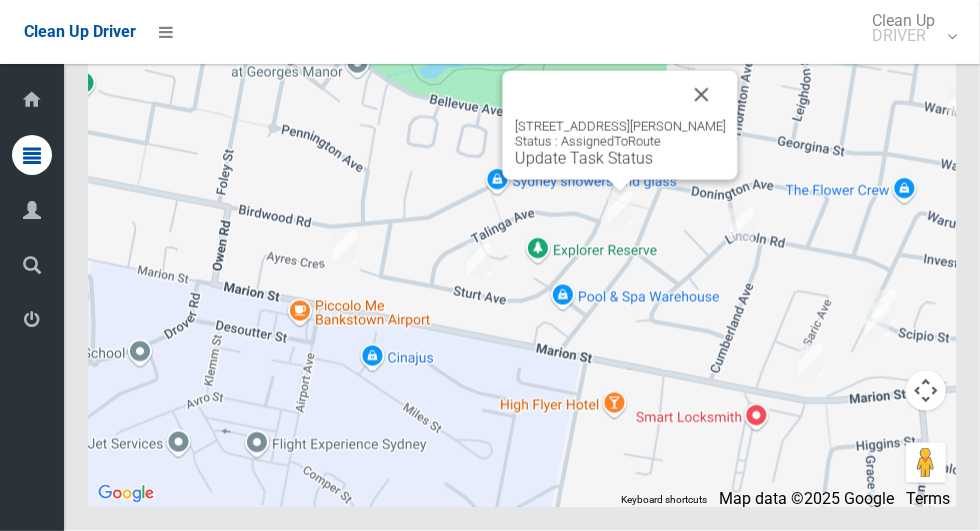 click at bounding box center [702, 95] 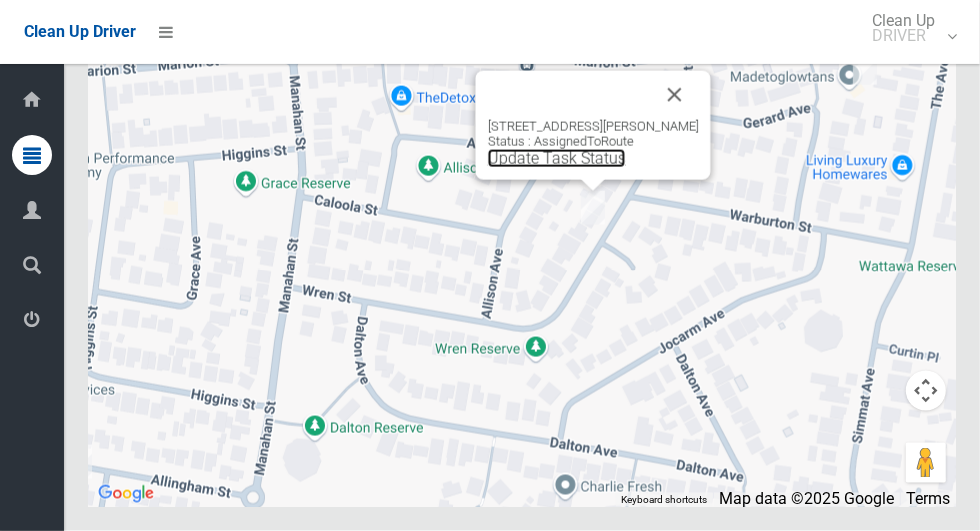click on "Update Task Status" at bounding box center [557, 158] 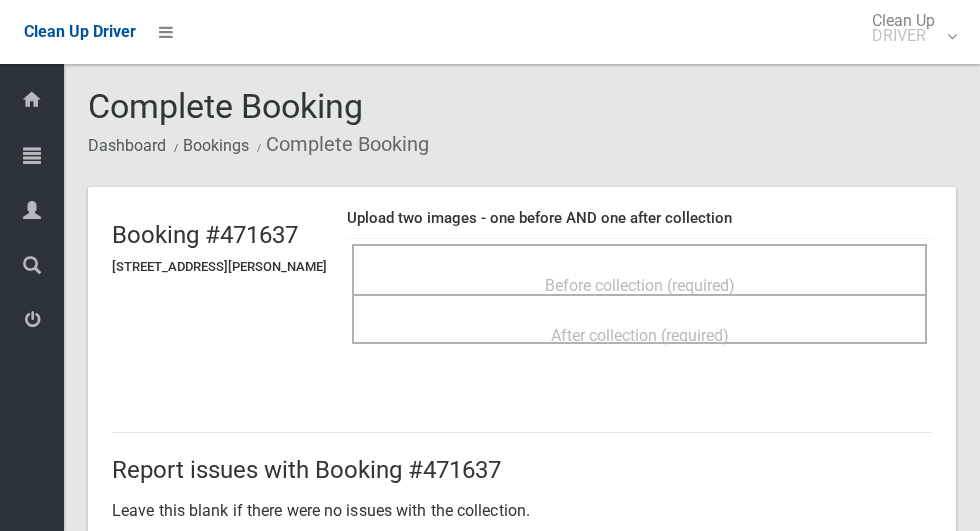click on "Before collection (required)" at bounding box center [639, 284] 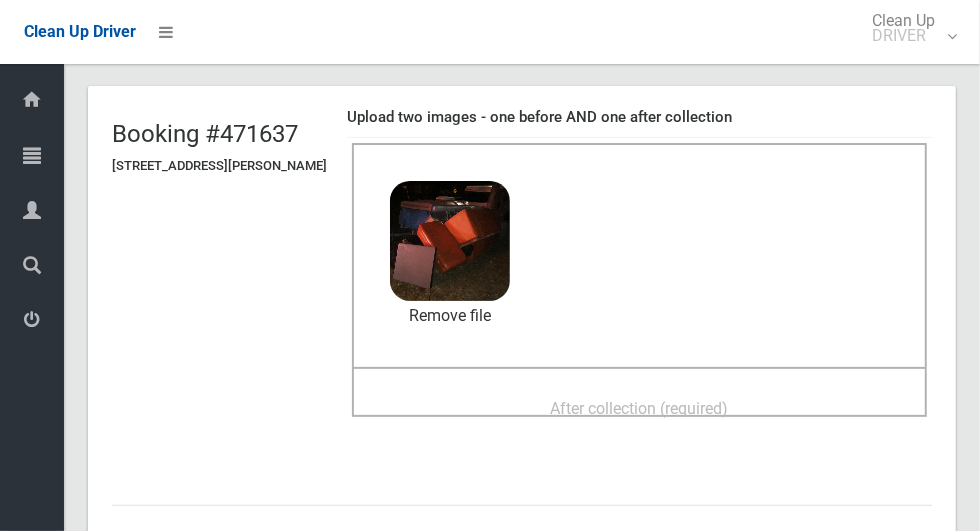 scroll, scrollTop: 104, scrollLeft: 0, axis: vertical 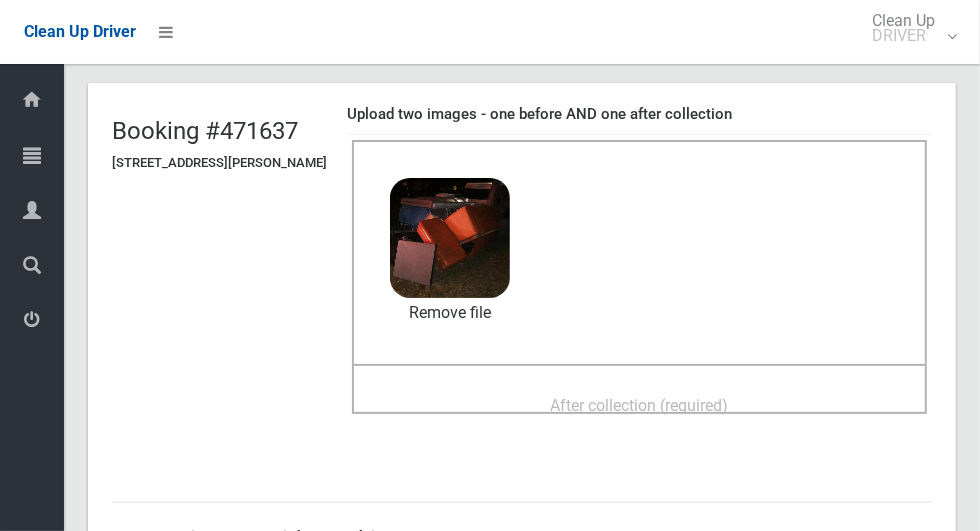 click on "After collection (required)" at bounding box center (640, 405) 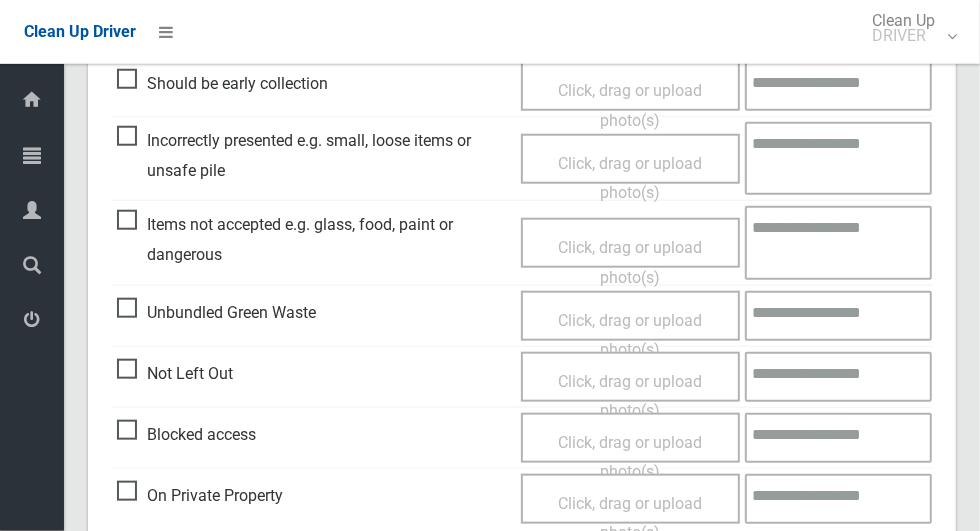 scroll, scrollTop: 1636, scrollLeft: 0, axis: vertical 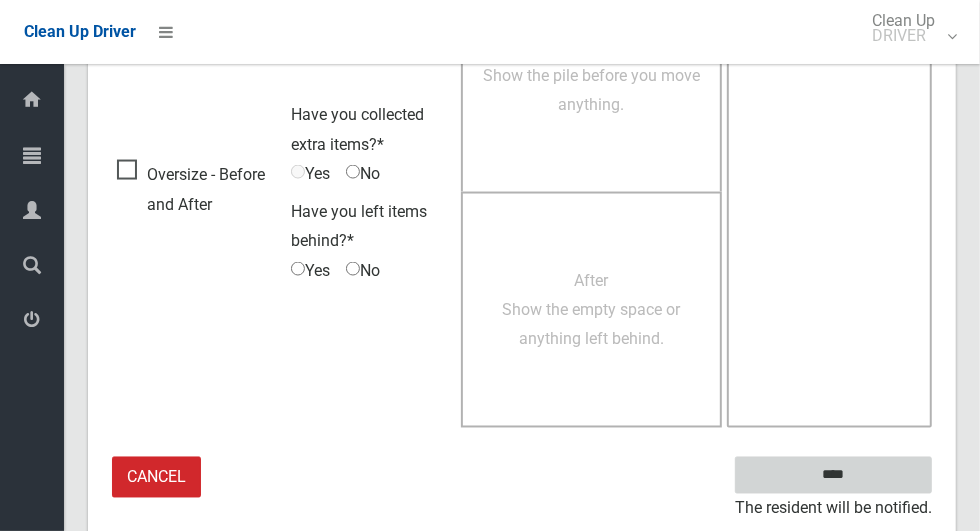 click on "****" at bounding box center (833, 475) 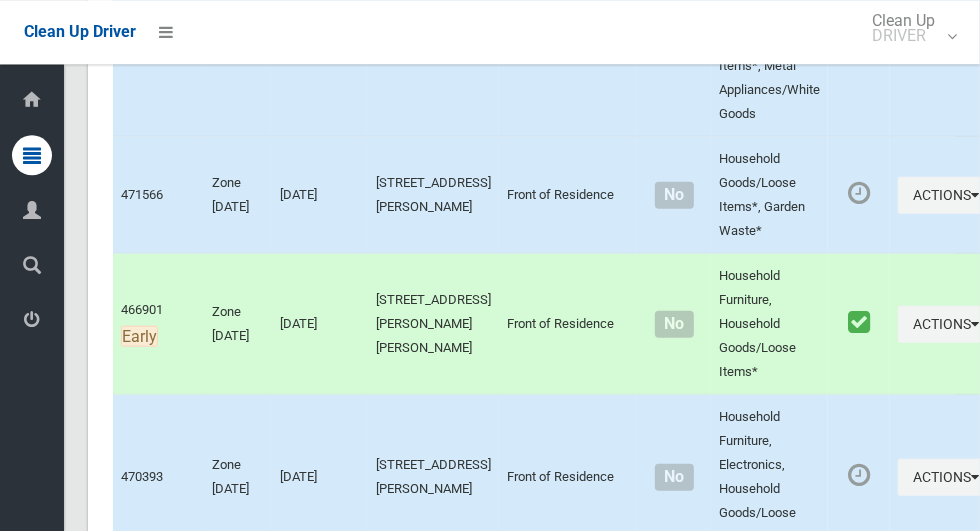 scroll, scrollTop: 9362, scrollLeft: 0, axis: vertical 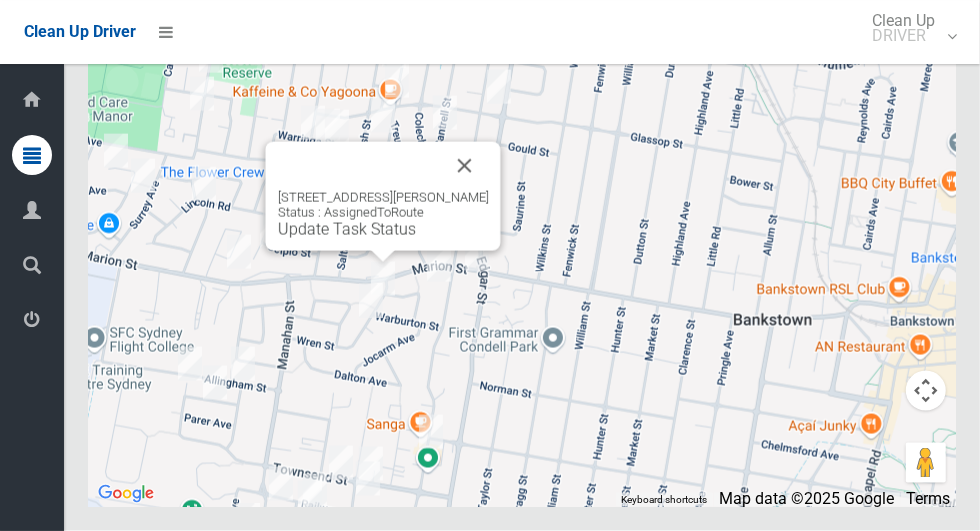 click on "Update Task Status" at bounding box center [347, 229] 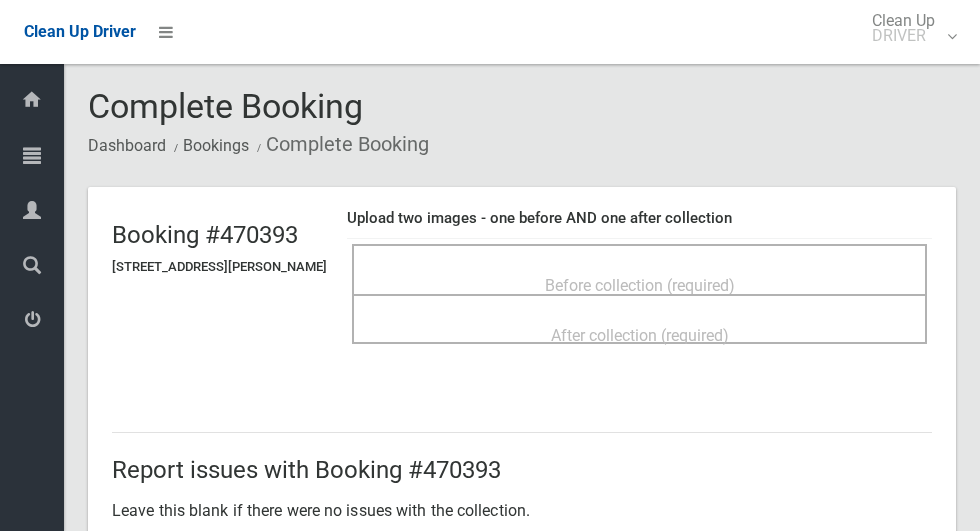 scroll, scrollTop: 0, scrollLeft: 0, axis: both 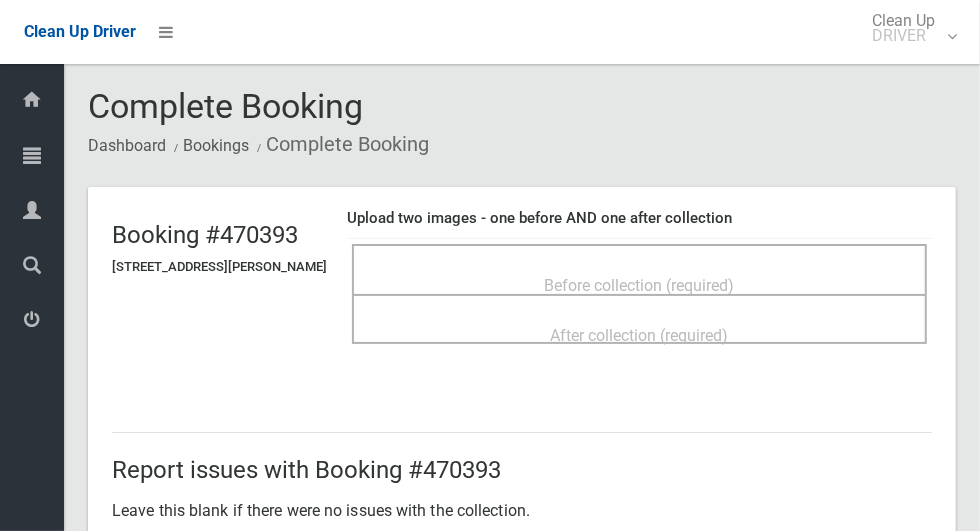 click on "Before collection (required)" at bounding box center (639, 284) 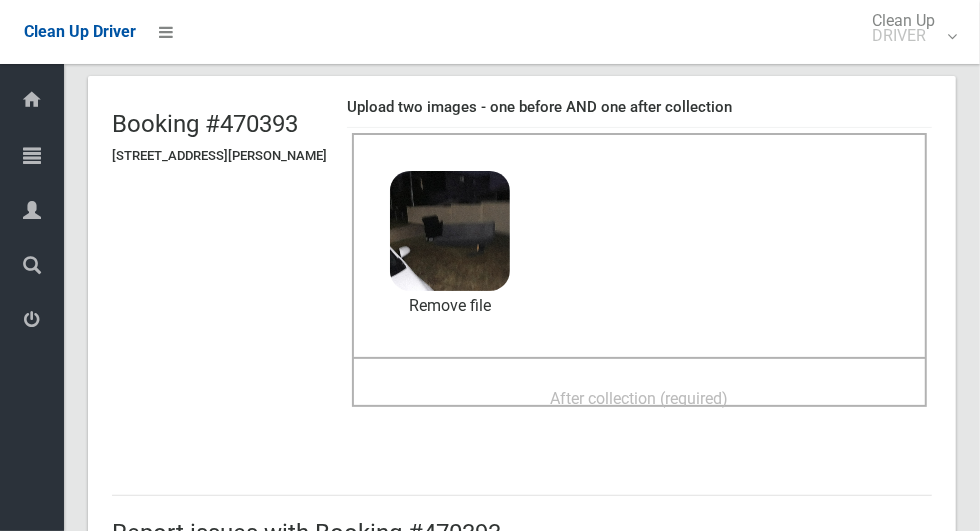 scroll, scrollTop: 111, scrollLeft: 0, axis: vertical 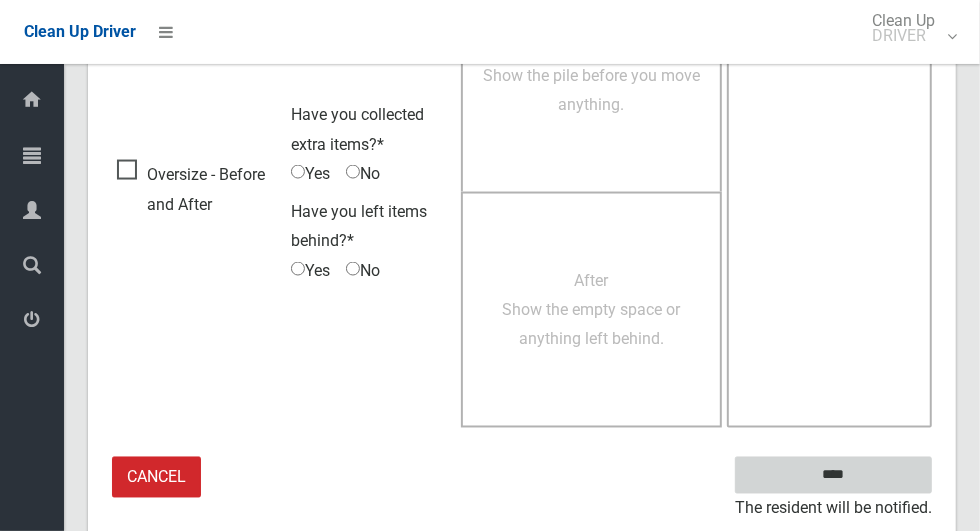 click on "****" at bounding box center [833, 475] 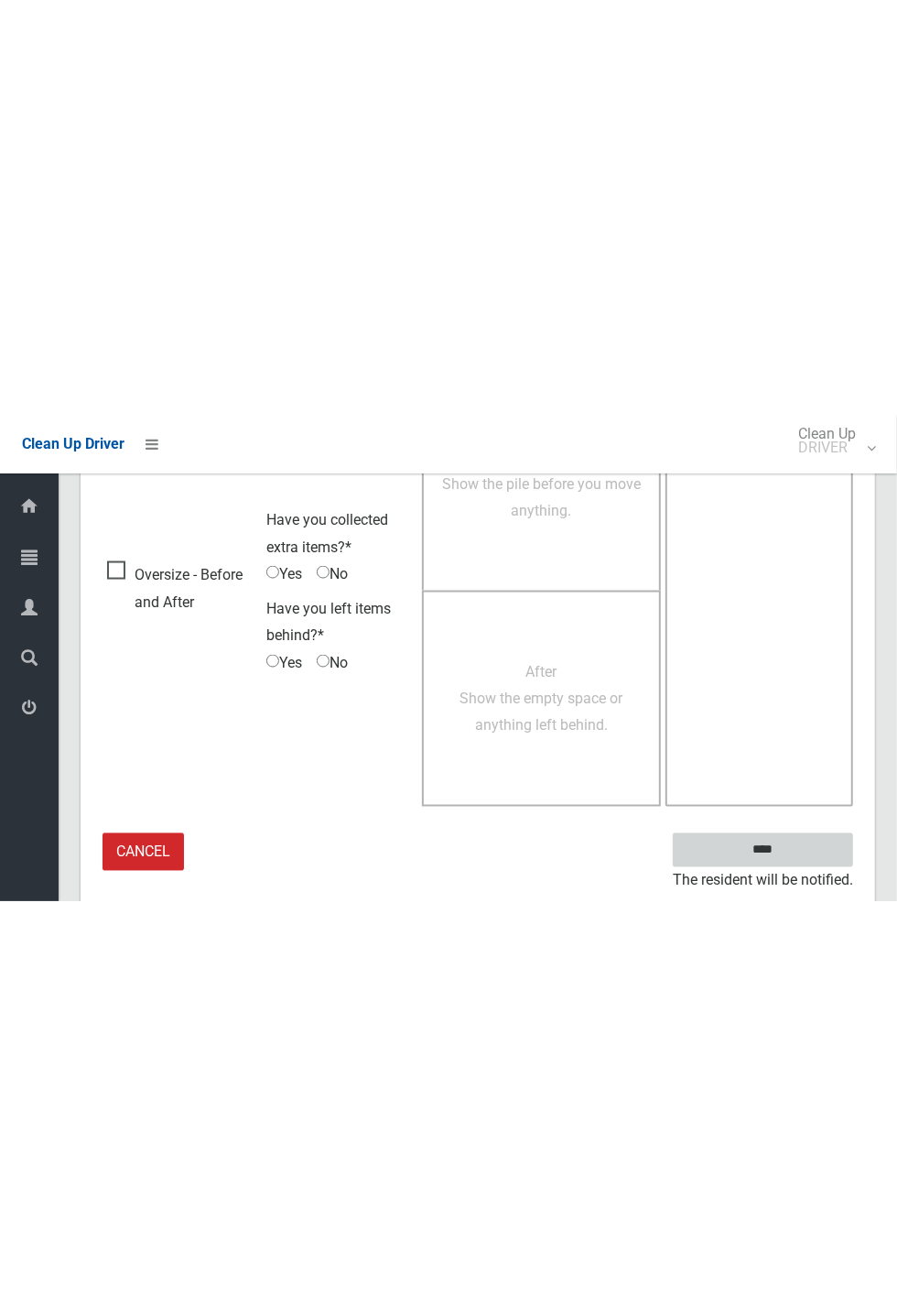 scroll, scrollTop: 721, scrollLeft: 0, axis: vertical 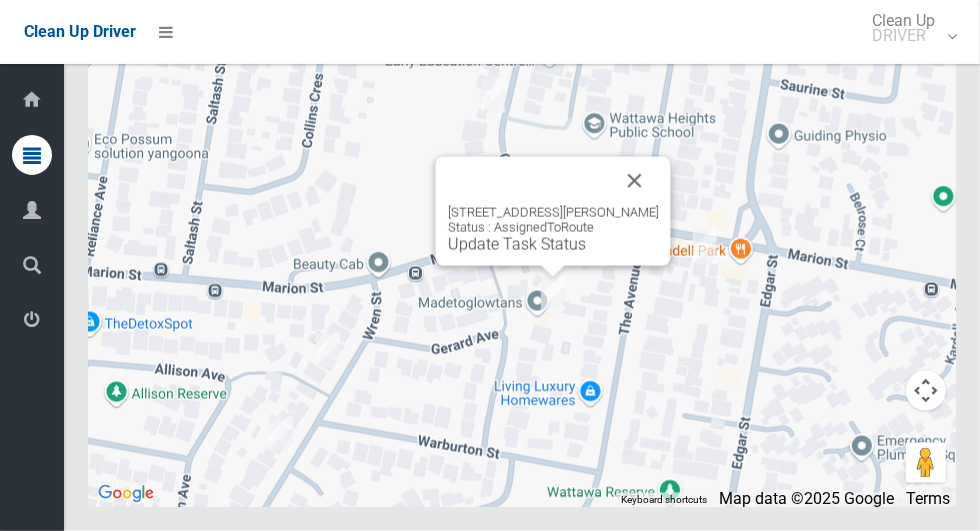 click at bounding box center (635, 181) 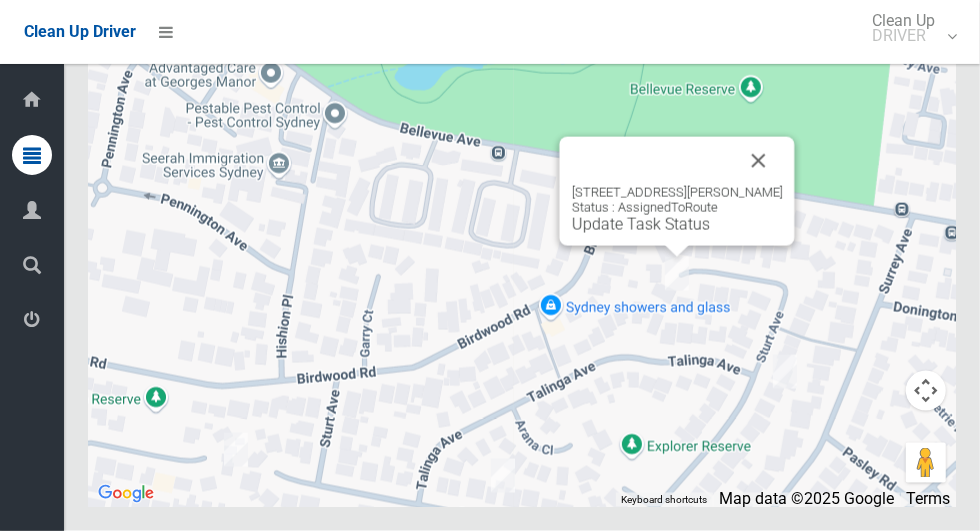 click at bounding box center [759, 161] 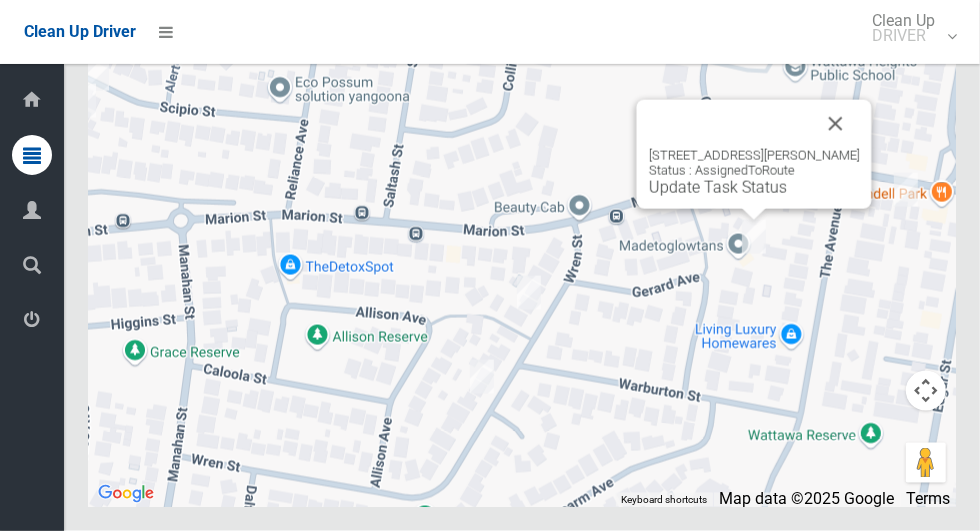 click on "Update Task Status" at bounding box center [718, 187] 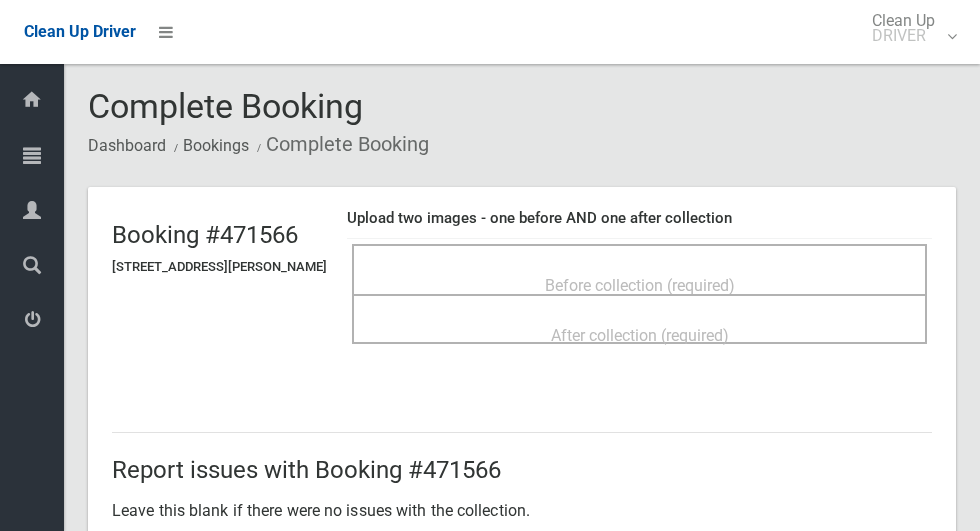 click on "Before collection (required)" at bounding box center [639, 284] 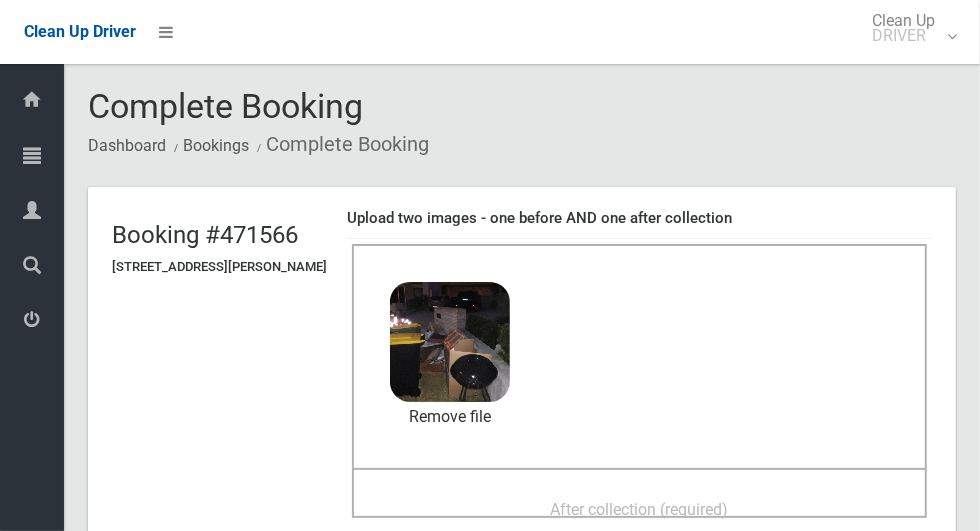 click on "After collection (required)" at bounding box center [639, 508] 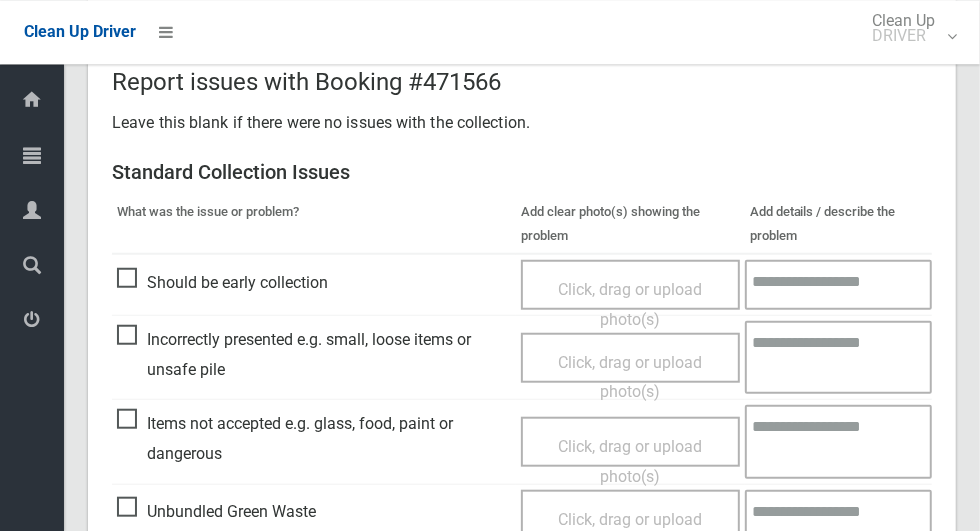 scroll, scrollTop: 1636, scrollLeft: 0, axis: vertical 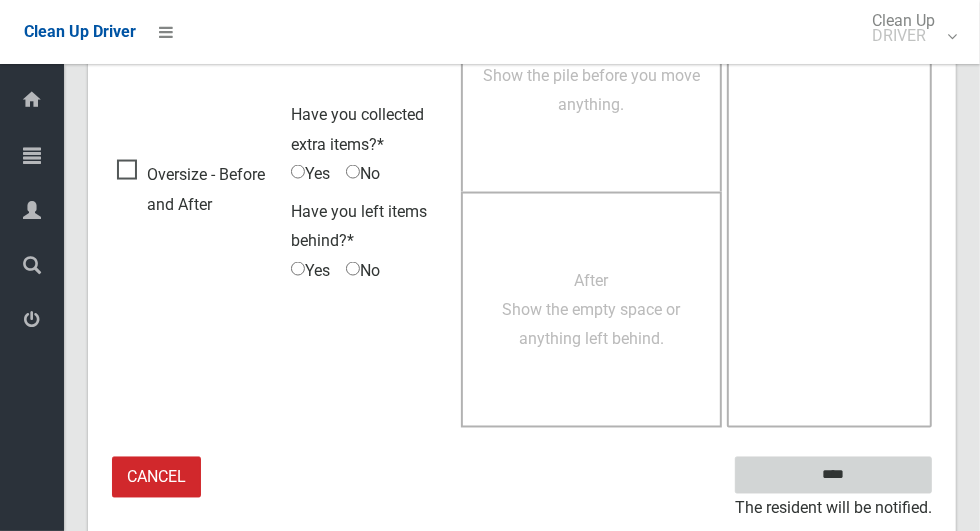 click on "****" at bounding box center (833, 475) 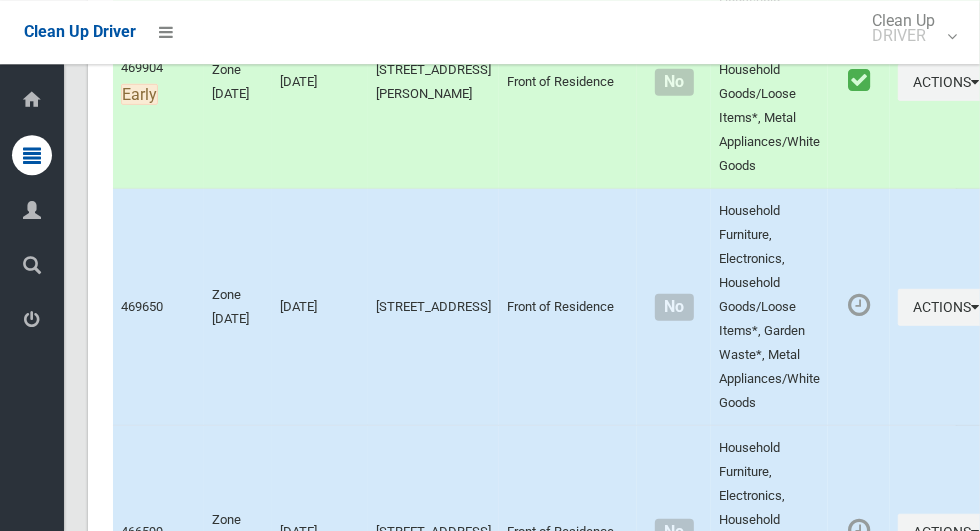 scroll, scrollTop: 9362, scrollLeft: 0, axis: vertical 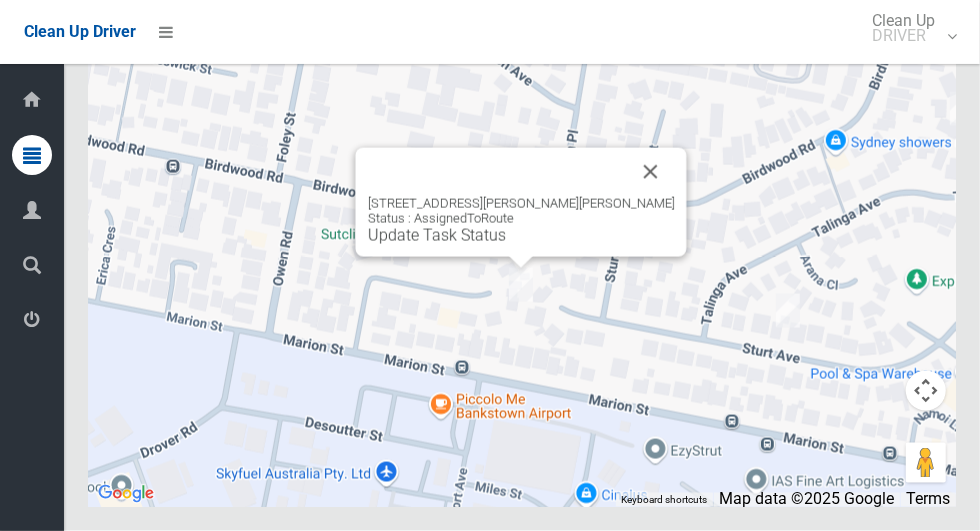 click at bounding box center (651, 172) 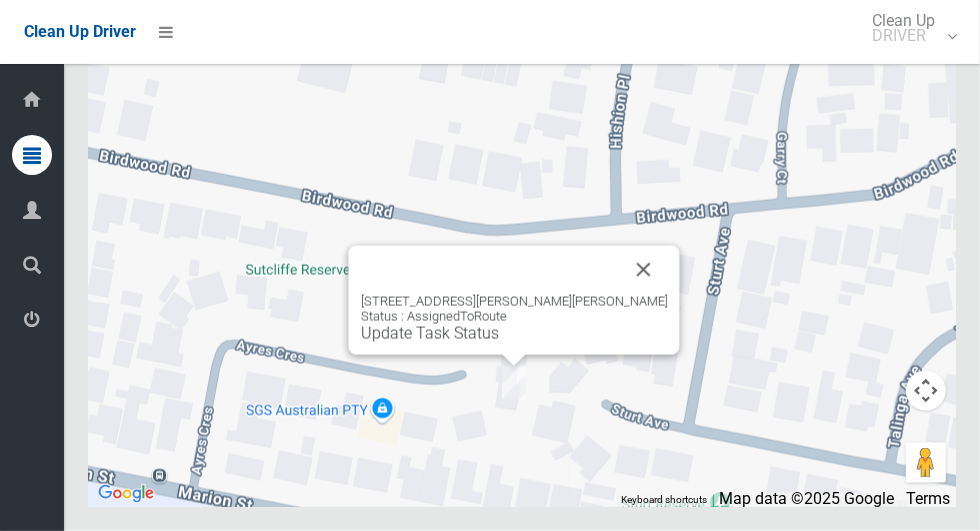 click on "18 Ayres Crescent, GEORGES HALL NSW 2198 Status : AssignedToRoute Update Task Status" at bounding box center [514, 318] 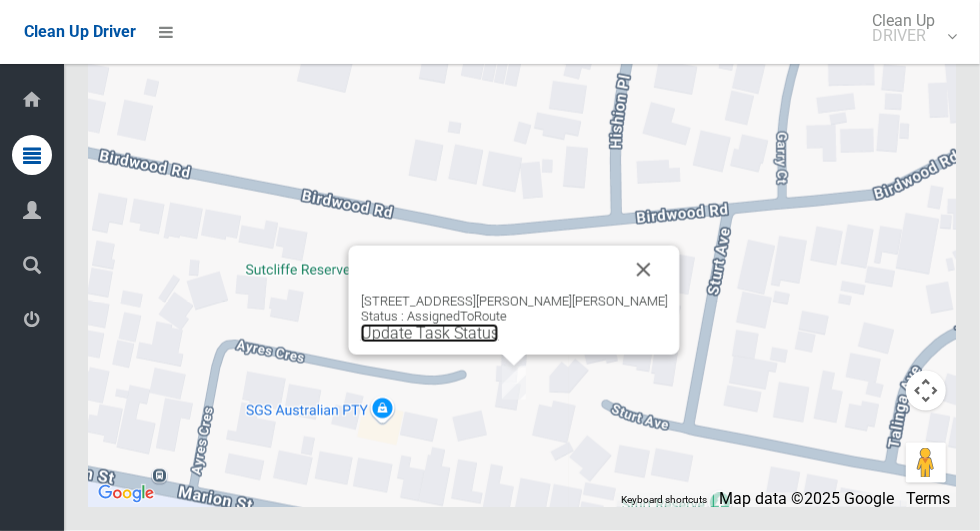 click on "Update Task Status" at bounding box center (430, 333) 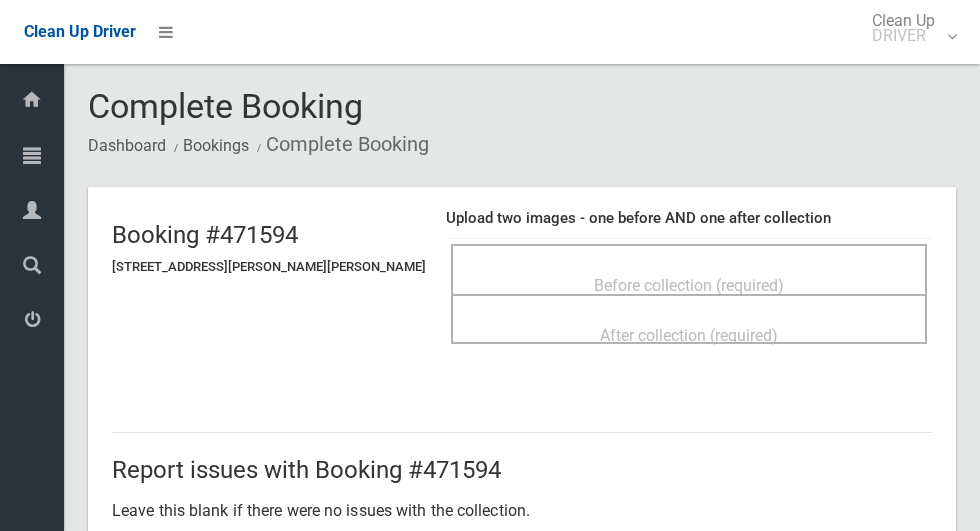click on "Before collection (required)" at bounding box center (689, 284) 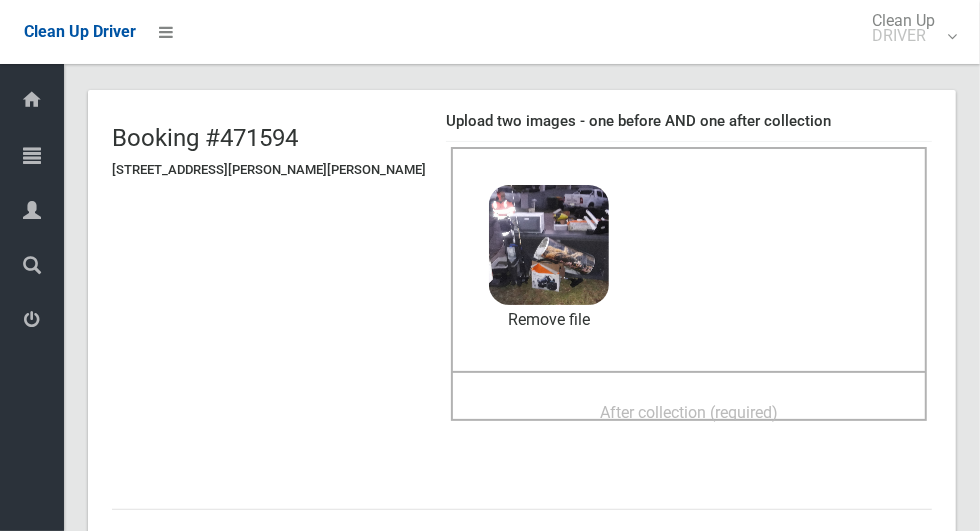 scroll, scrollTop: 98, scrollLeft: 0, axis: vertical 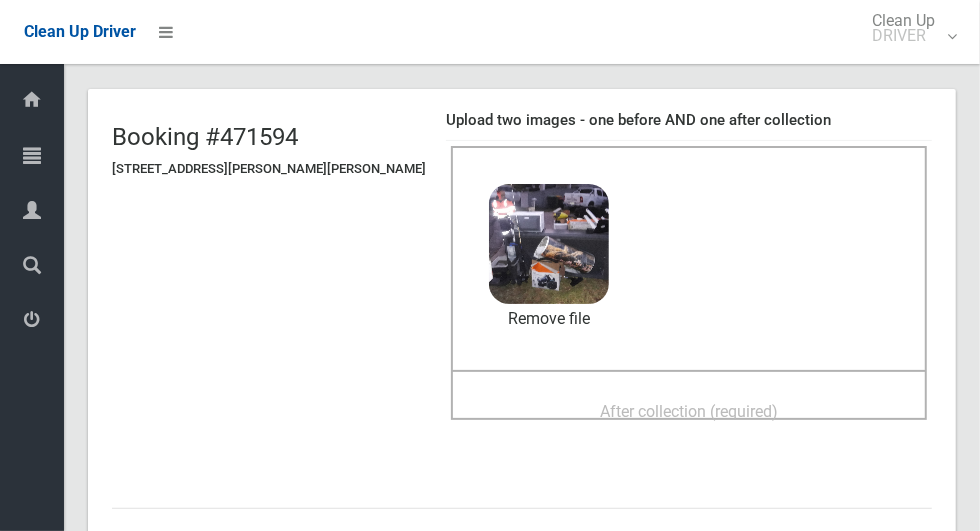 click on "After collection (required)" at bounding box center [689, 411] 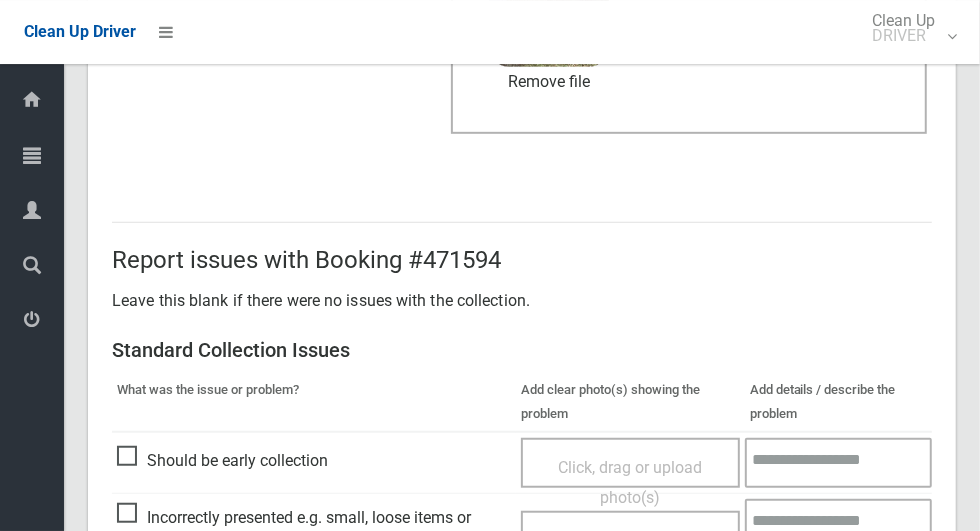scroll, scrollTop: 1636, scrollLeft: 0, axis: vertical 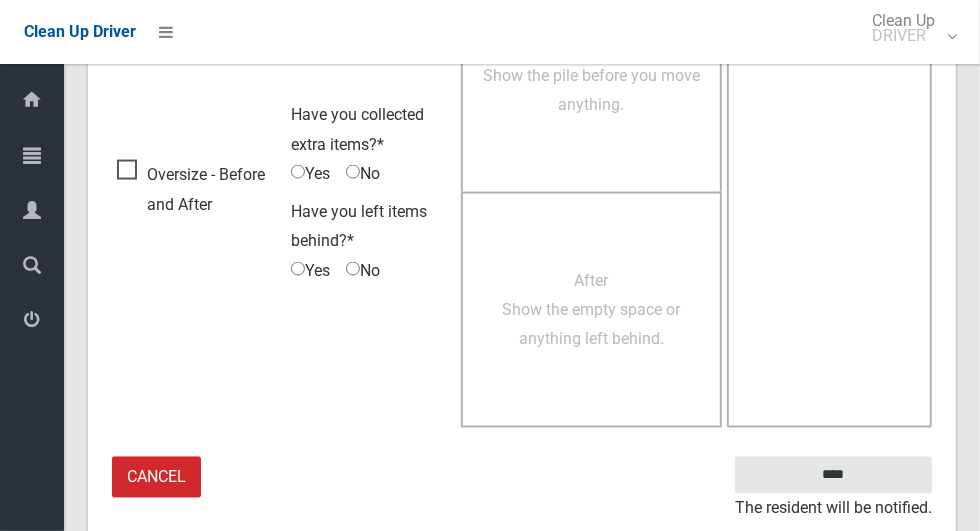 click on "The resident will be notified." at bounding box center (833, 509) 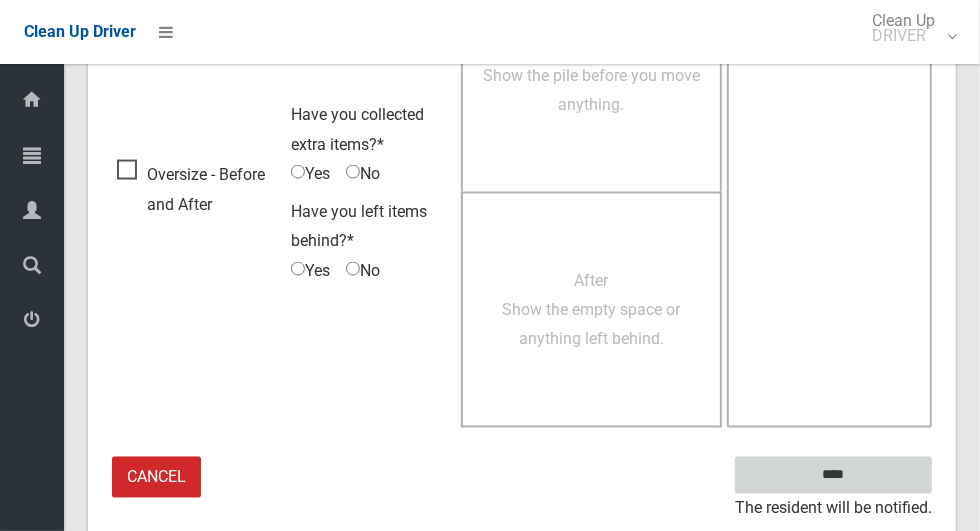 click on "****" at bounding box center (833, 475) 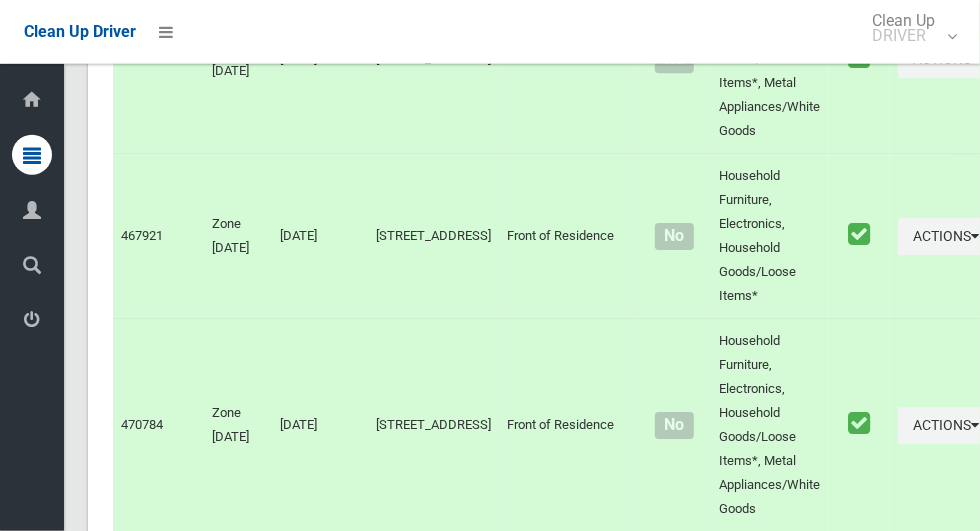 scroll, scrollTop: 9362, scrollLeft: 0, axis: vertical 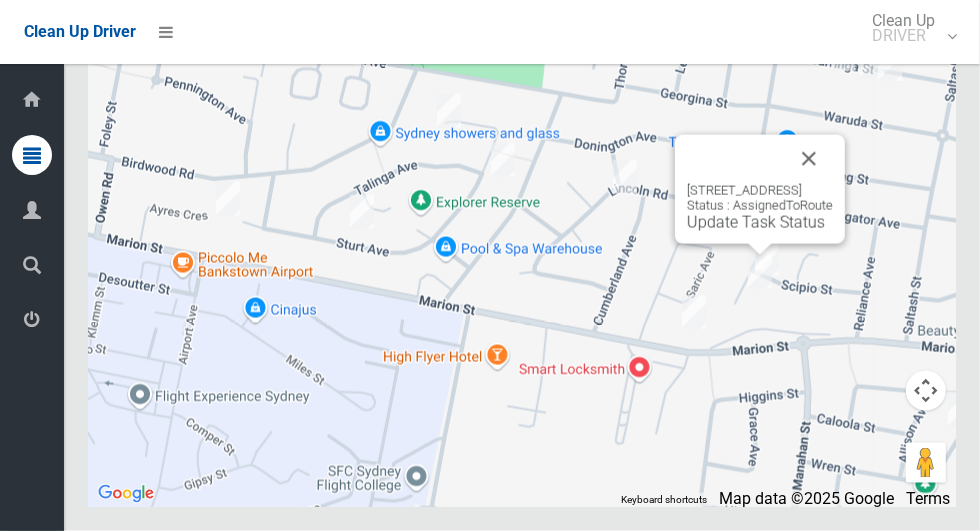click at bounding box center [809, 159] 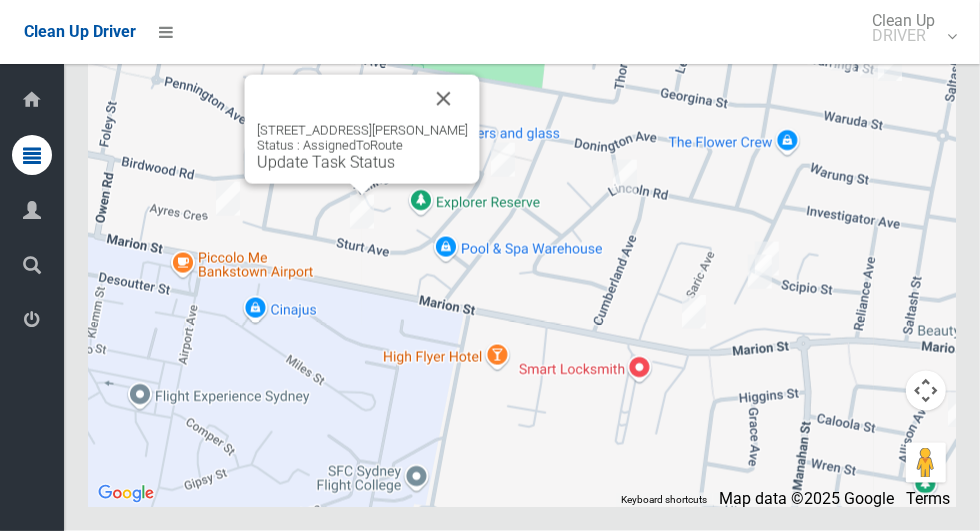click at bounding box center [444, 99] 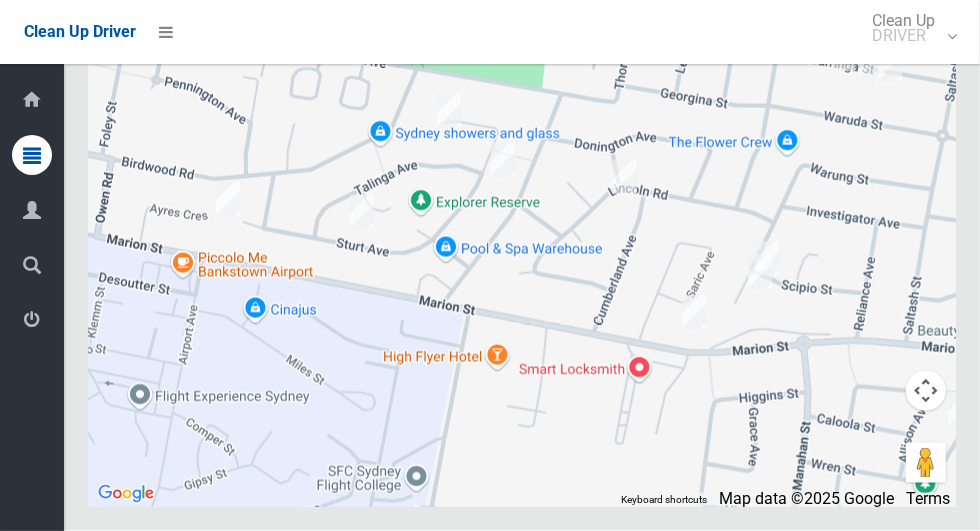click on "To navigate, press the arrow keys." at bounding box center (522, 257) 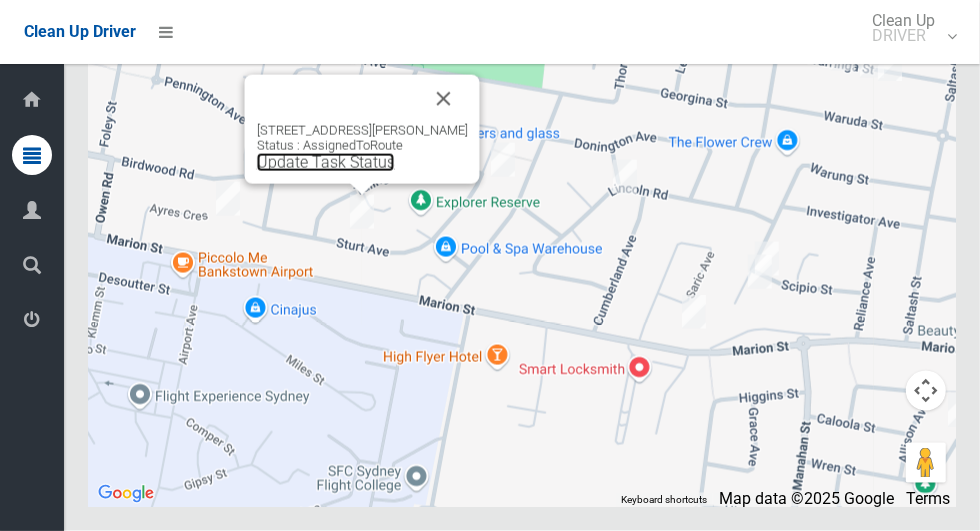 click on "Update Task Status" at bounding box center [326, 162] 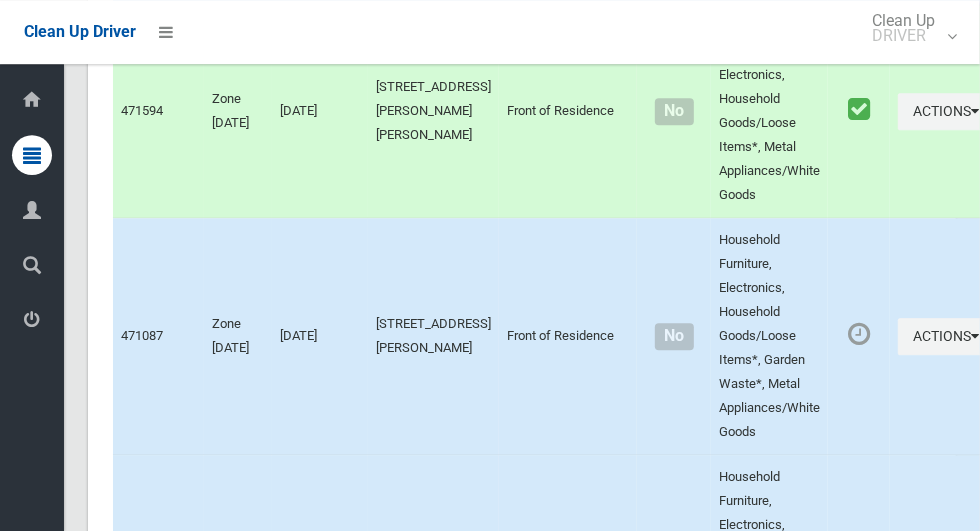 scroll, scrollTop: 2770, scrollLeft: 0, axis: vertical 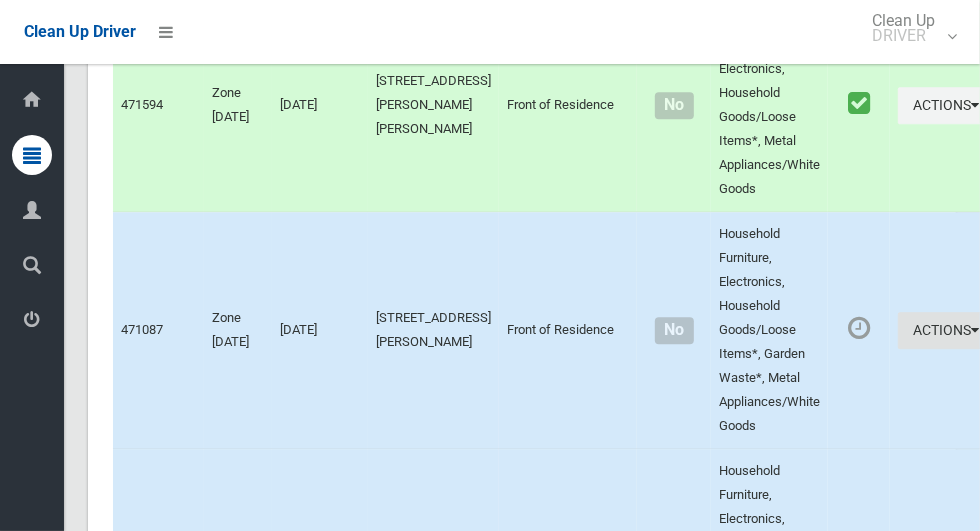 click on "Actions" at bounding box center (946, 330) 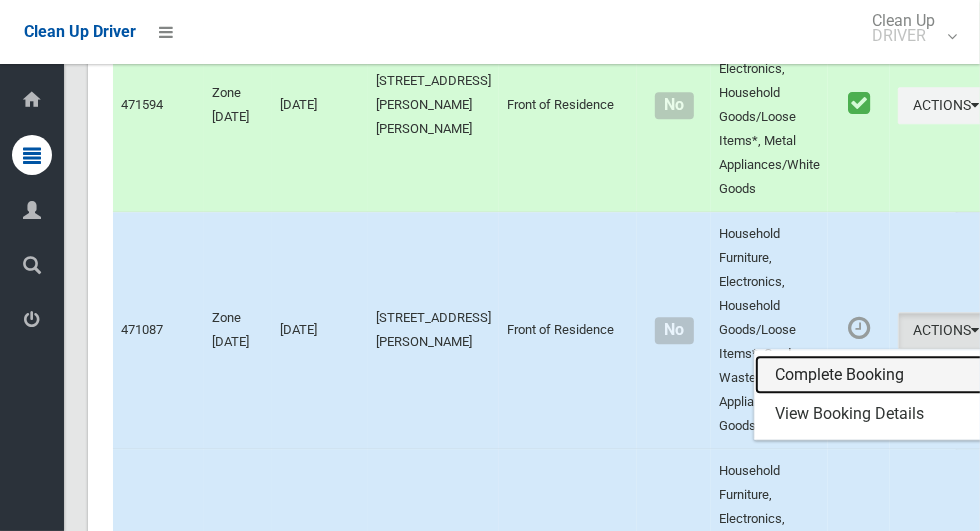 click on "Complete Booking" at bounding box center [874, 375] 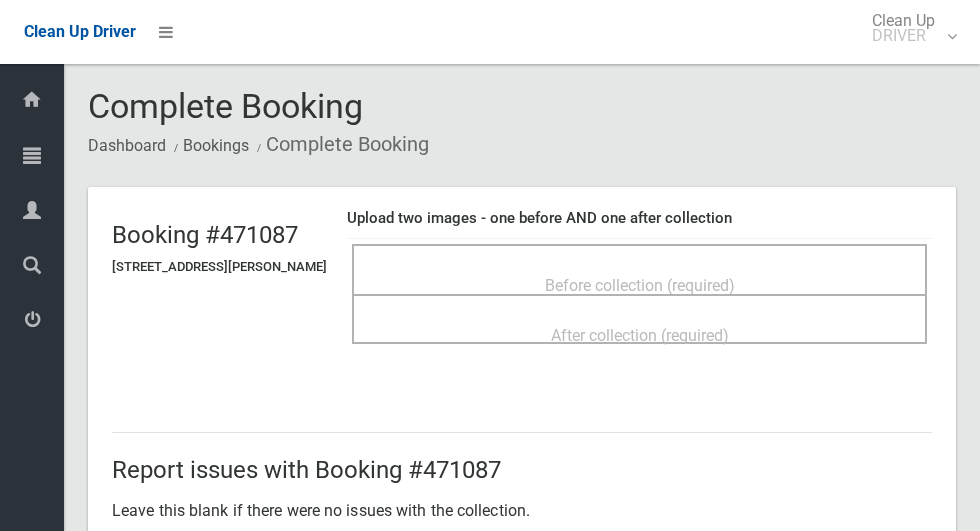 scroll, scrollTop: 0, scrollLeft: 0, axis: both 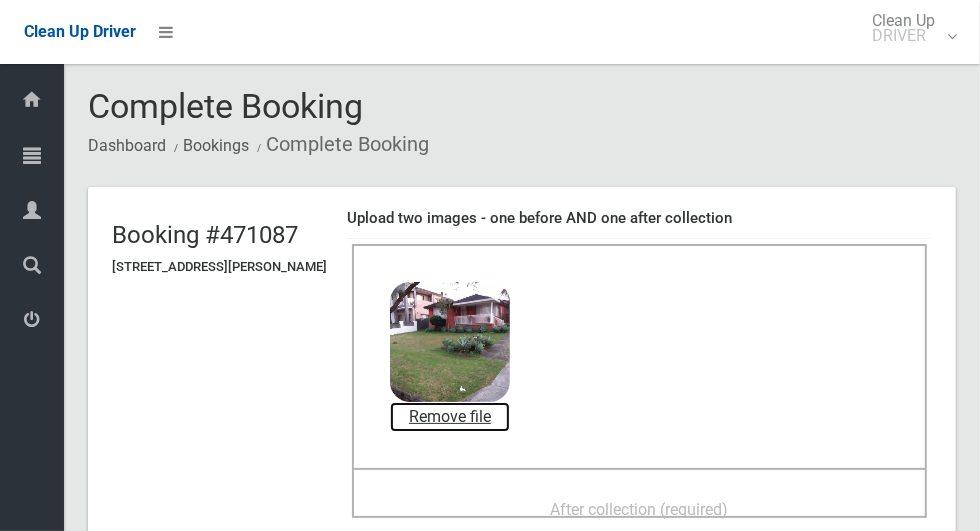 click on "Remove file" at bounding box center [450, 417] 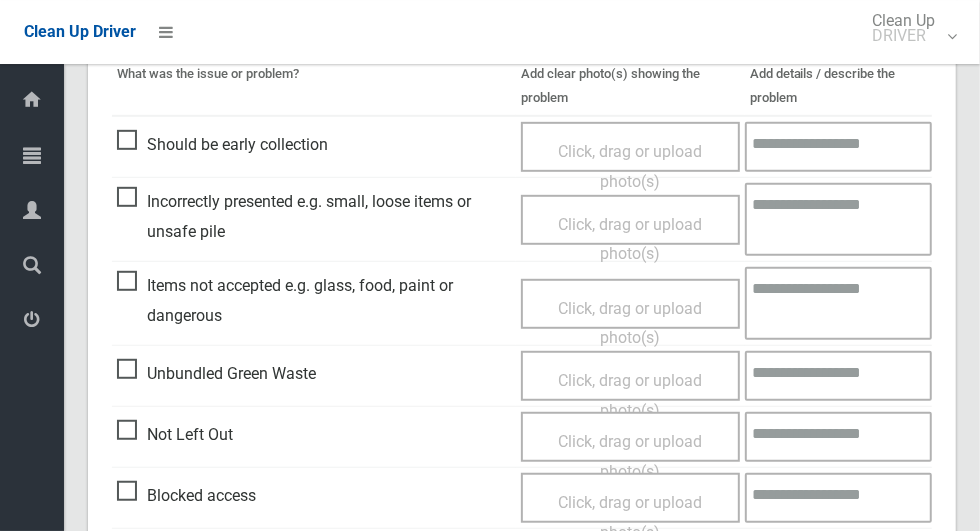 scroll, scrollTop: 529, scrollLeft: 0, axis: vertical 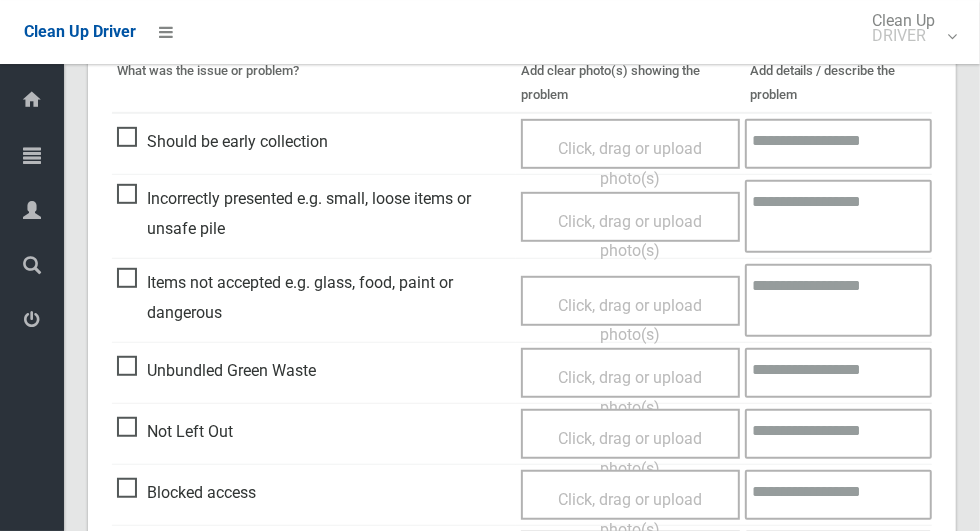 click on "Not Left Out" at bounding box center [175, 432] 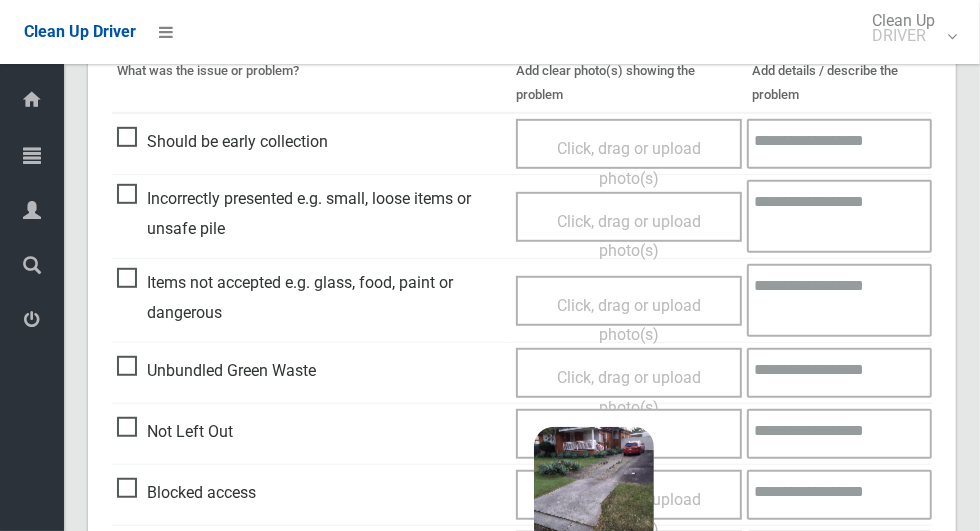 scroll, scrollTop: 1288, scrollLeft: 0, axis: vertical 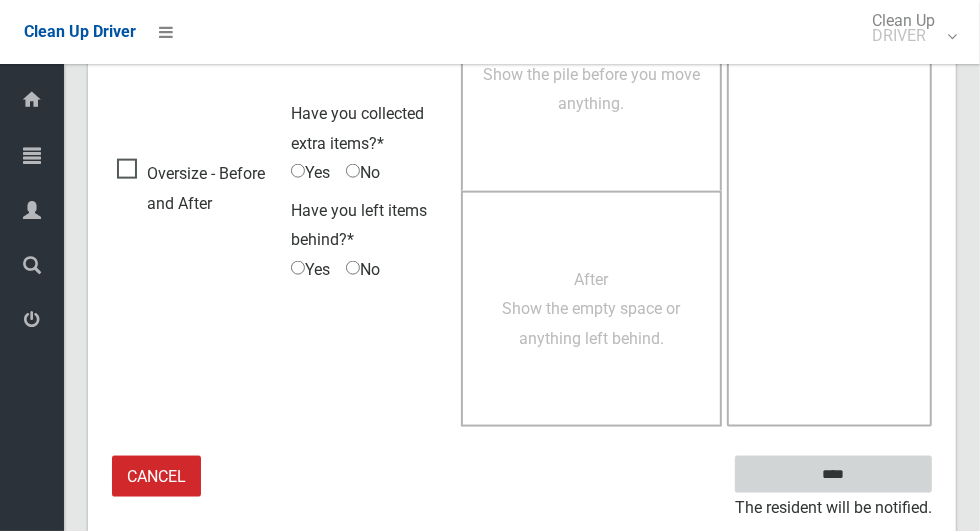 click on "****" at bounding box center (833, 474) 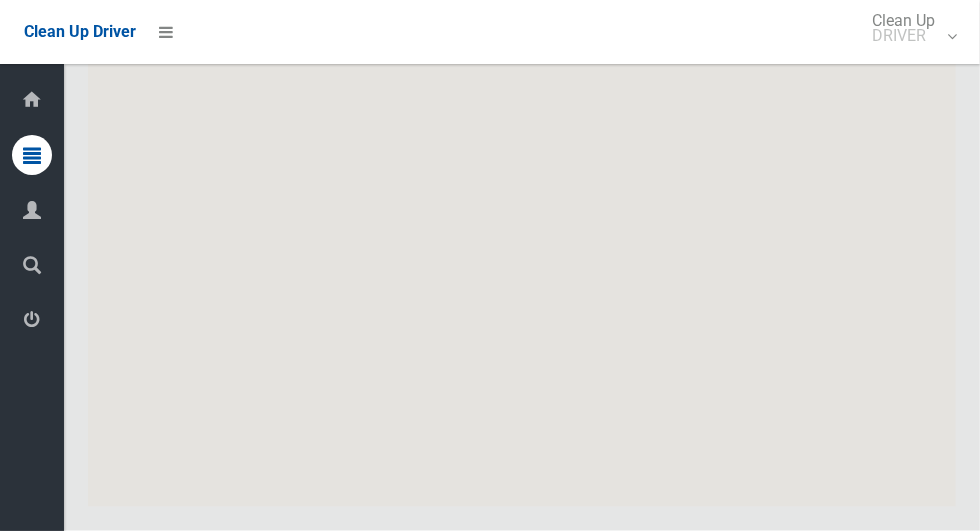 scroll, scrollTop: 9363, scrollLeft: 0, axis: vertical 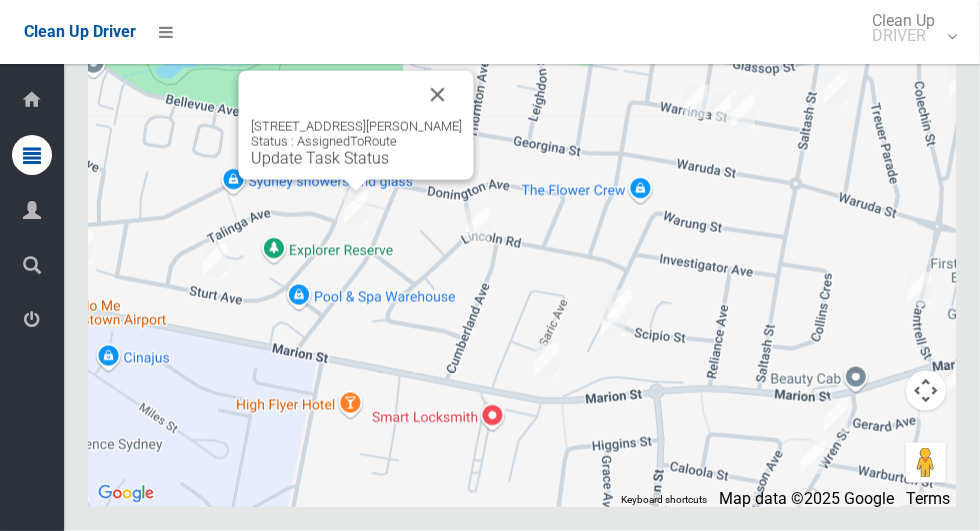 click at bounding box center (438, 95) 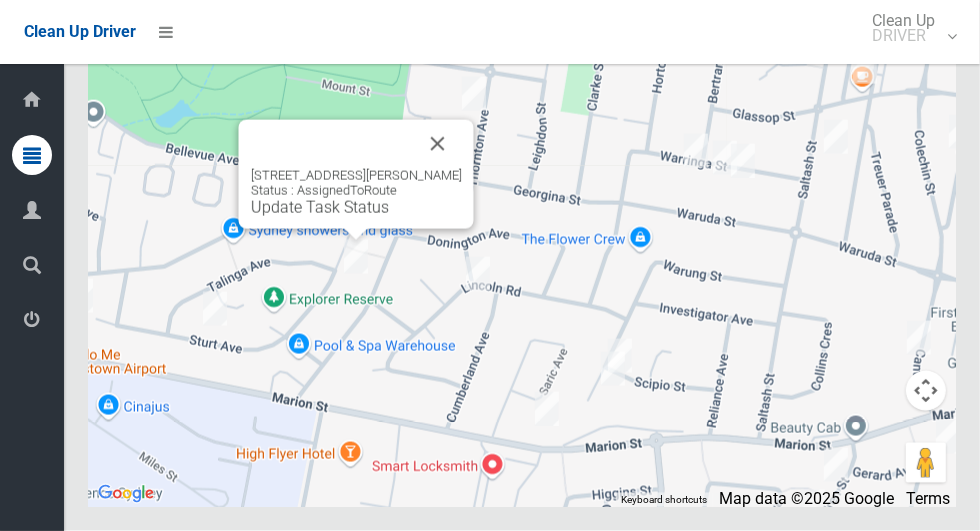 click on "Update Task Status" at bounding box center [320, 207] 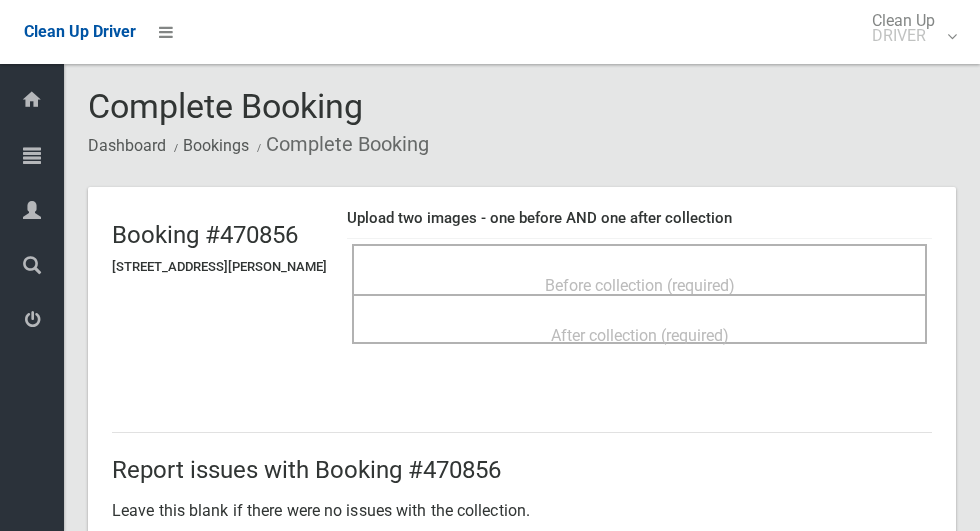 click on "Before collection (required)" at bounding box center (640, 285) 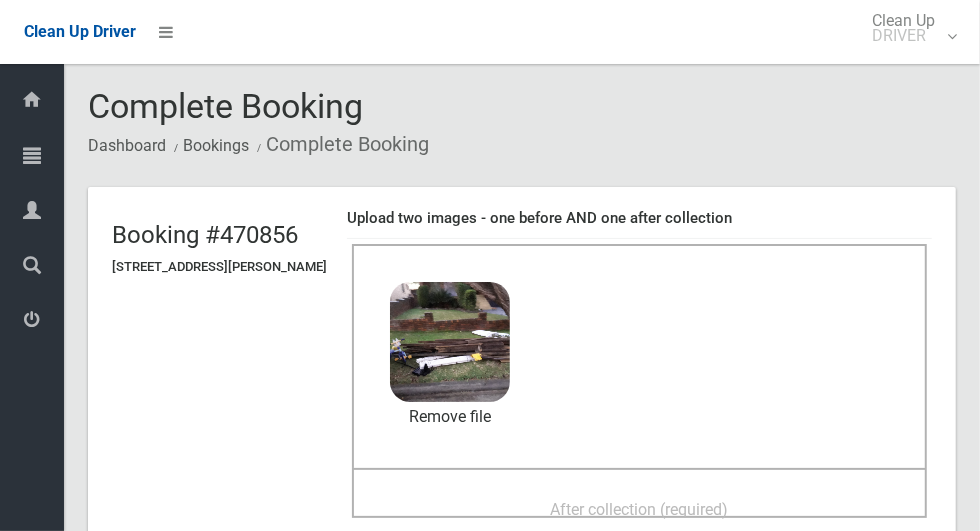 click on "After collection (required)" at bounding box center (639, 508) 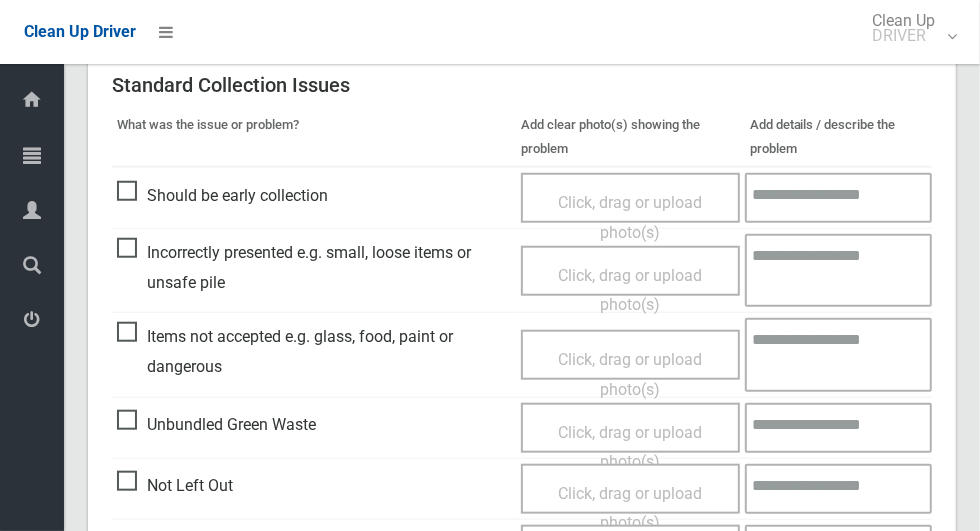 scroll, scrollTop: 1636, scrollLeft: 0, axis: vertical 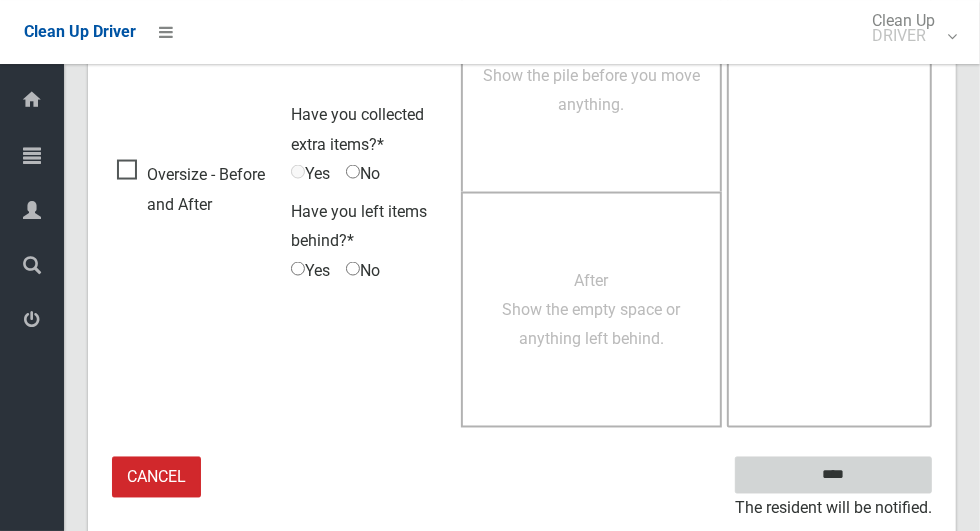 click on "****" at bounding box center (833, 475) 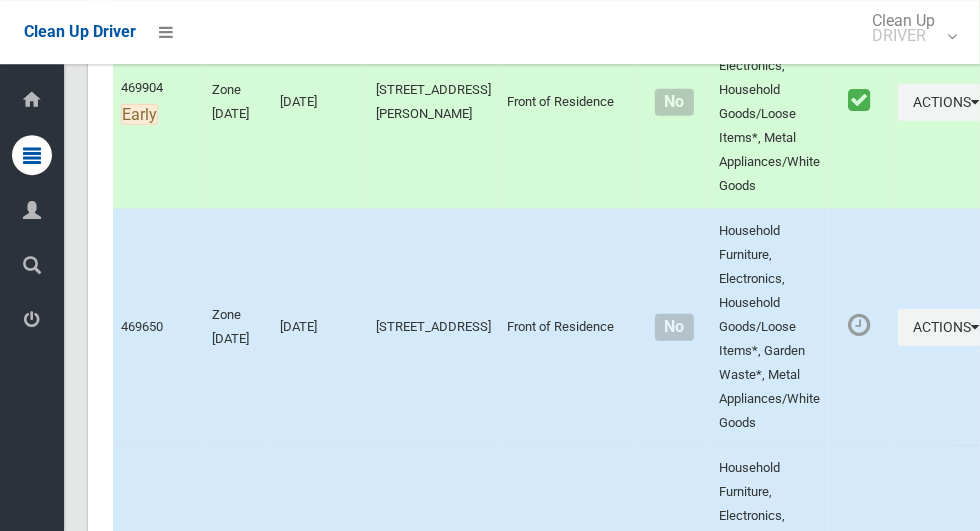 scroll, scrollTop: 9362, scrollLeft: 0, axis: vertical 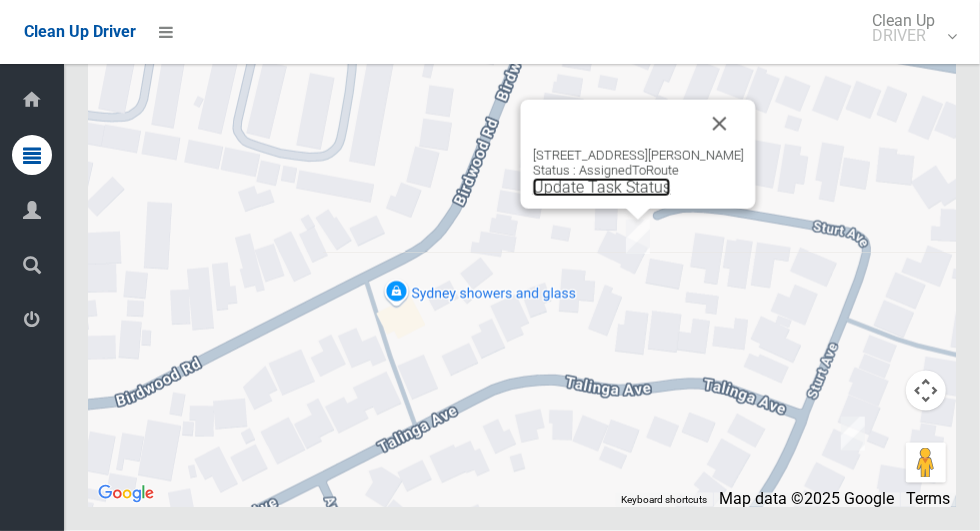 click on "Update Task Status" at bounding box center (602, 187) 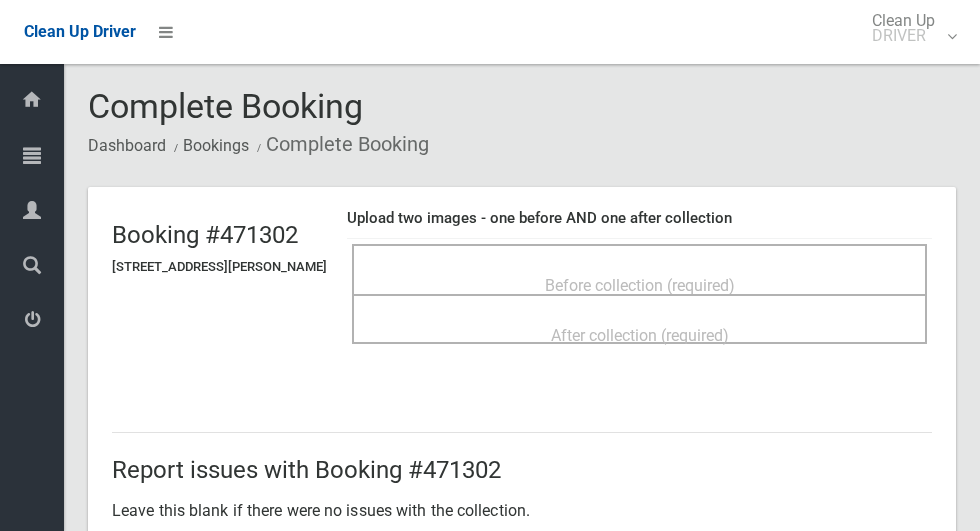 scroll, scrollTop: 0, scrollLeft: 0, axis: both 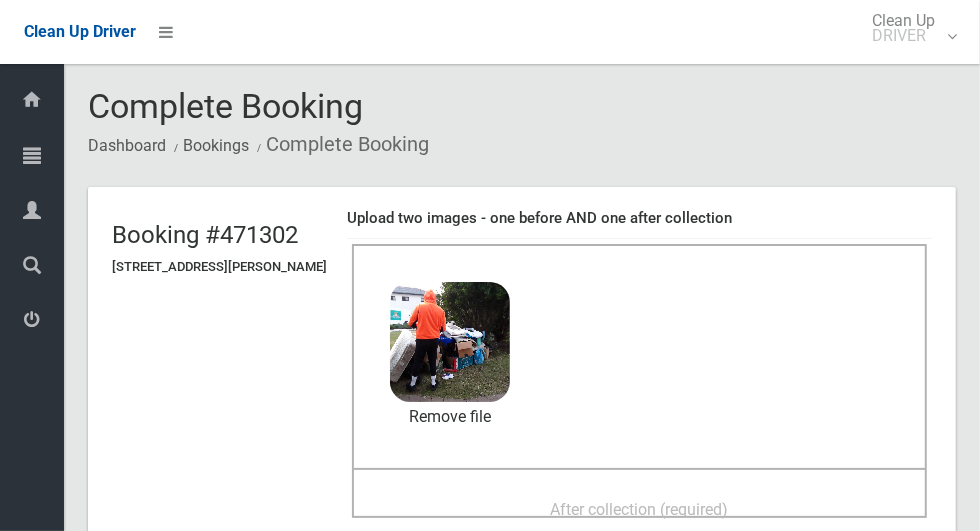 click on "After collection (required)" at bounding box center (640, 509) 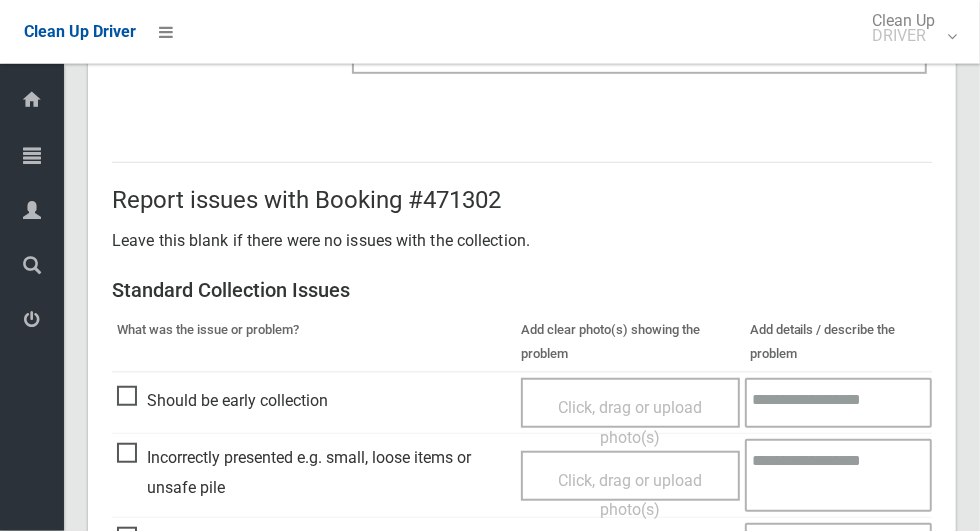 scroll, scrollTop: 1636, scrollLeft: 0, axis: vertical 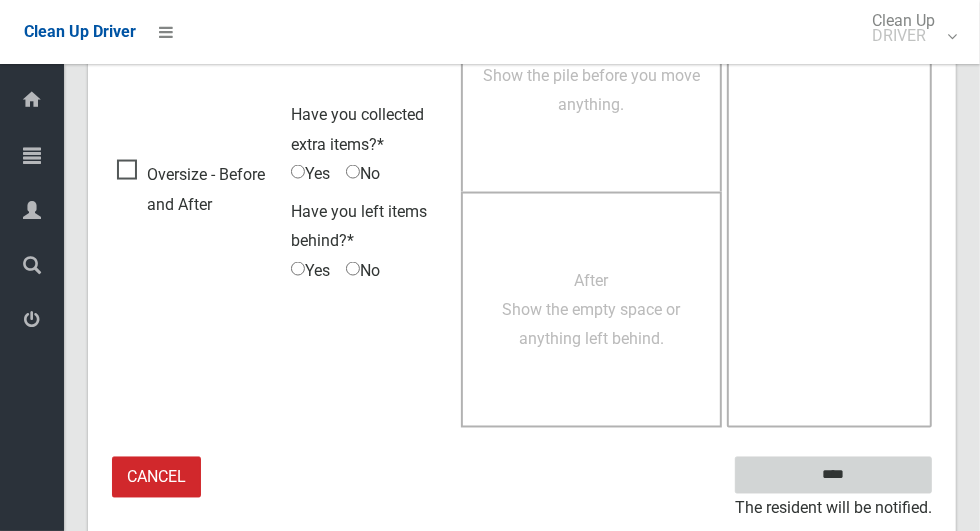 click on "****" at bounding box center [833, 475] 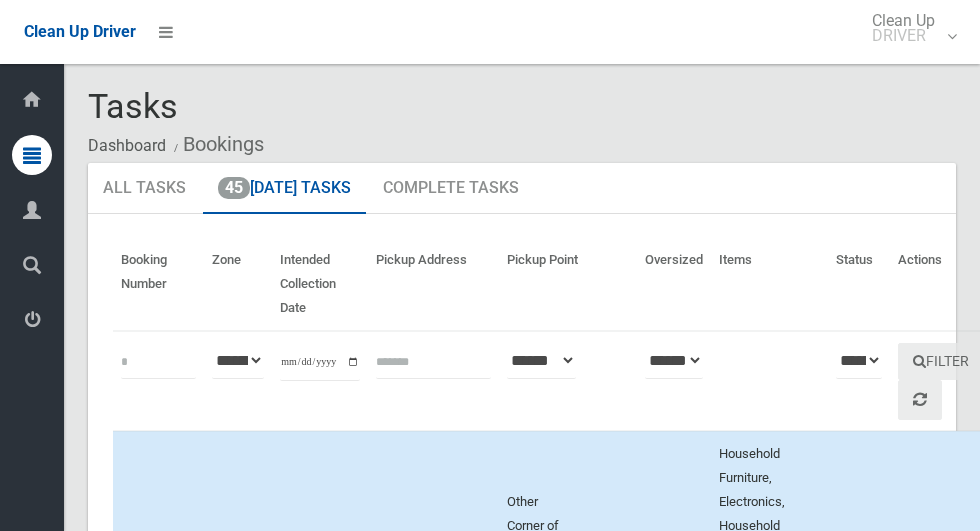 scroll, scrollTop: 0, scrollLeft: 0, axis: both 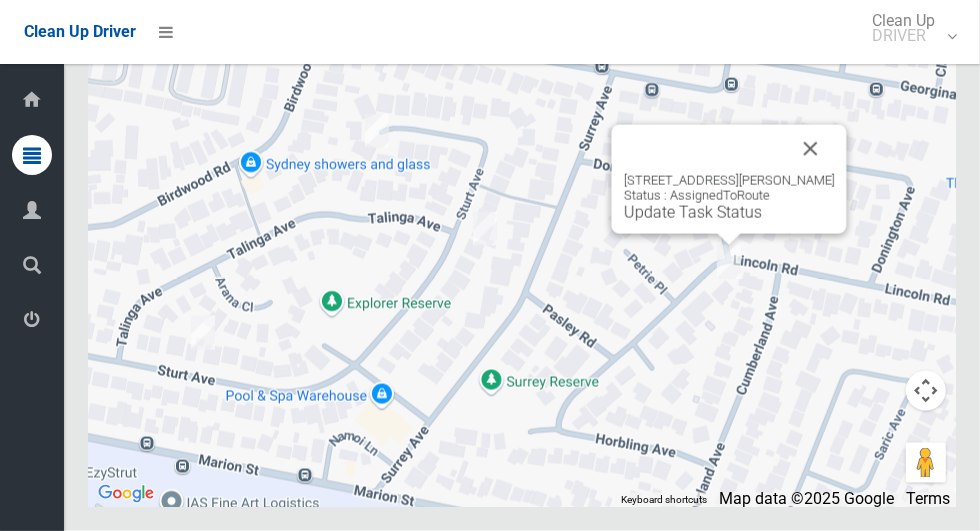 click at bounding box center (811, 149) 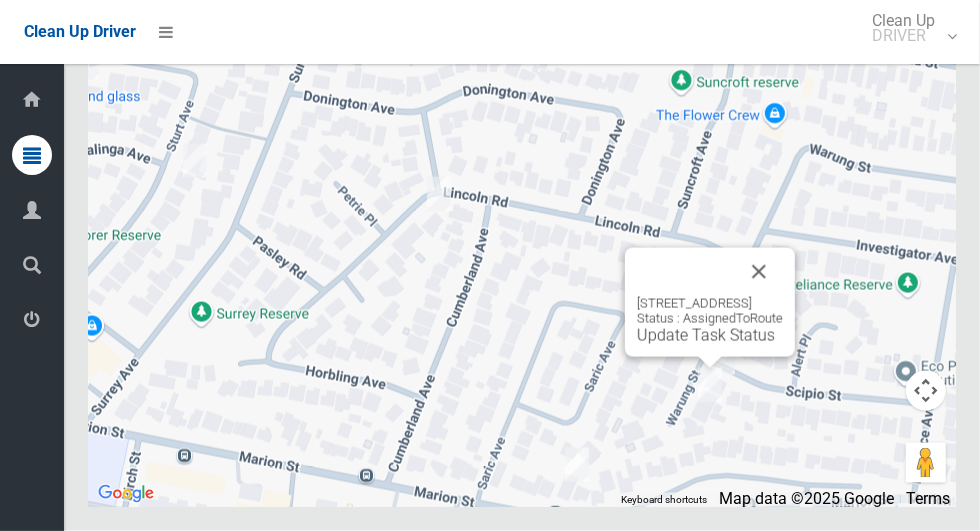 click at bounding box center [759, 272] 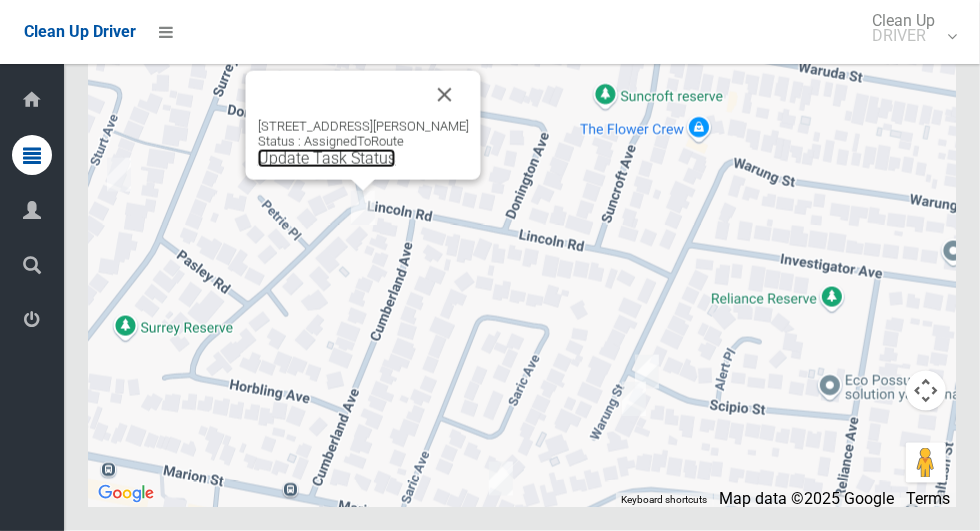 click on "Update Task Status" at bounding box center [327, 158] 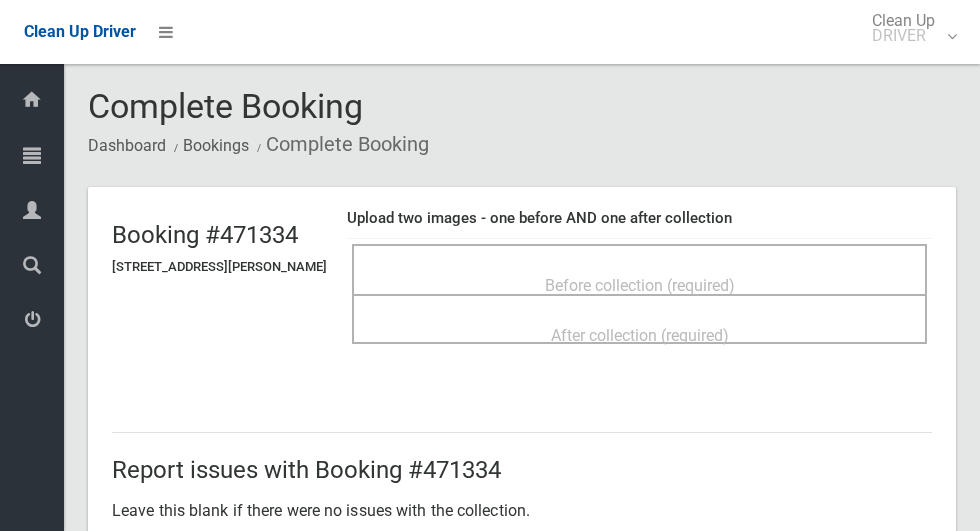 scroll, scrollTop: 0, scrollLeft: 0, axis: both 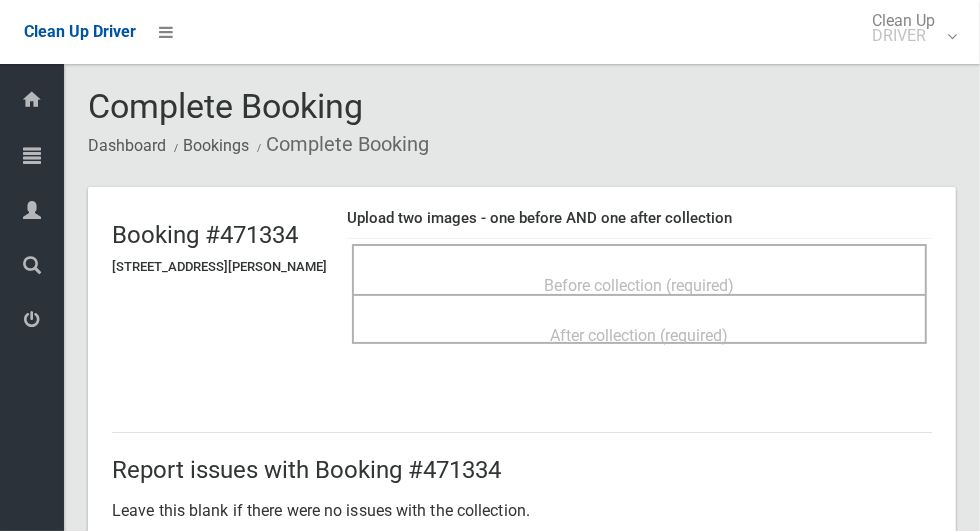 click on "Before collection (required)" at bounding box center (639, 284) 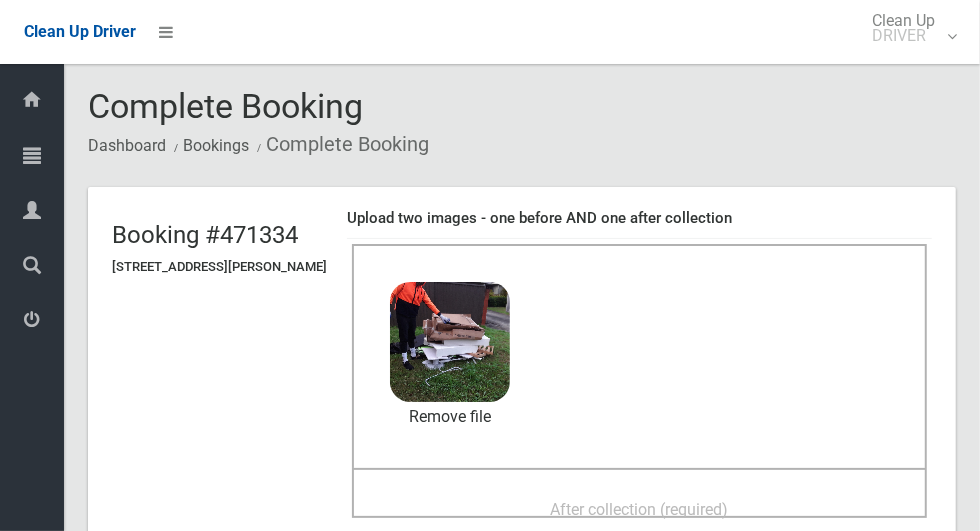click on "After collection (required)" at bounding box center [639, 508] 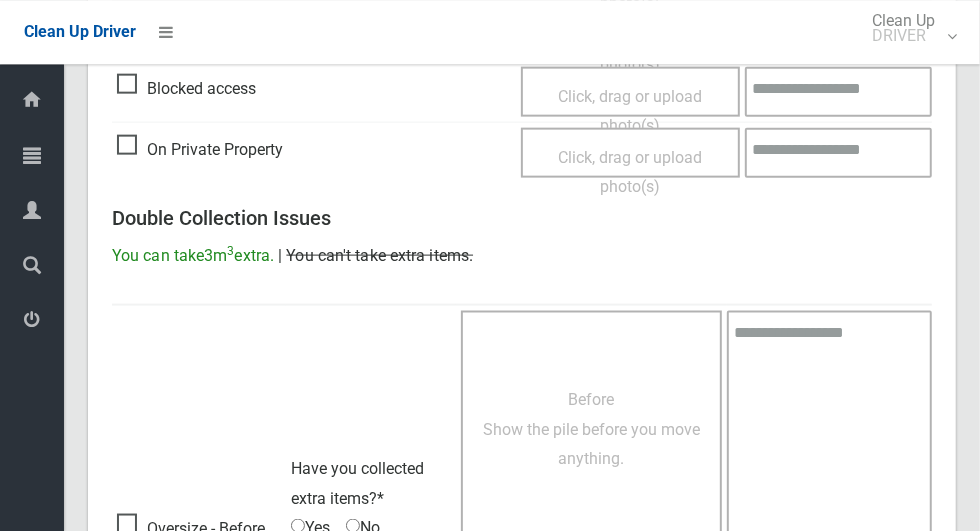 scroll, scrollTop: 1636, scrollLeft: 0, axis: vertical 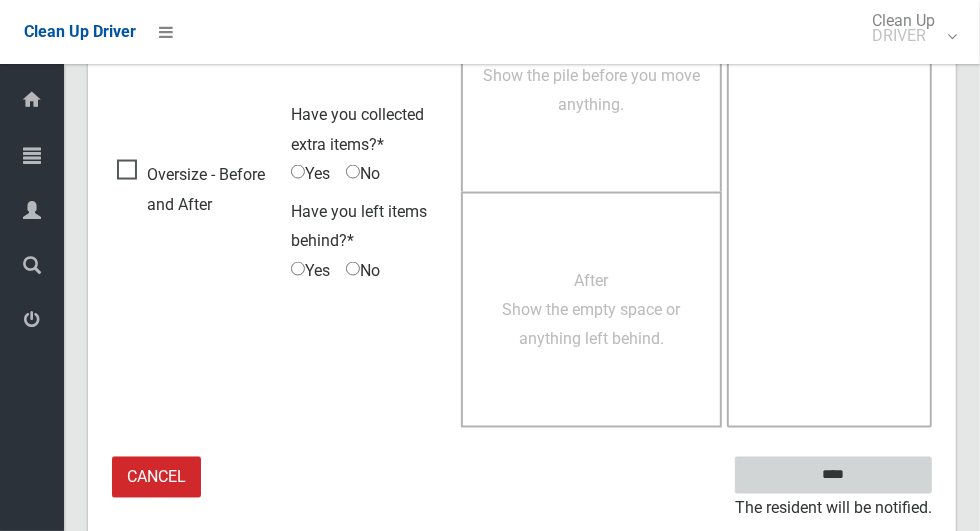 click on "****" at bounding box center [833, 475] 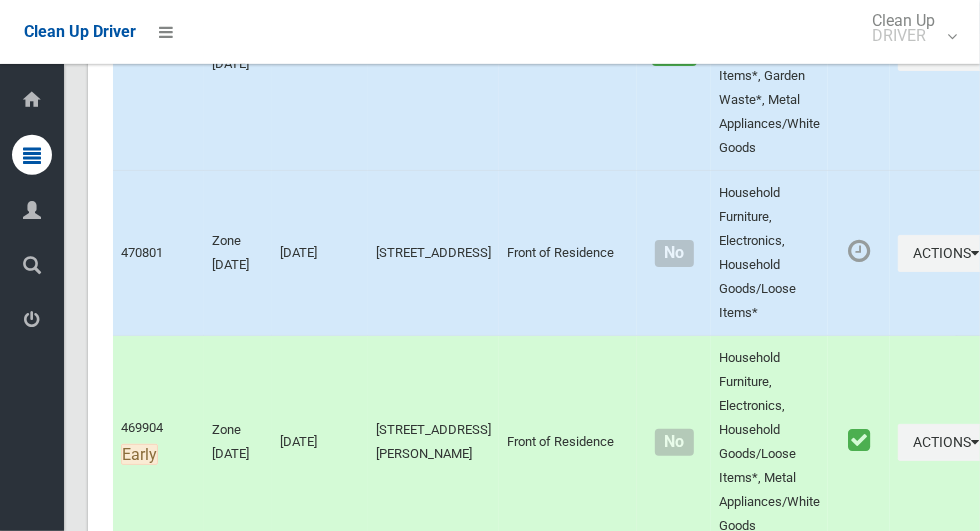 scroll, scrollTop: 9362, scrollLeft: 0, axis: vertical 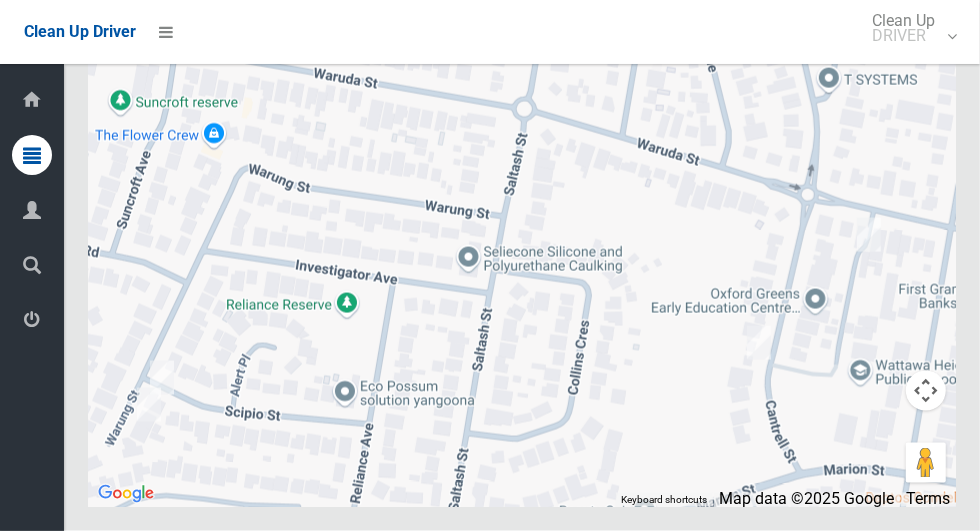 click on "To navigate, press the arrow keys." at bounding box center (522, 257) 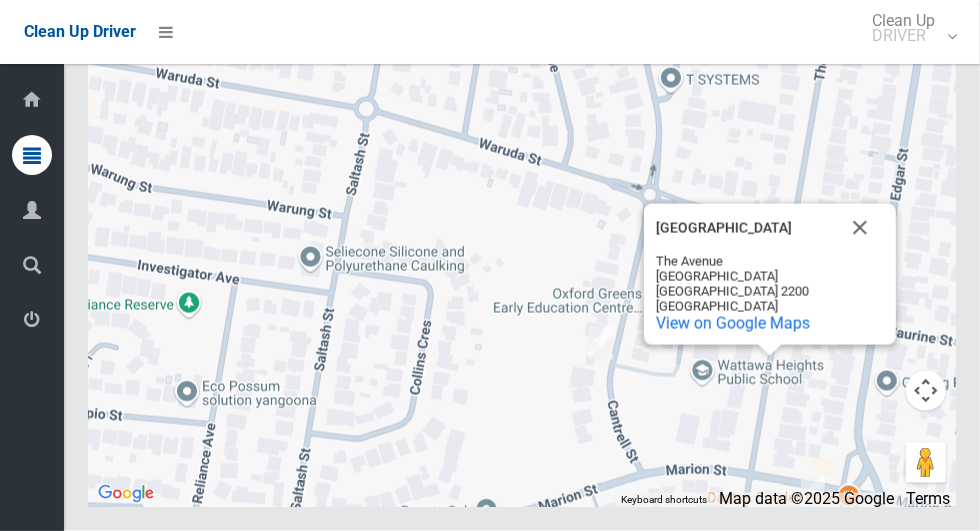 click at bounding box center (860, 228) 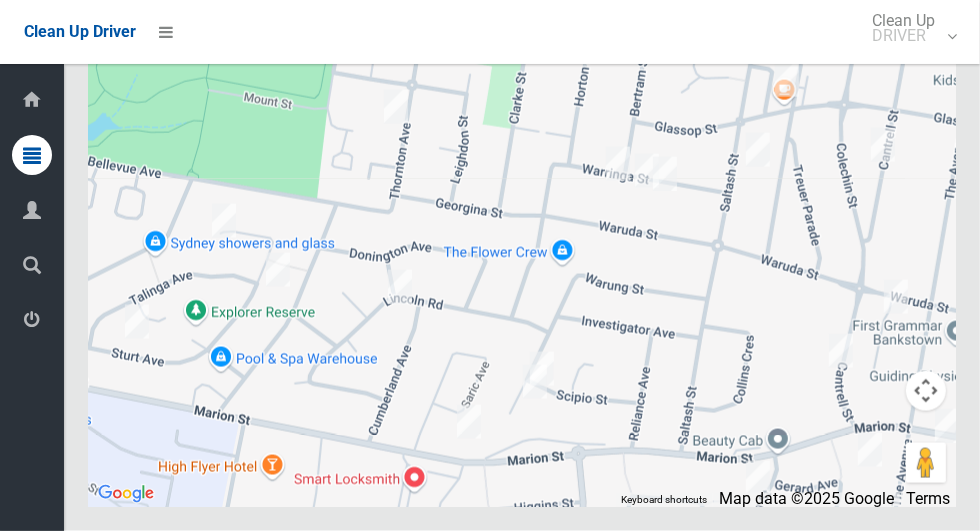 click on "To navigate, press the arrow keys." at bounding box center (522, 257) 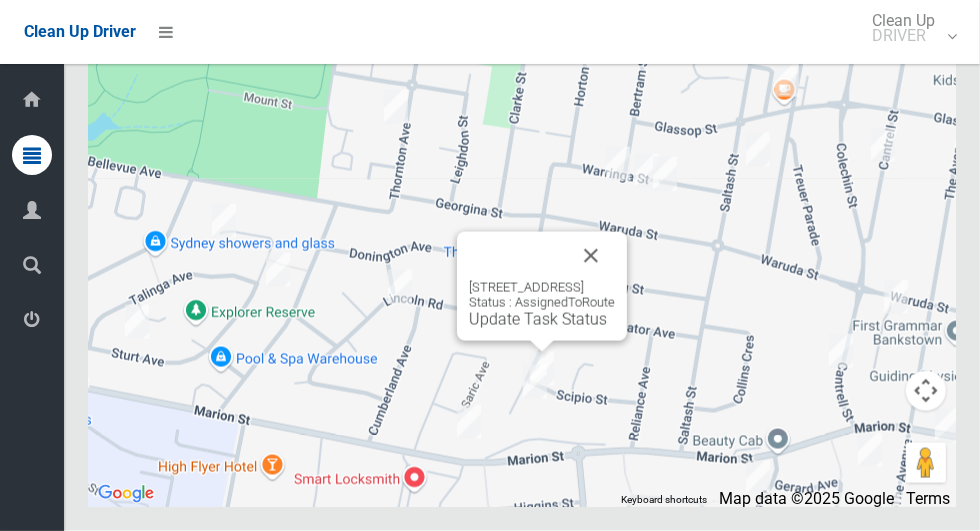 click on "Update Task Status" at bounding box center (538, 319) 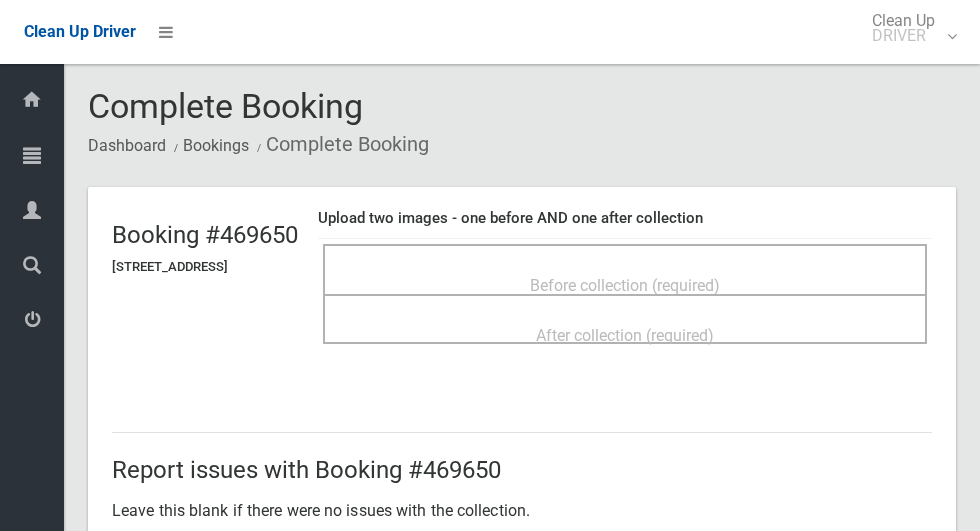 scroll, scrollTop: 0, scrollLeft: 0, axis: both 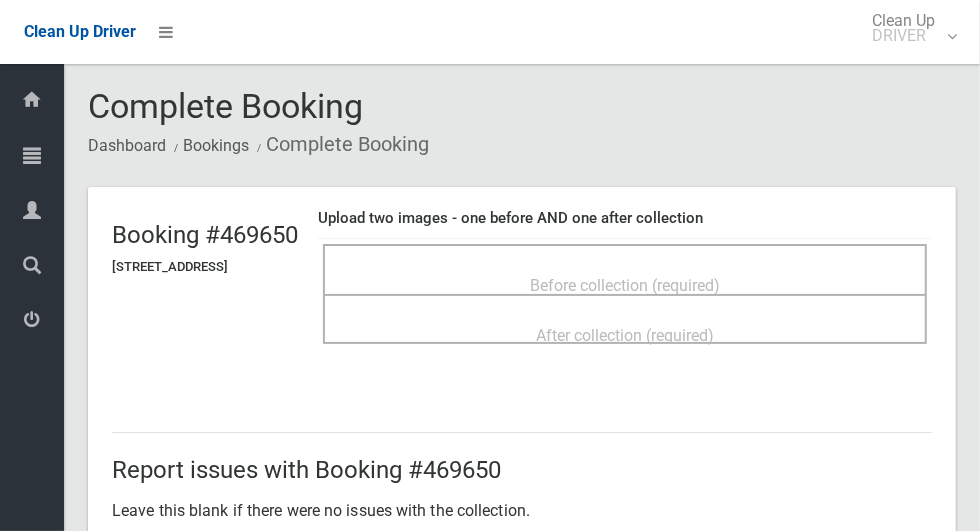 click on "Before collection (required)" at bounding box center [625, 284] 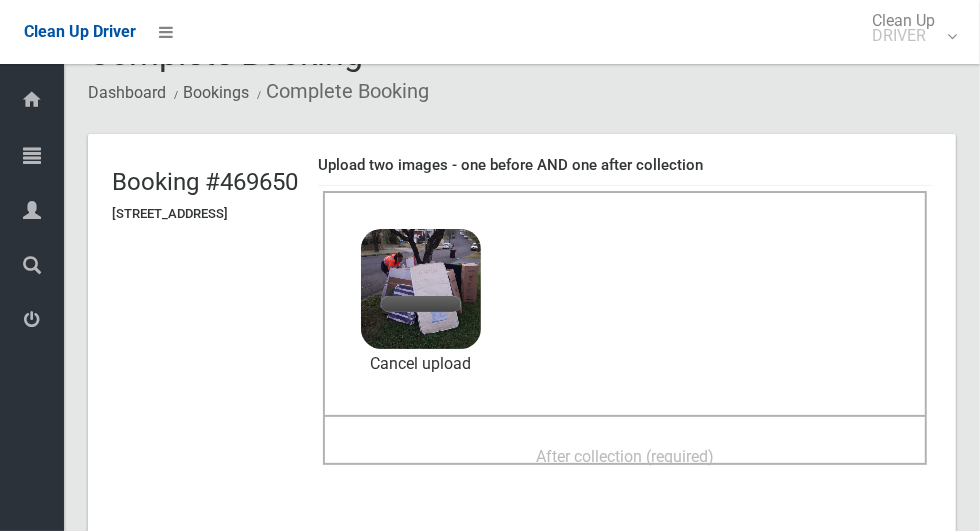scroll, scrollTop: 58, scrollLeft: 0, axis: vertical 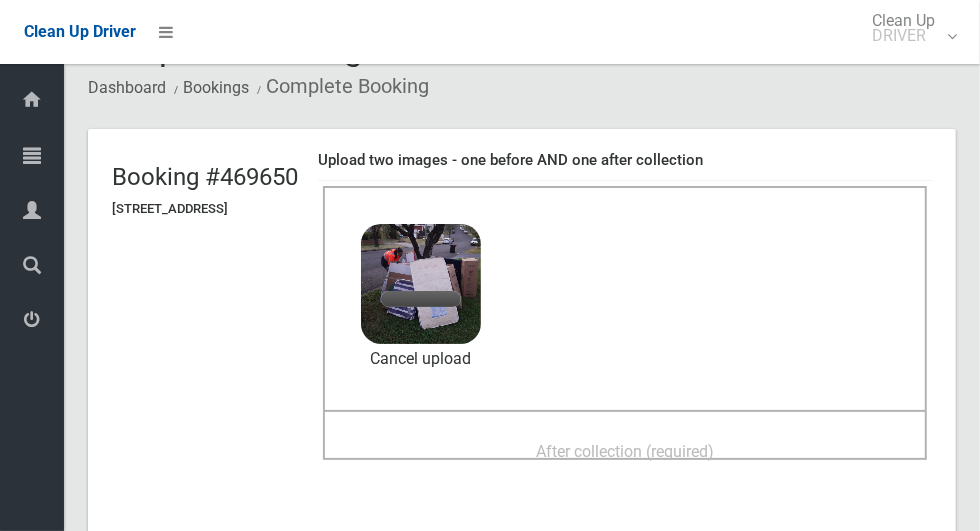 click on "After collection (required)" at bounding box center (625, 450) 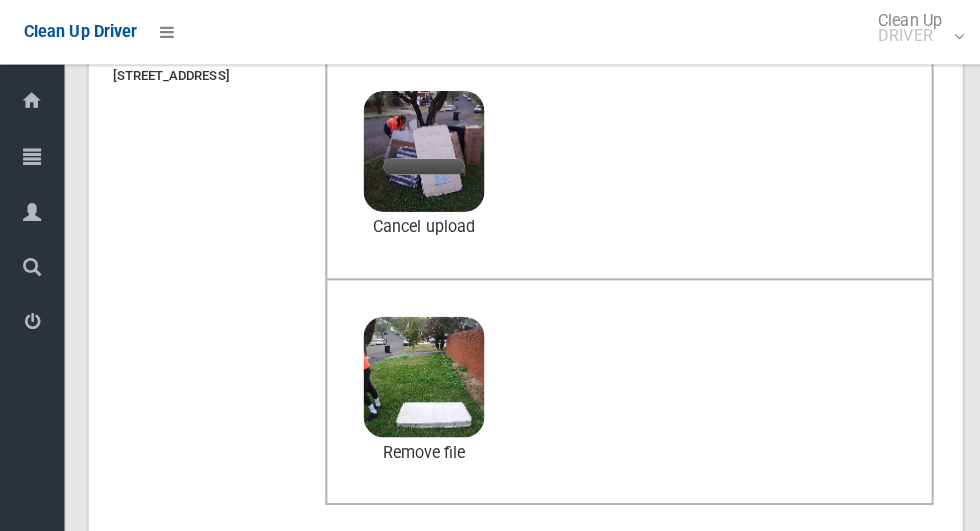 scroll, scrollTop: 136, scrollLeft: 0, axis: vertical 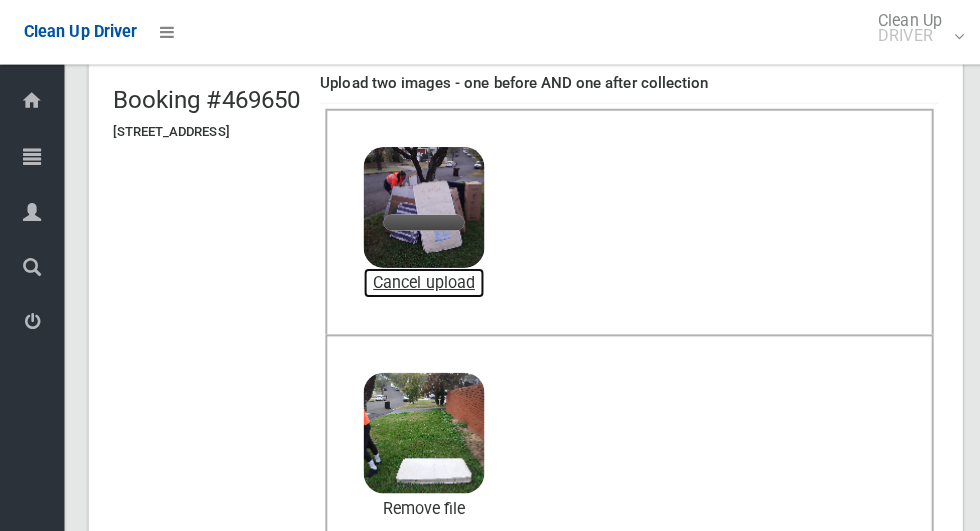 click on "Cancel upload" at bounding box center [421, 281] 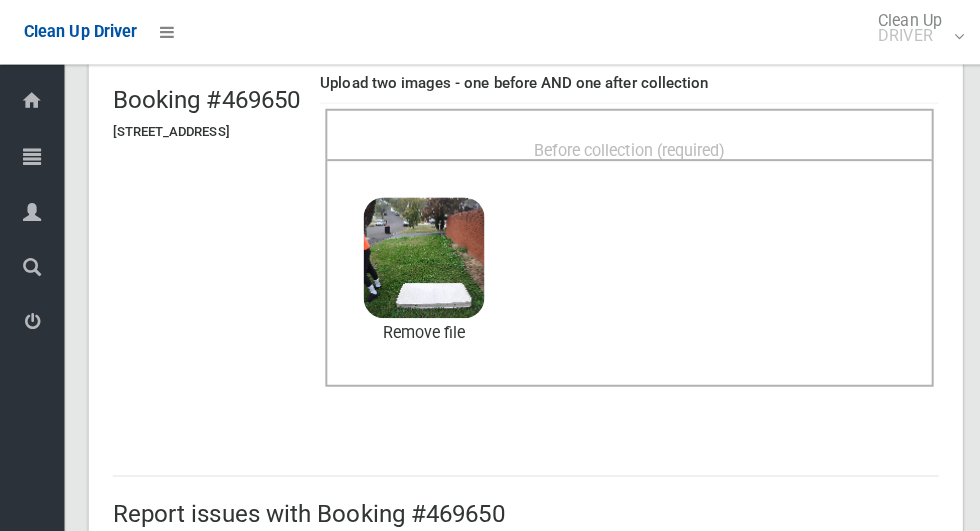scroll, scrollTop: 135, scrollLeft: 0, axis: vertical 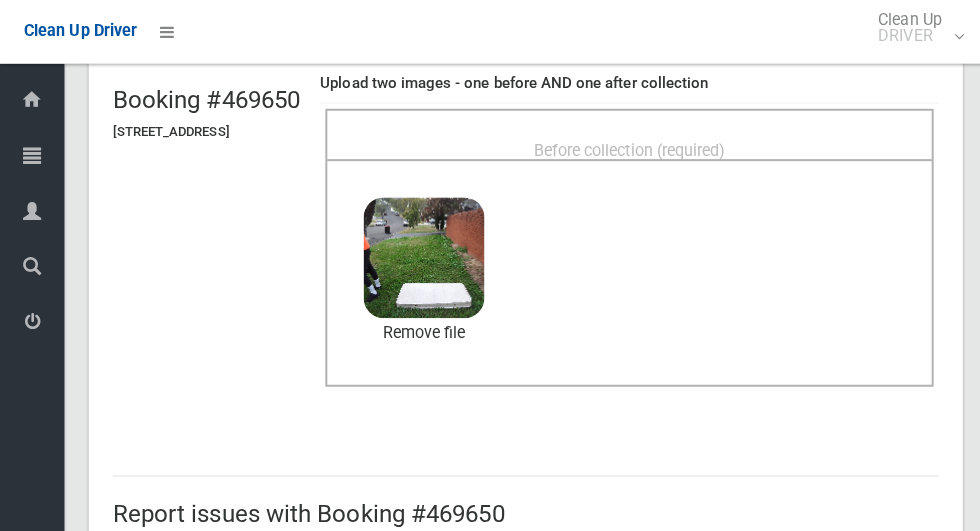 click on "Before collection (required)" at bounding box center (625, 149) 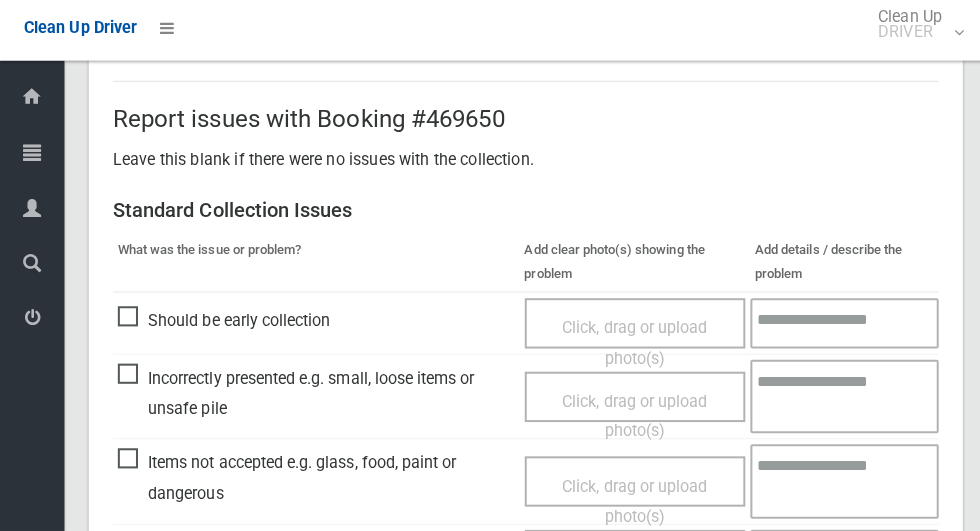 scroll, scrollTop: 1635, scrollLeft: 0, axis: vertical 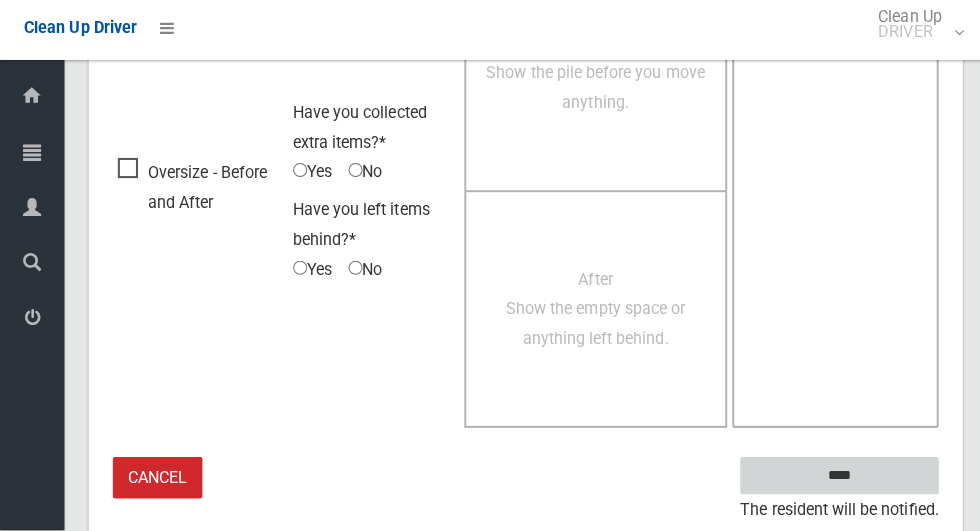 click on "****" at bounding box center (833, 476) 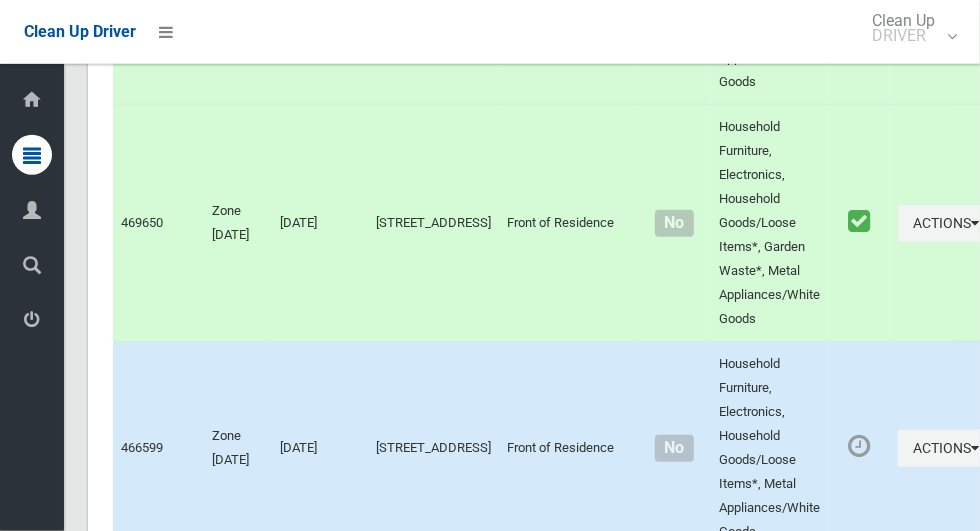 scroll, scrollTop: 9362, scrollLeft: 0, axis: vertical 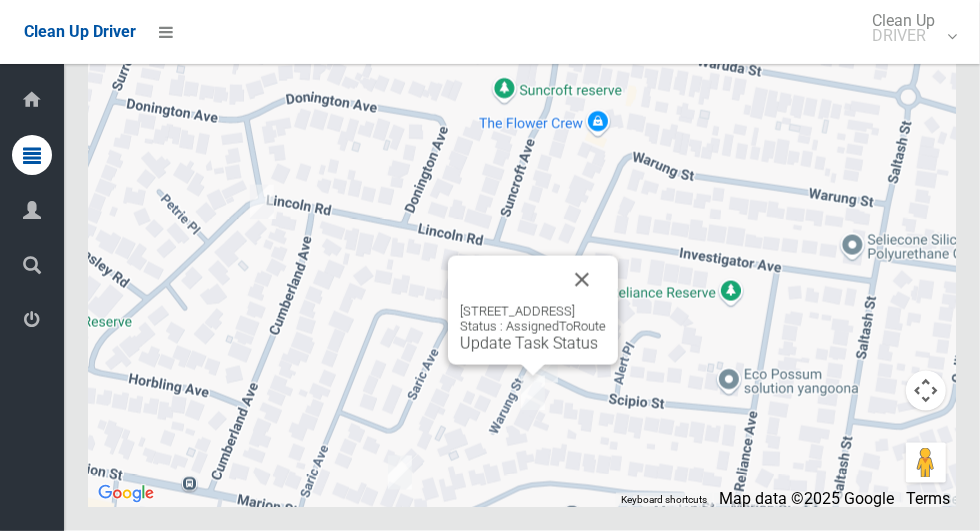 click on "Update Task Status" at bounding box center [529, 343] 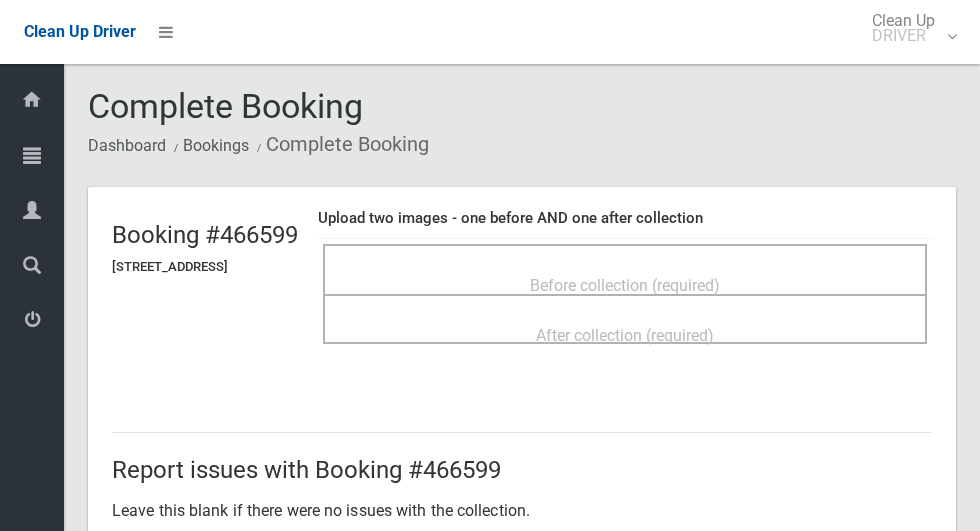 click on "Before collection (required)" at bounding box center (625, 285) 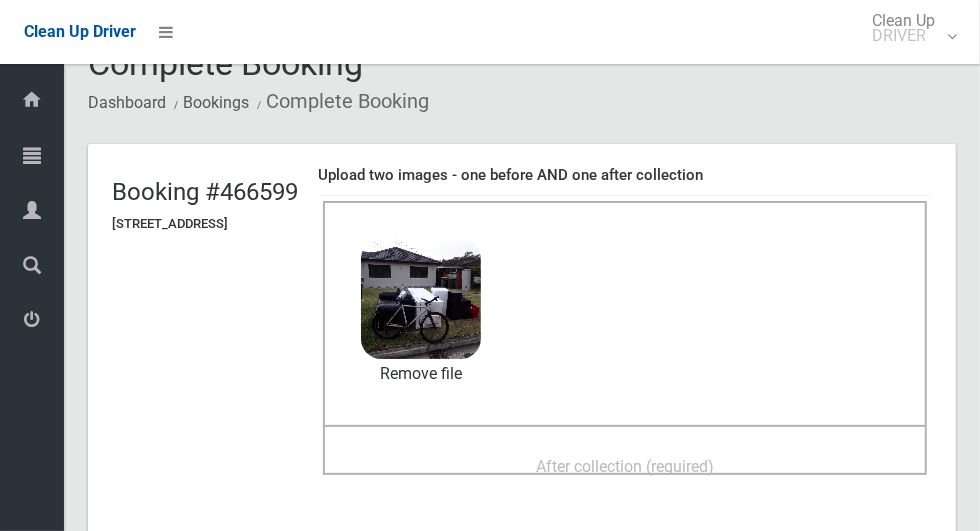 scroll, scrollTop: 136, scrollLeft: 0, axis: vertical 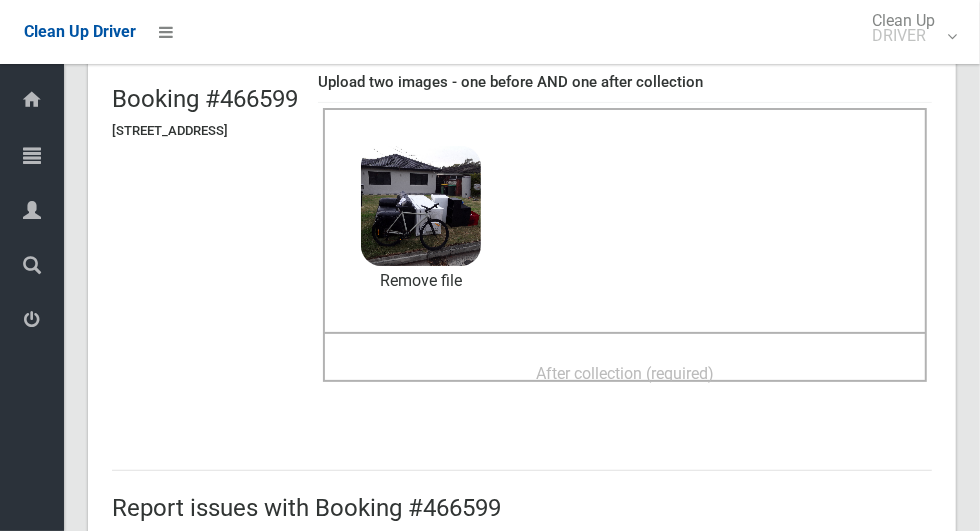 click on "After collection (required)" at bounding box center [625, 373] 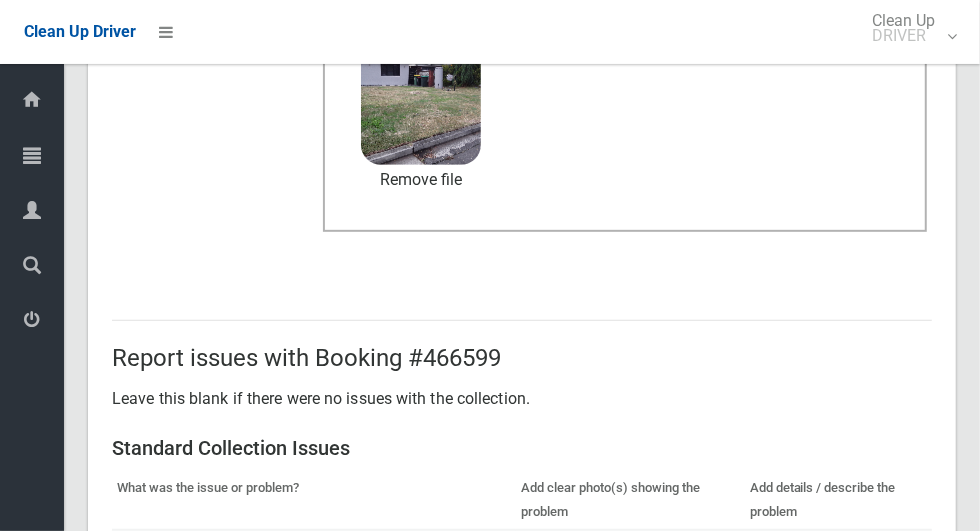 scroll, scrollTop: 1636, scrollLeft: 0, axis: vertical 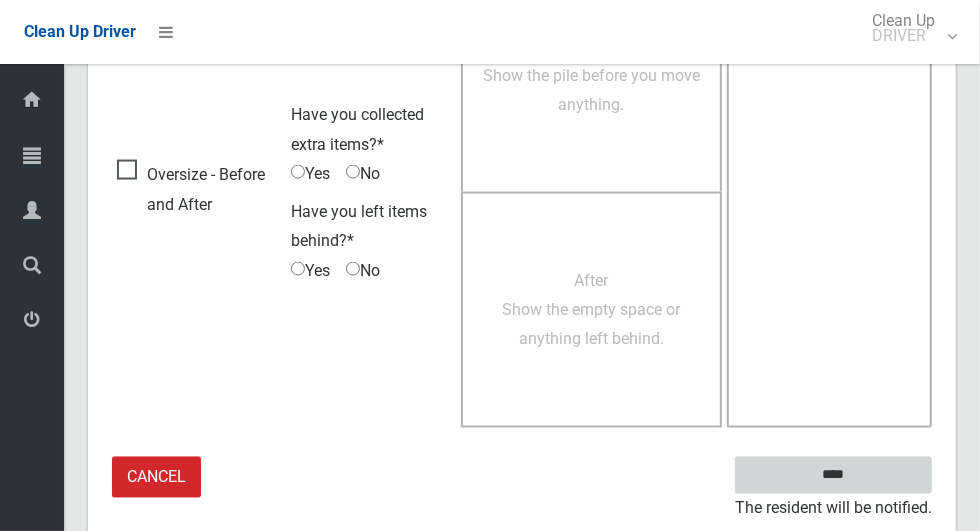click on "****" at bounding box center (833, 475) 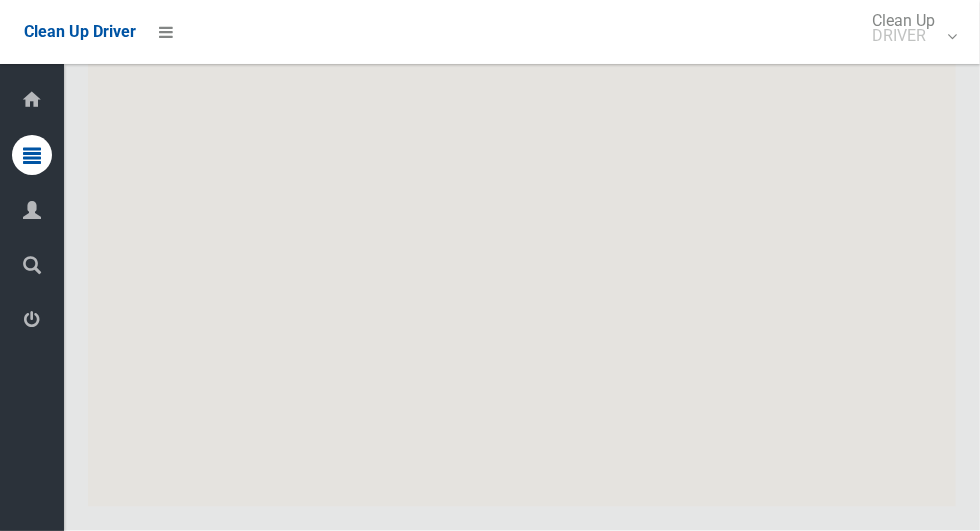 scroll, scrollTop: 9363, scrollLeft: 0, axis: vertical 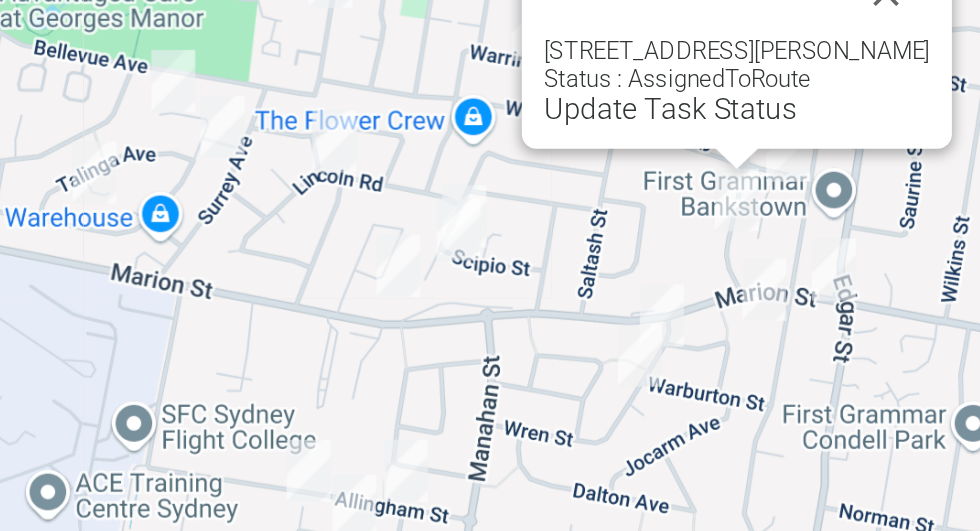 click at bounding box center [642, 155] 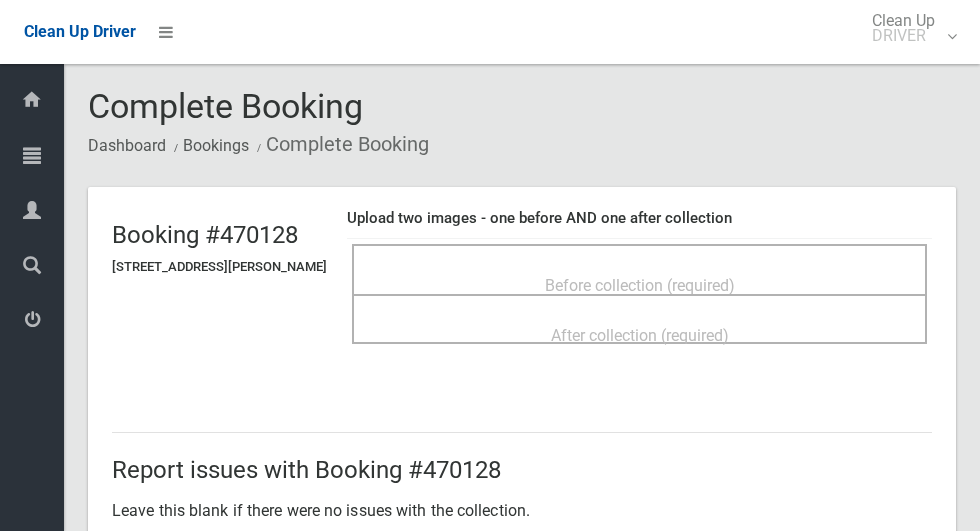 scroll, scrollTop: 0, scrollLeft: 0, axis: both 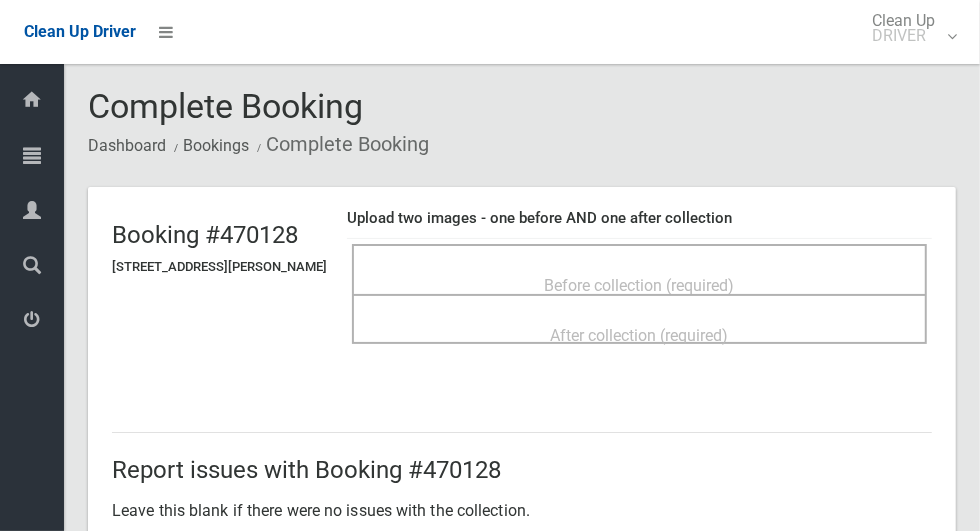 click on "Before collection (required)" at bounding box center (639, 284) 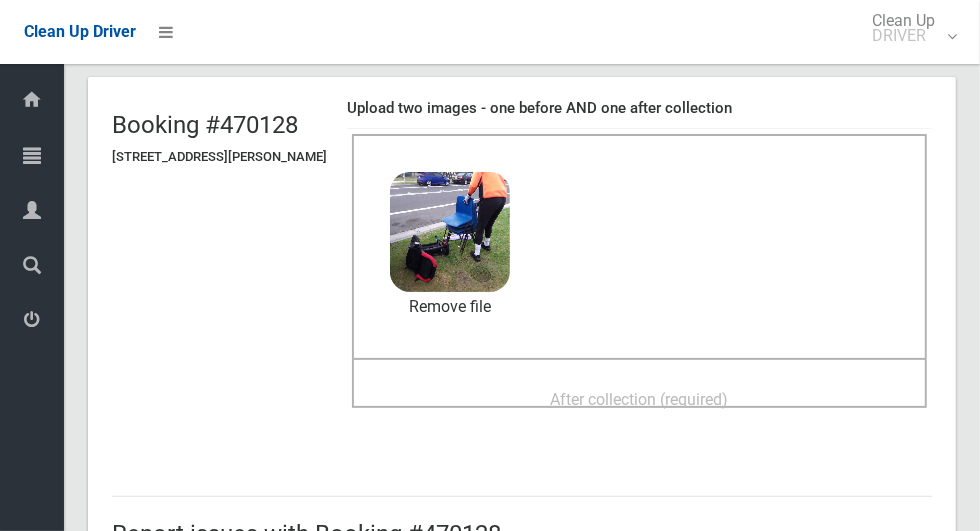 scroll, scrollTop: 189, scrollLeft: 0, axis: vertical 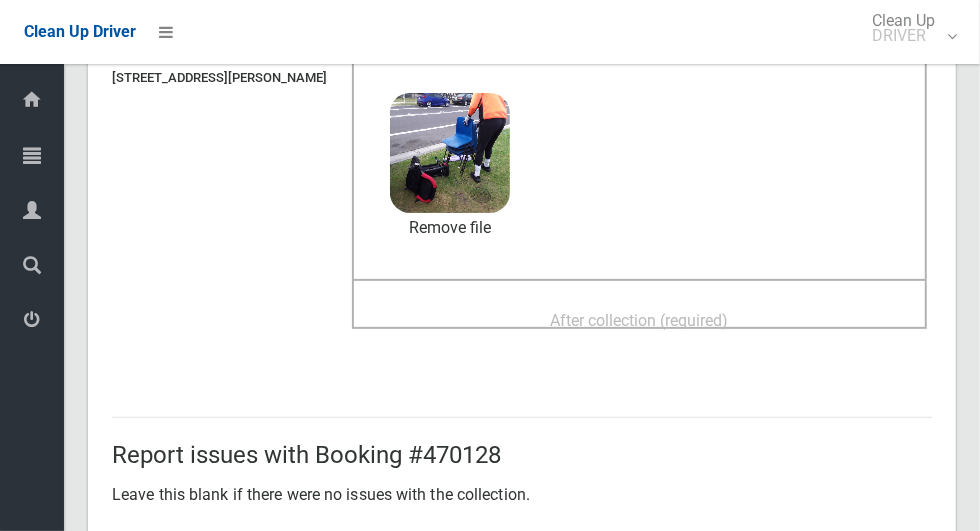 click on "After collection (required)" at bounding box center [640, 320] 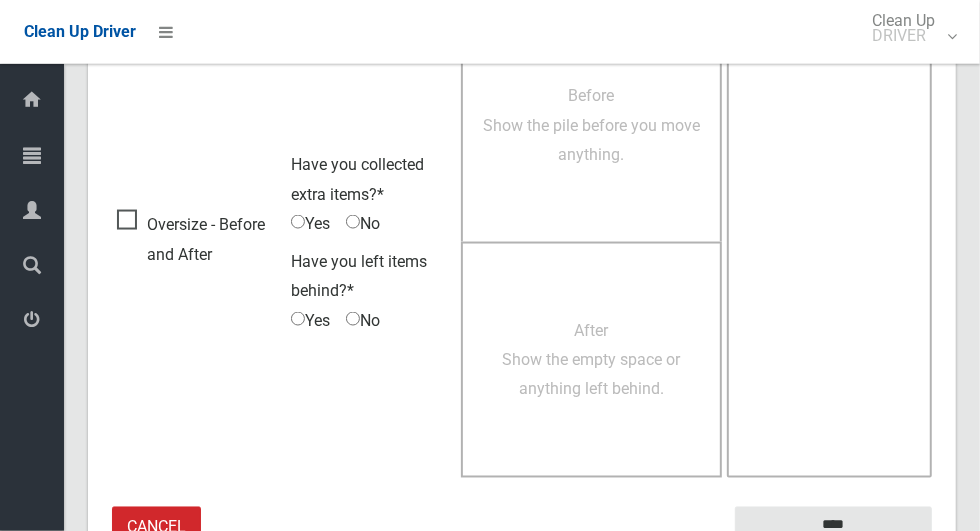 scroll, scrollTop: 1636, scrollLeft: 0, axis: vertical 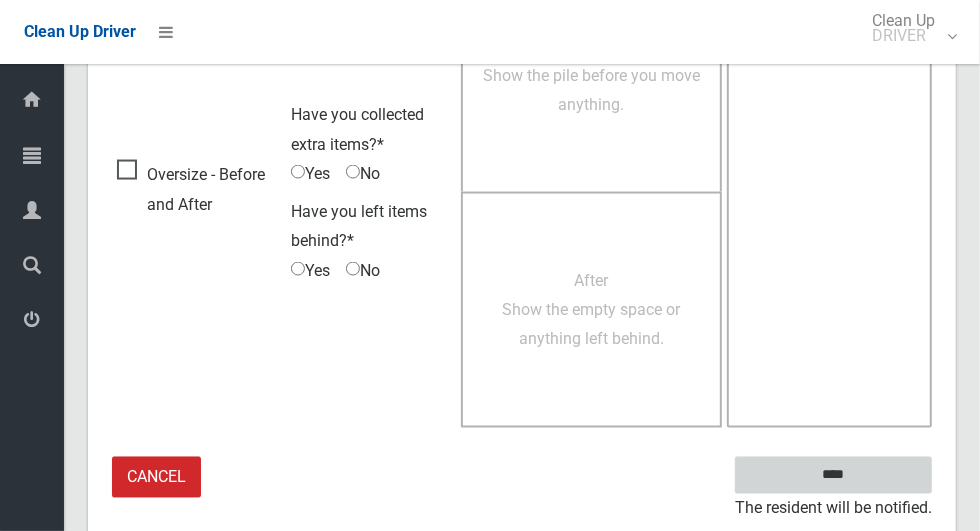 click on "****" at bounding box center (833, 475) 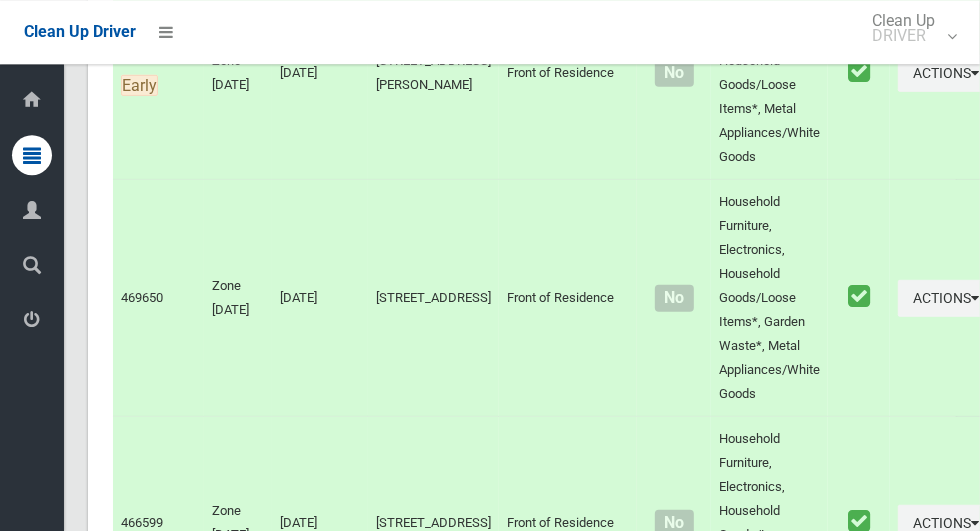 scroll, scrollTop: 9362, scrollLeft: 0, axis: vertical 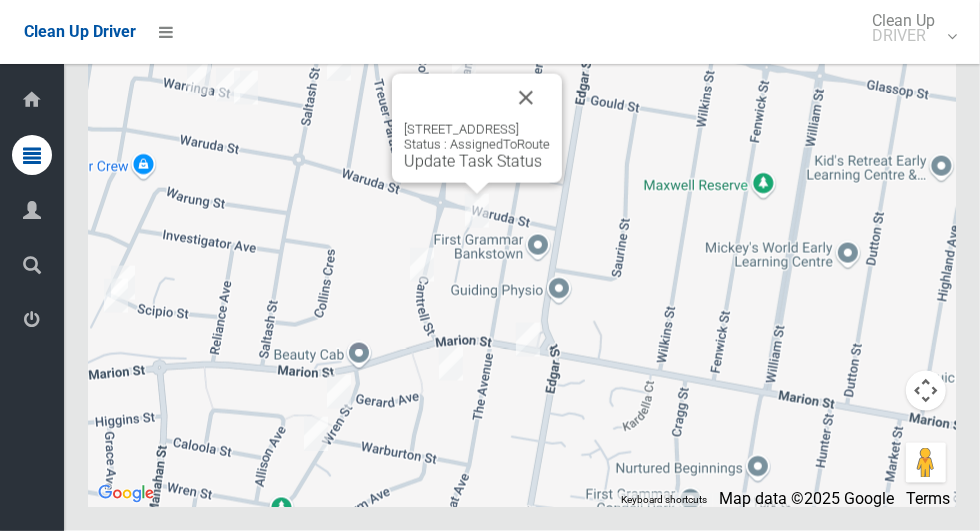 click on "Update Task Status" at bounding box center (473, 161) 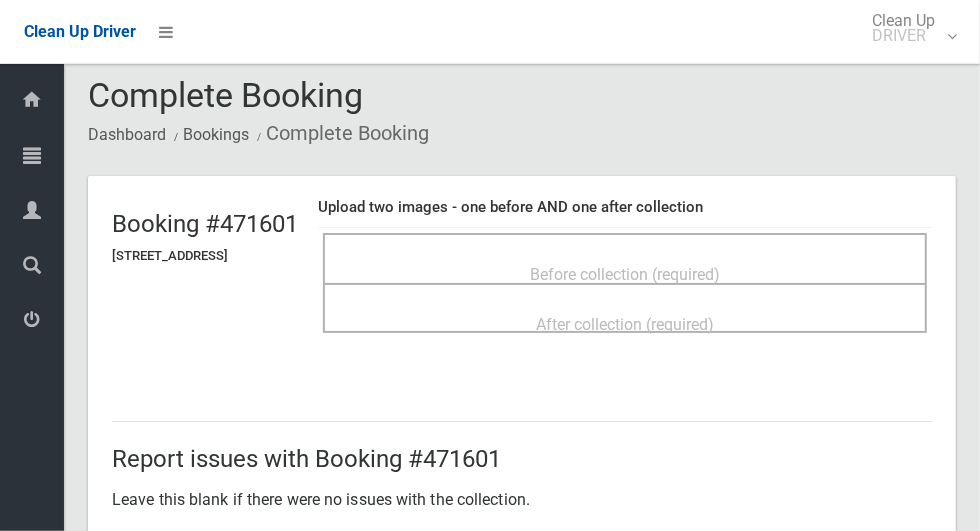 scroll, scrollTop: 0, scrollLeft: 0, axis: both 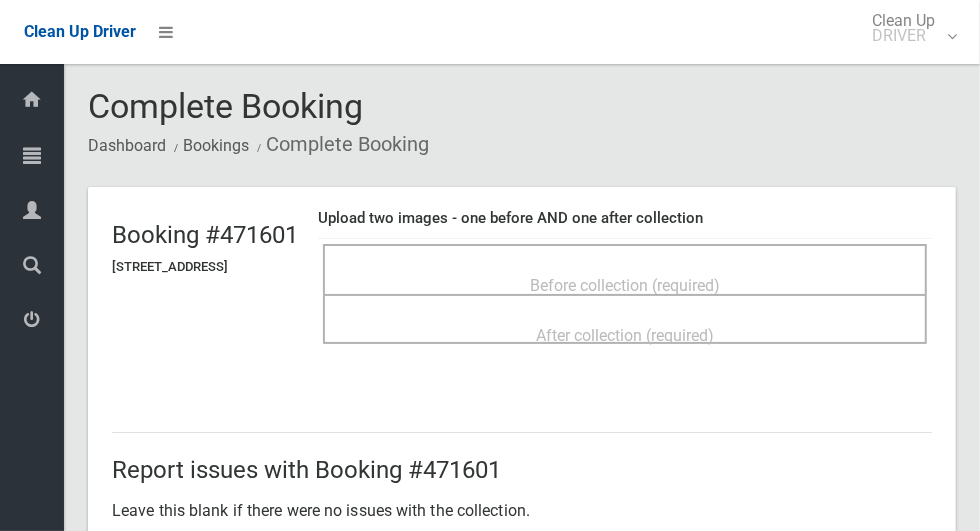 click on "Before collection (required)" at bounding box center [625, 269] 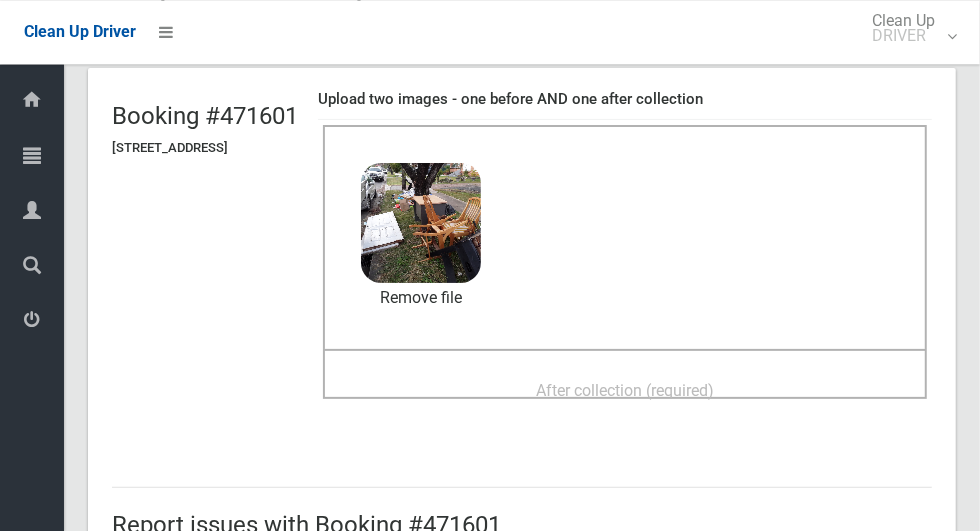 scroll, scrollTop: 117, scrollLeft: 0, axis: vertical 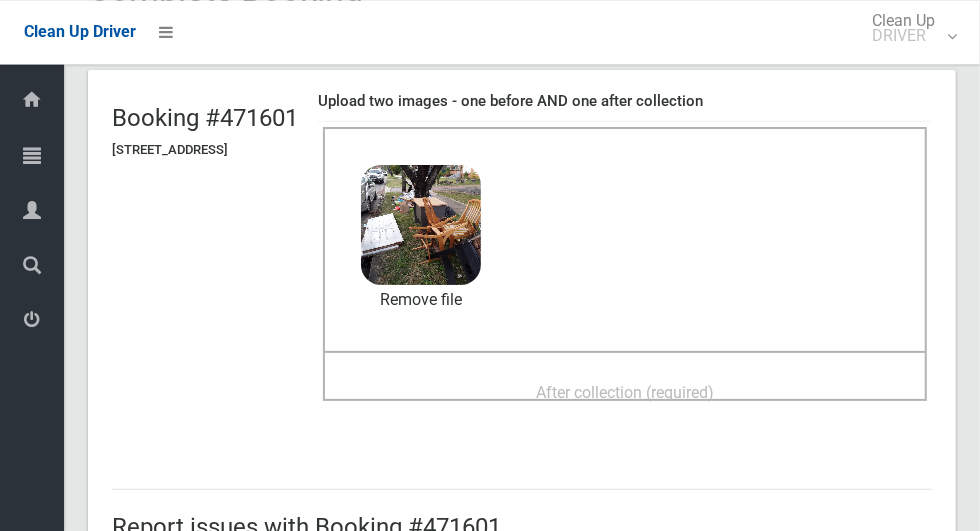 click on "Before collection (required)
3.1  MB      2025-07-0807.28.192787846408860059828.jpg                         Check                                                      Error                                                           Remove file" at bounding box center (625, 239) 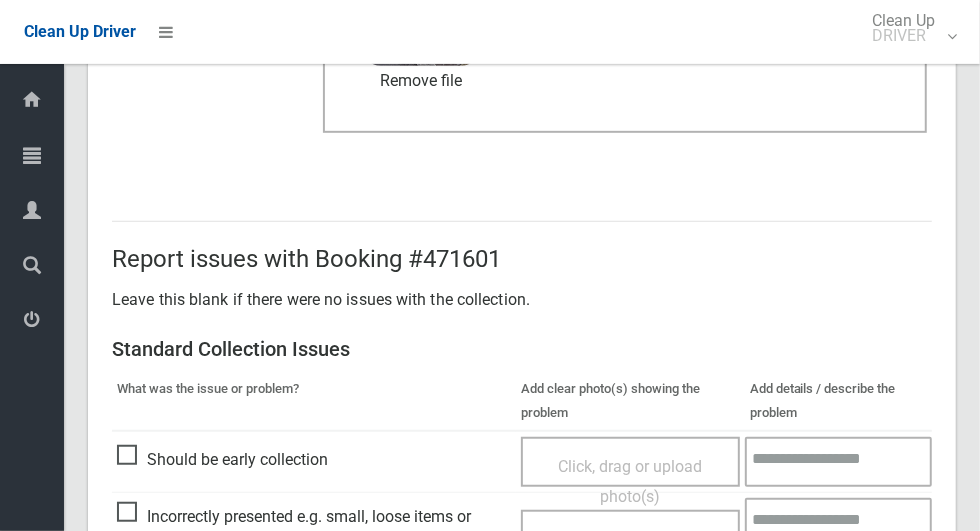 scroll, scrollTop: 1636, scrollLeft: 0, axis: vertical 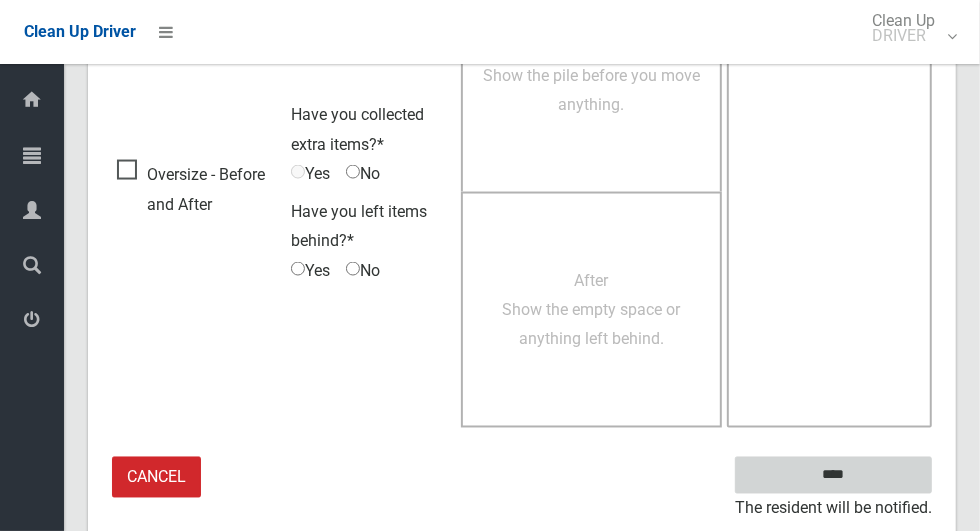 click on "****" at bounding box center (833, 475) 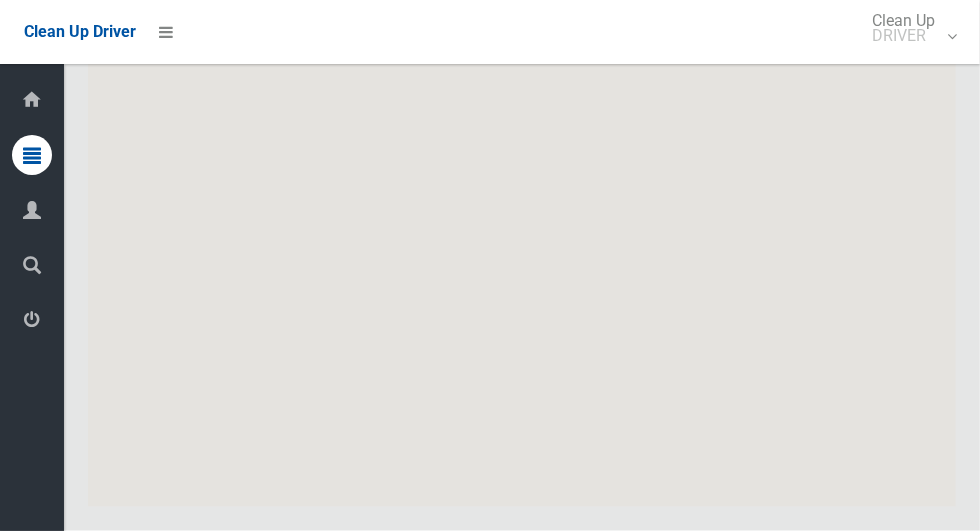 scroll, scrollTop: 9363, scrollLeft: 0, axis: vertical 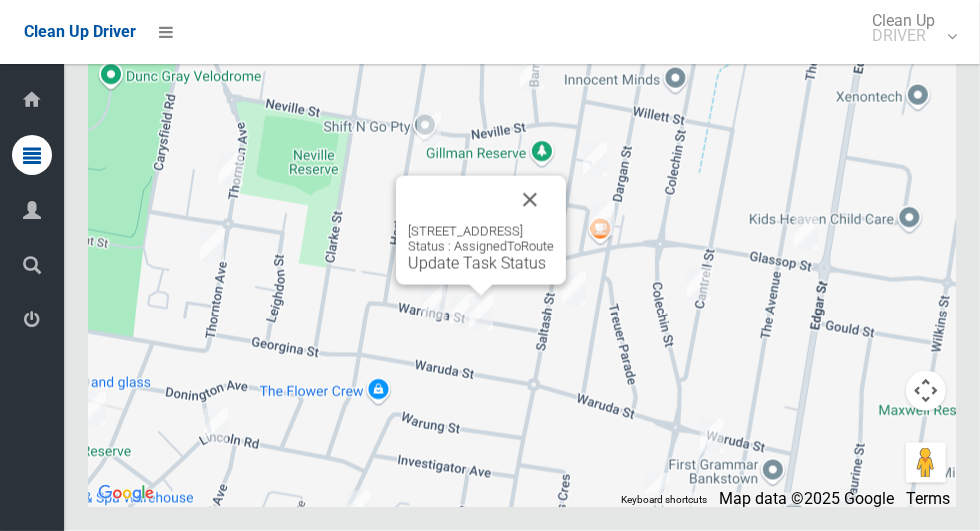 click on "11 Warringa Street, YAGOONA NSW 2199 Status : AssignedToRoute Update Task Status" at bounding box center (481, 248) 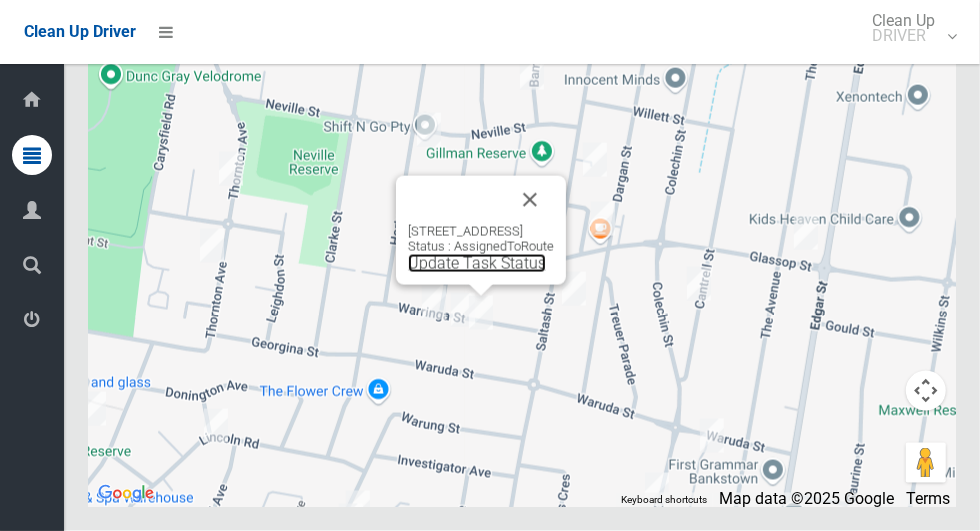 click on "Update Task Status" at bounding box center (477, 263) 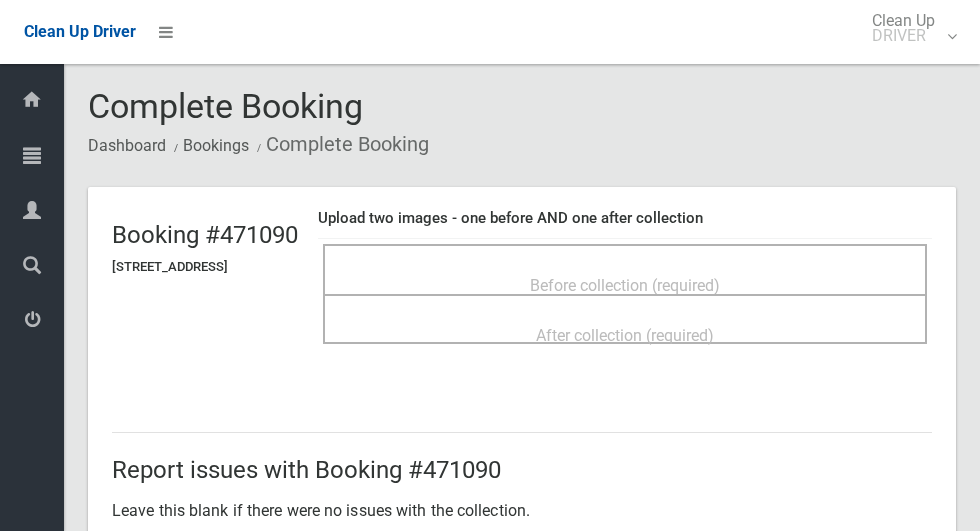 scroll, scrollTop: 0, scrollLeft: 0, axis: both 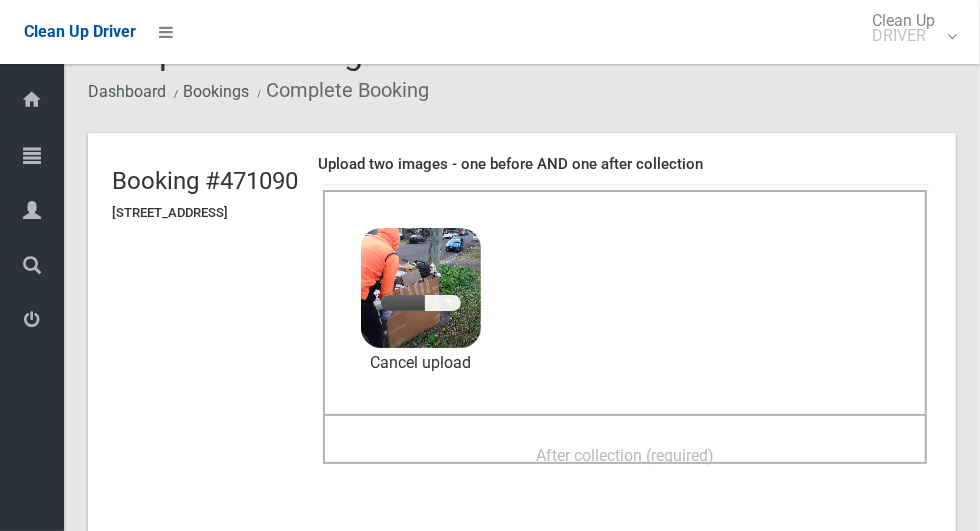 click on "After collection (required)" at bounding box center [625, 455] 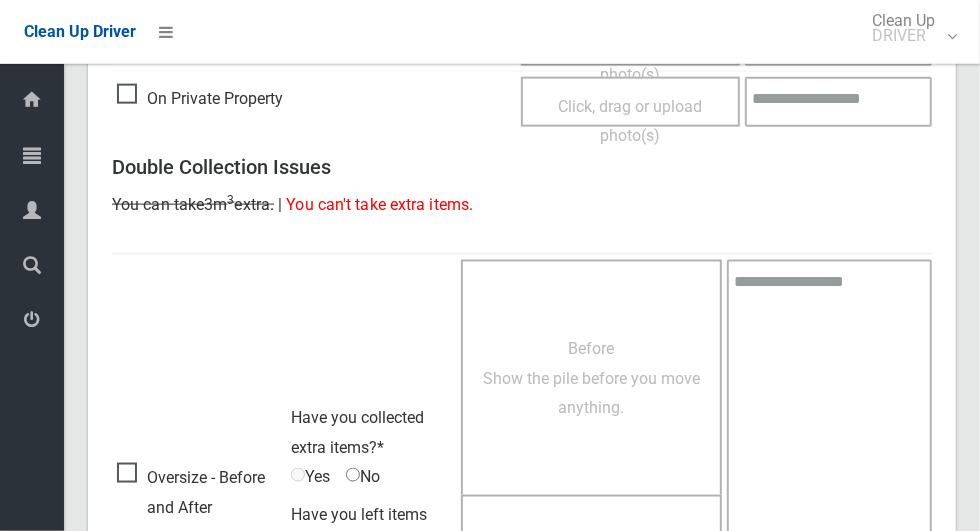 scroll, scrollTop: 1636, scrollLeft: 0, axis: vertical 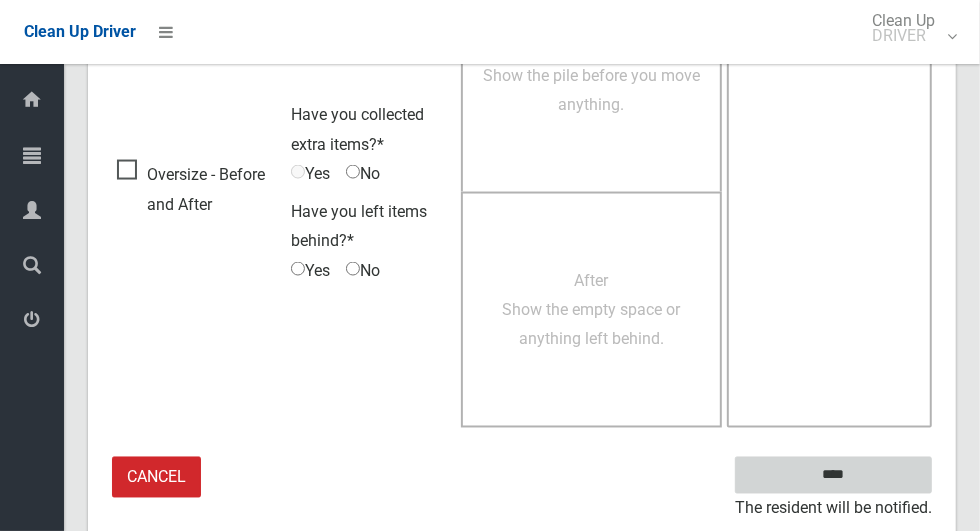 click on "****" at bounding box center [833, 475] 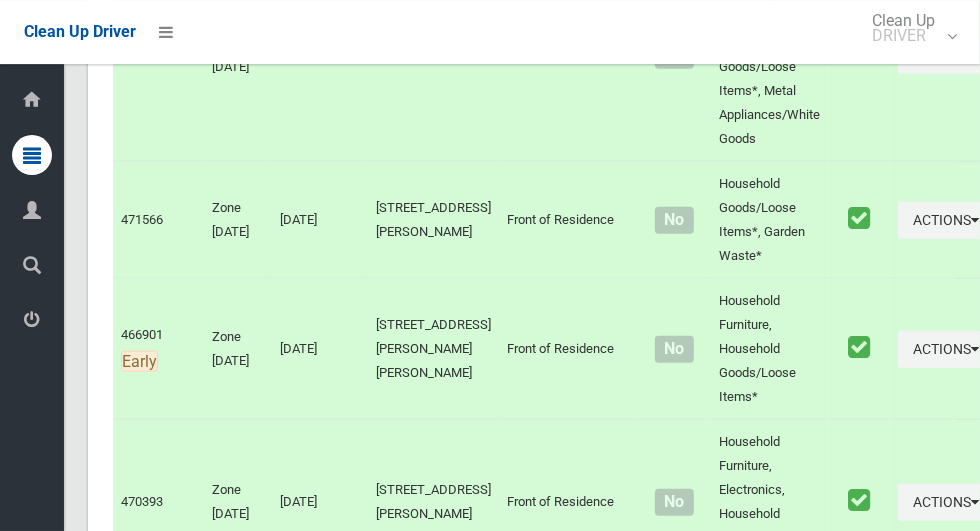 scroll, scrollTop: 9362, scrollLeft: 0, axis: vertical 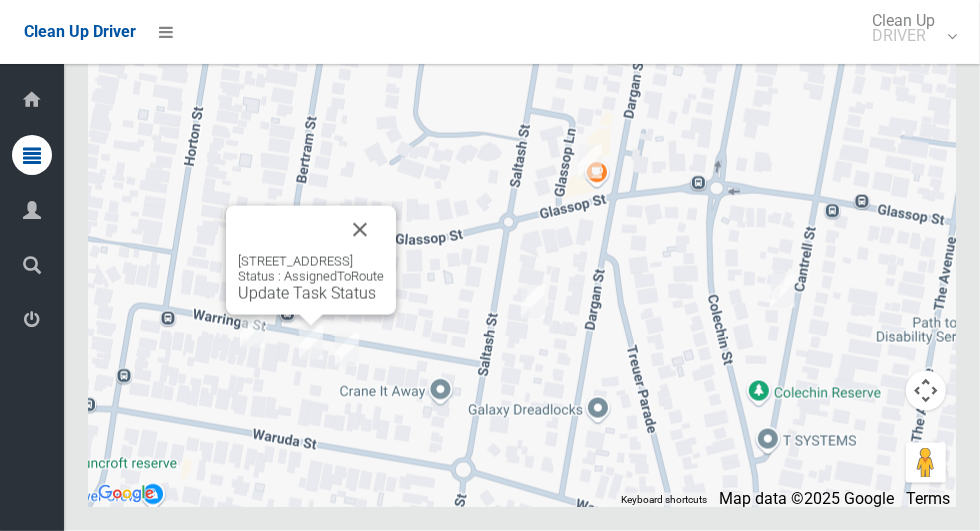 click on "15A Warringa Street, YAGOONA NSW 2199 Status : AssignedToRoute Update Task Status" at bounding box center (311, 278) 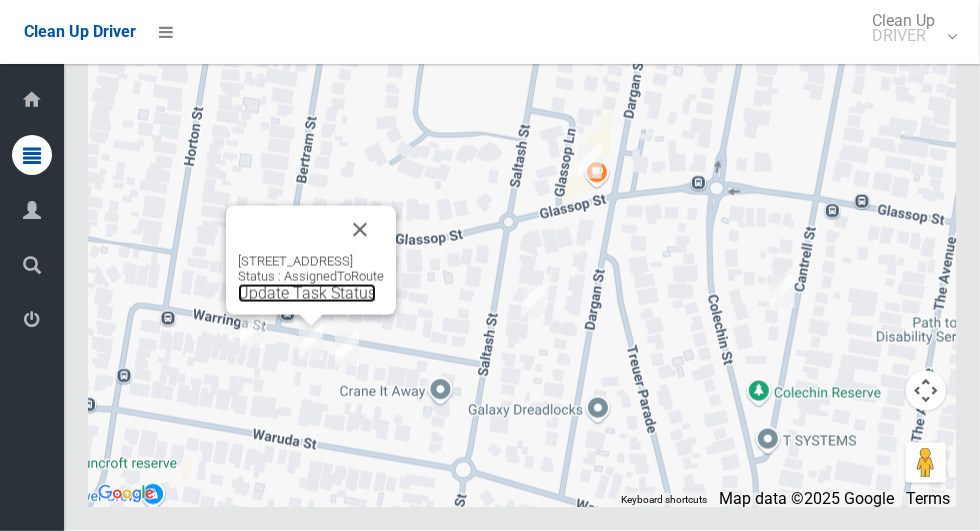 click on "Update Task Status" at bounding box center (307, 293) 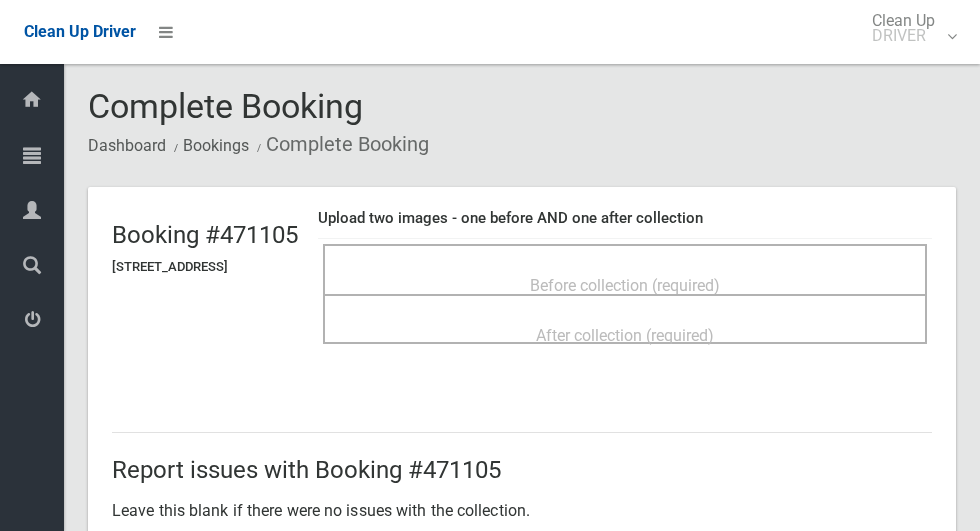 scroll, scrollTop: 0, scrollLeft: 0, axis: both 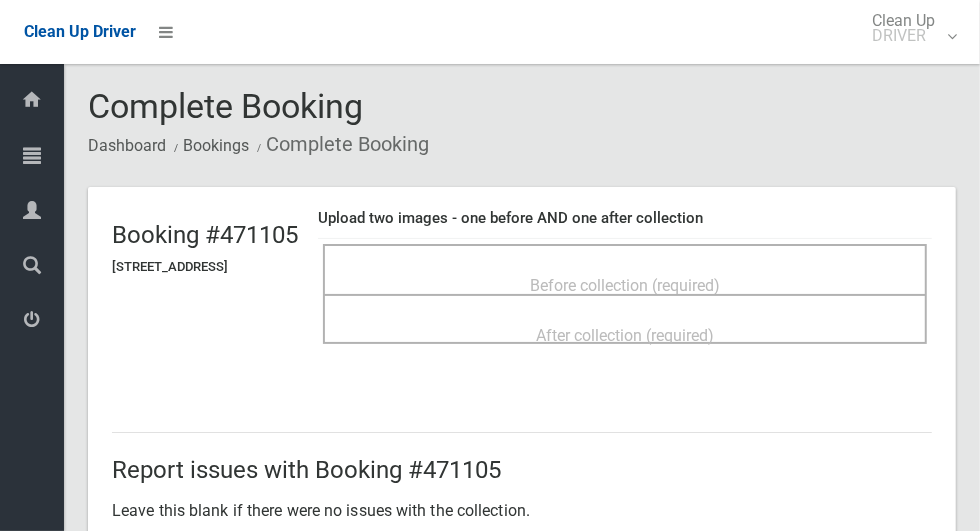 click on "Before collection (required)" at bounding box center (625, 285) 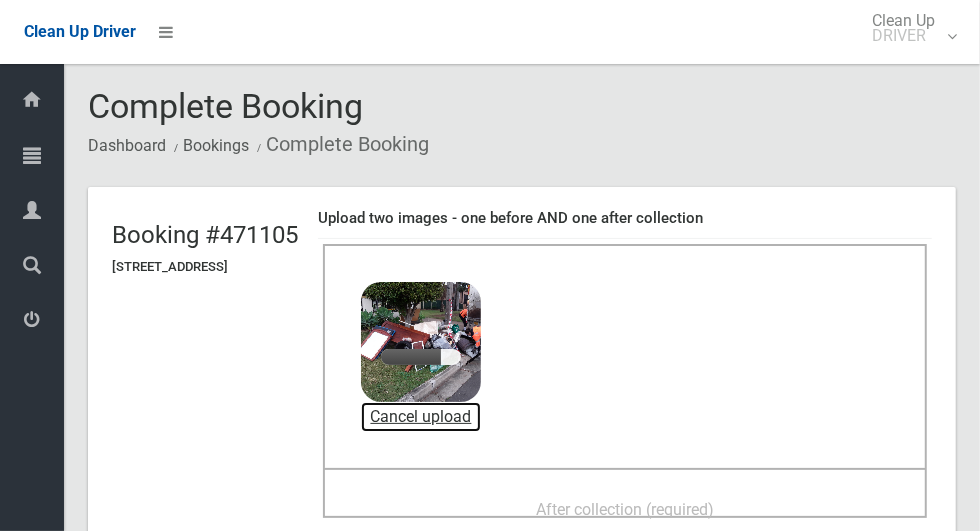 click on "Cancel upload" at bounding box center (421, 417) 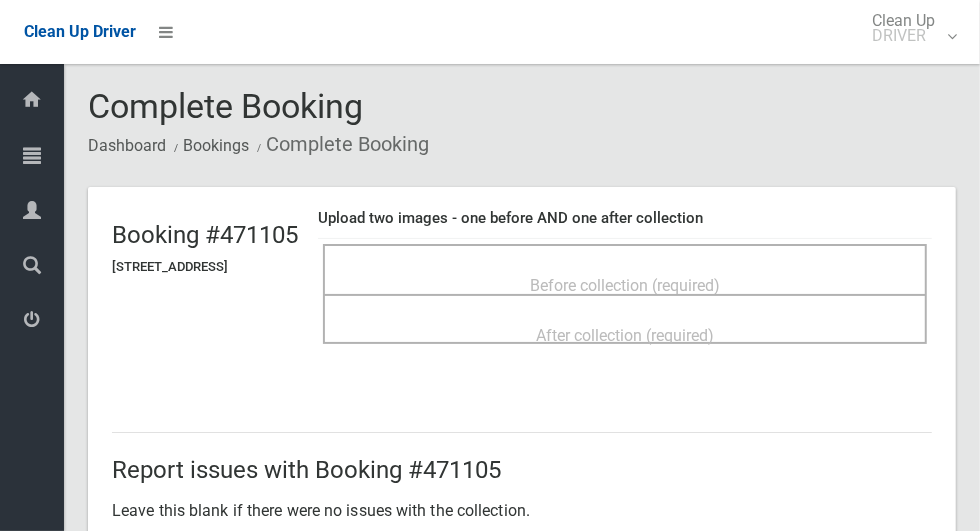 click on "Before collection (required)" at bounding box center [625, 285] 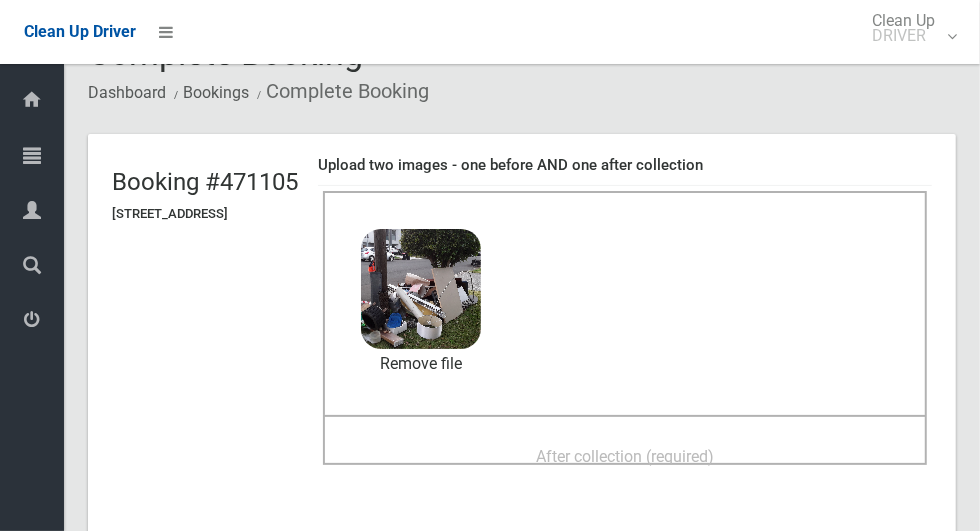 scroll, scrollTop: 65, scrollLeft: 0, axis: vertical 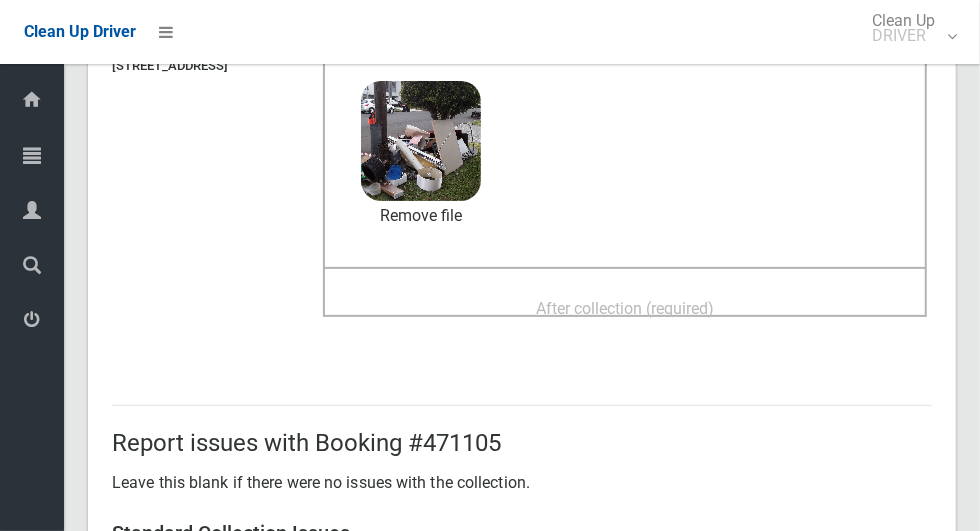 click on "After collection (required)" at bounding box center [625, 308] 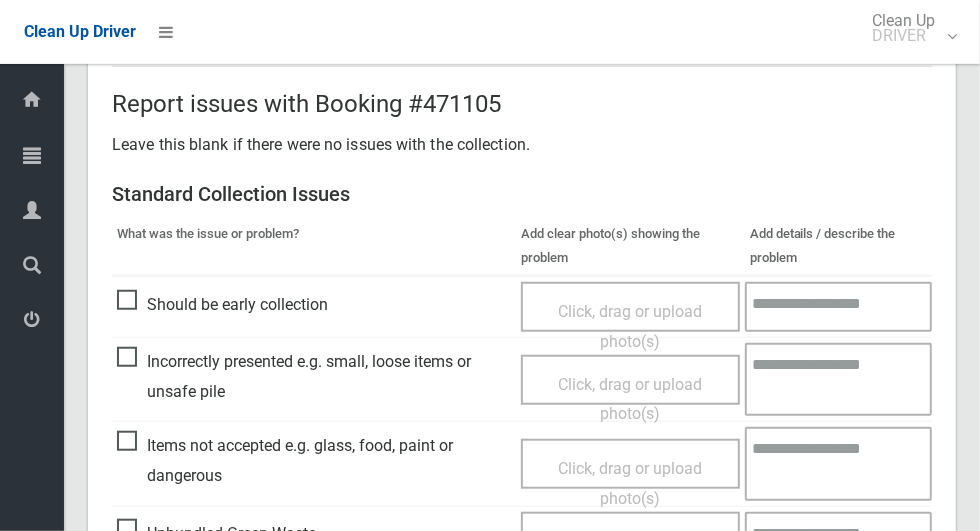 scroll, scrollTop: 1636, scrollLeft: 0, axis: vertical 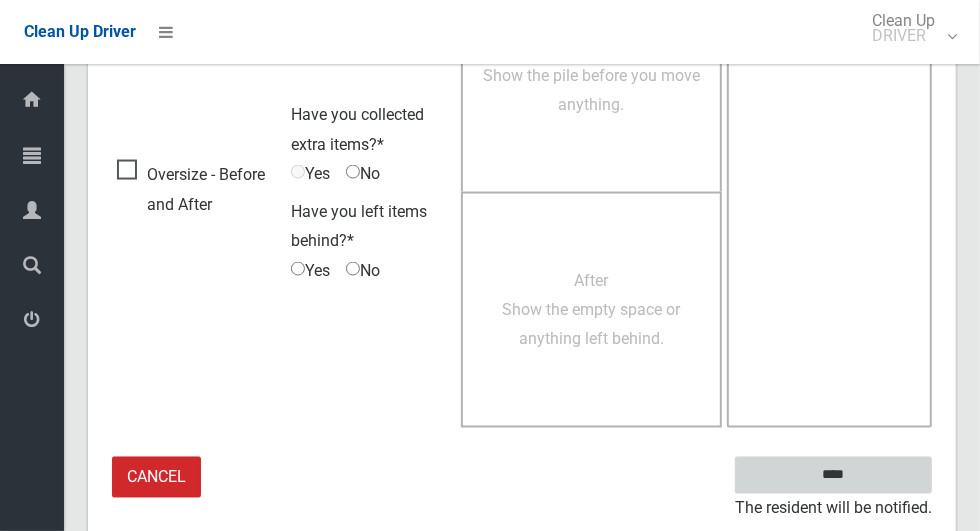 click on "****" at bounding box center (833, 475) 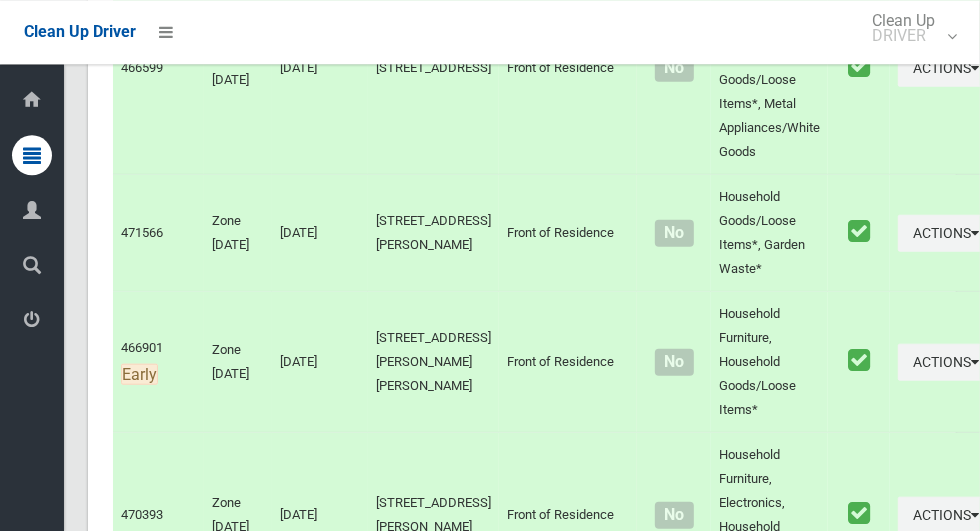 scroll, scrollTop: 9362, scrollLeft: 0, axis: vertical 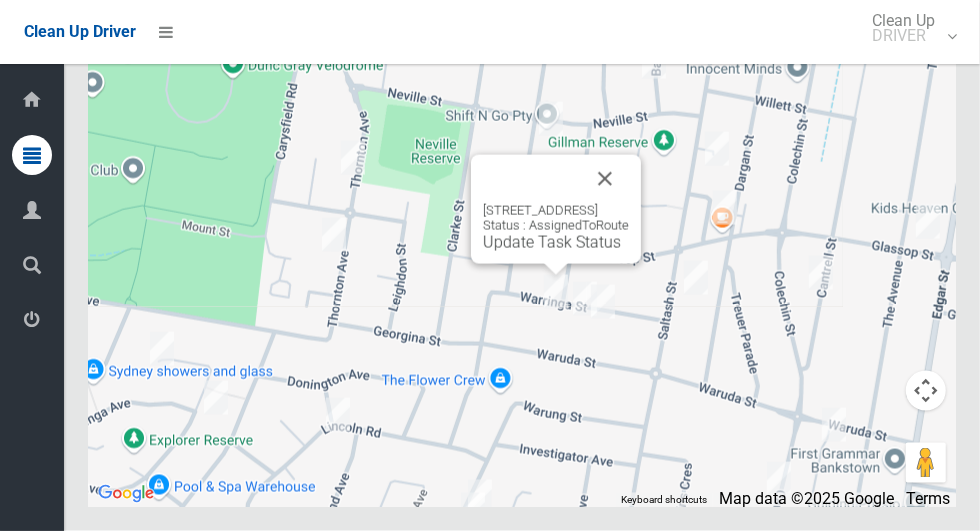 click on "Update Task Status" 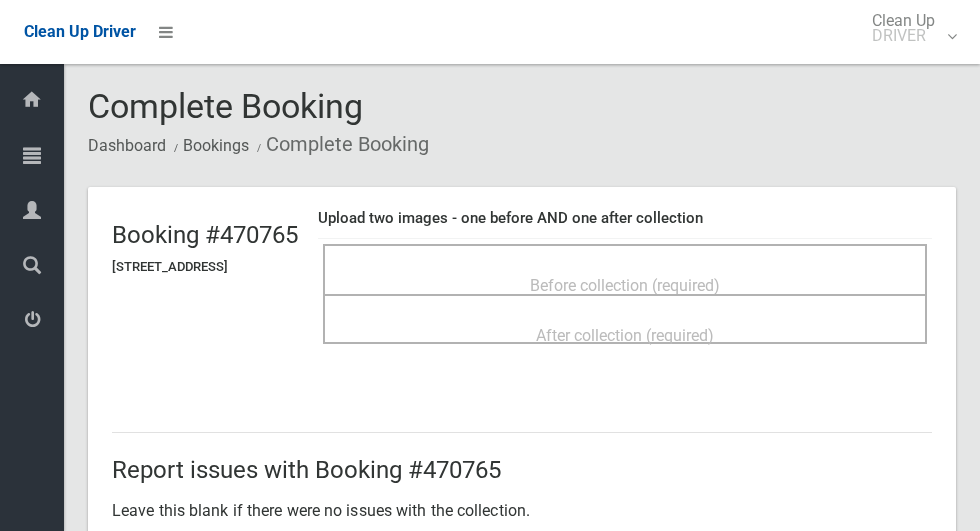 scroll, scrollTop: 0, scrollLeft: 0, axis: both 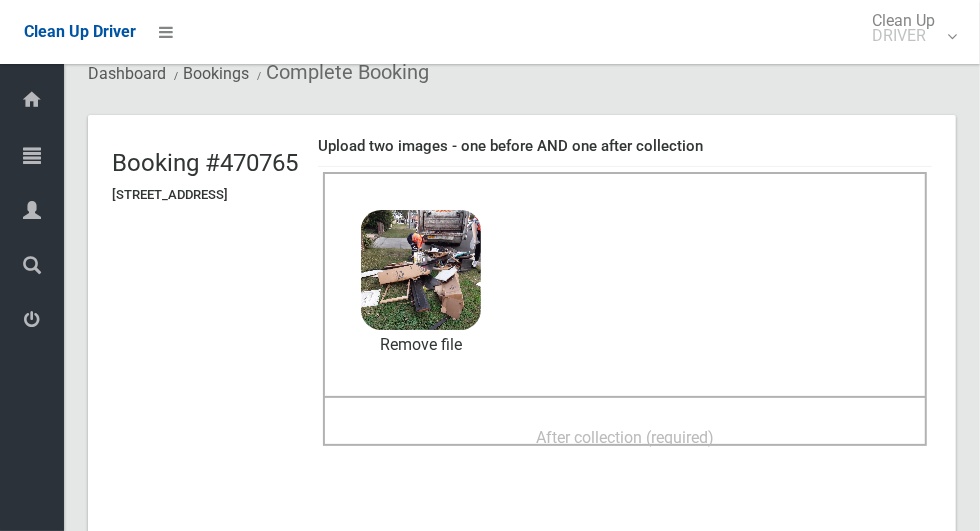 click on "After collection (required)" at bounding box center [625, 437] 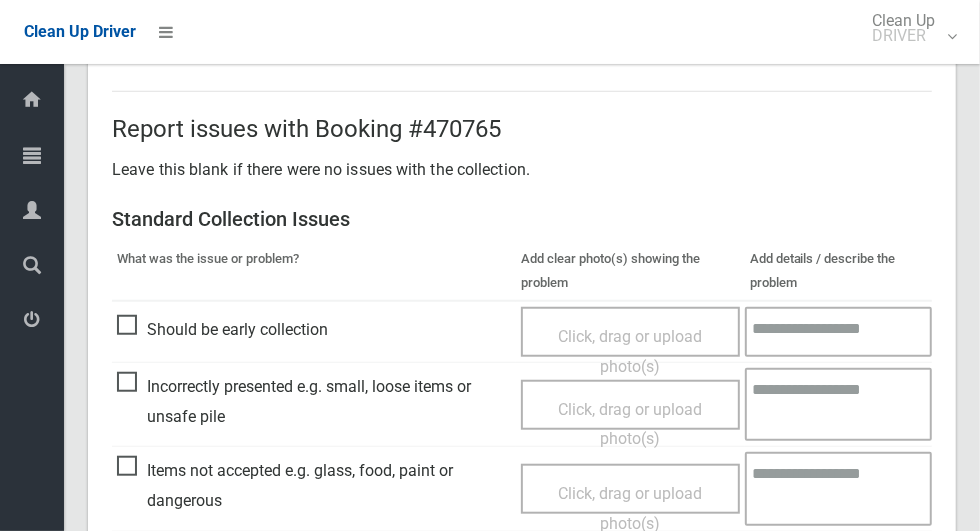 scroll, scrollTop: 1636, scrollLeft: 0, axis: vertical 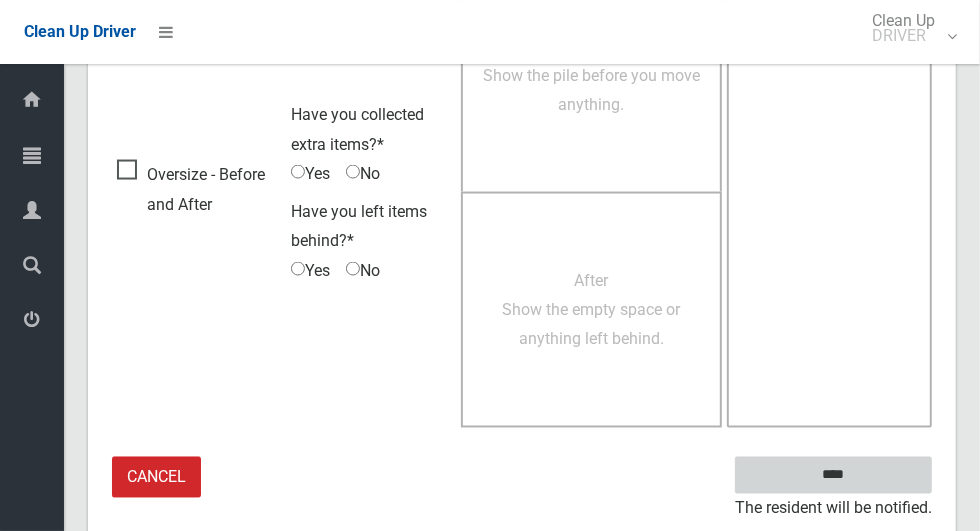 click on "****" at bounding box center (833, 475) 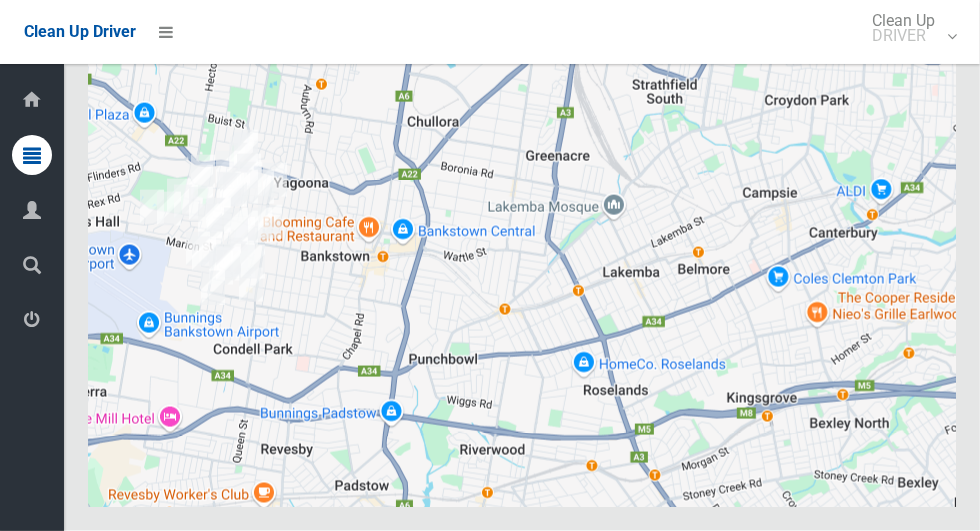 scroll, scrollTop: 9363, scrollLeft: 0, axis: vertical 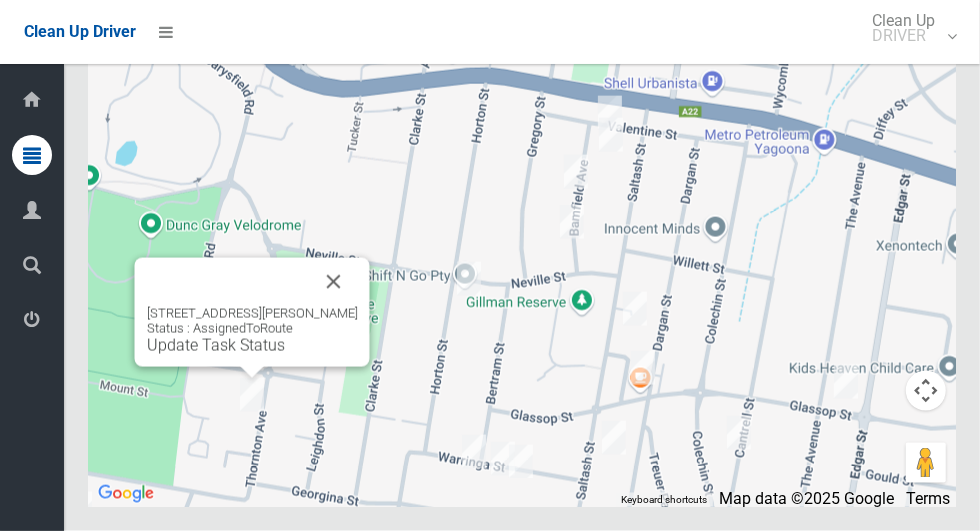 click on "Update Task Status" at bounding box center [216, 345] 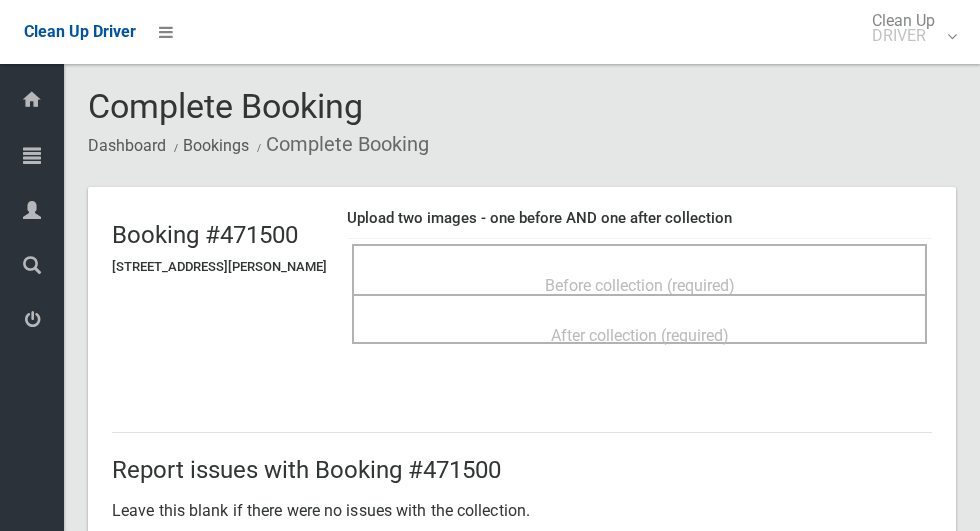 scroll, scrollTop: 0, scrollLeft: 0, axis: both 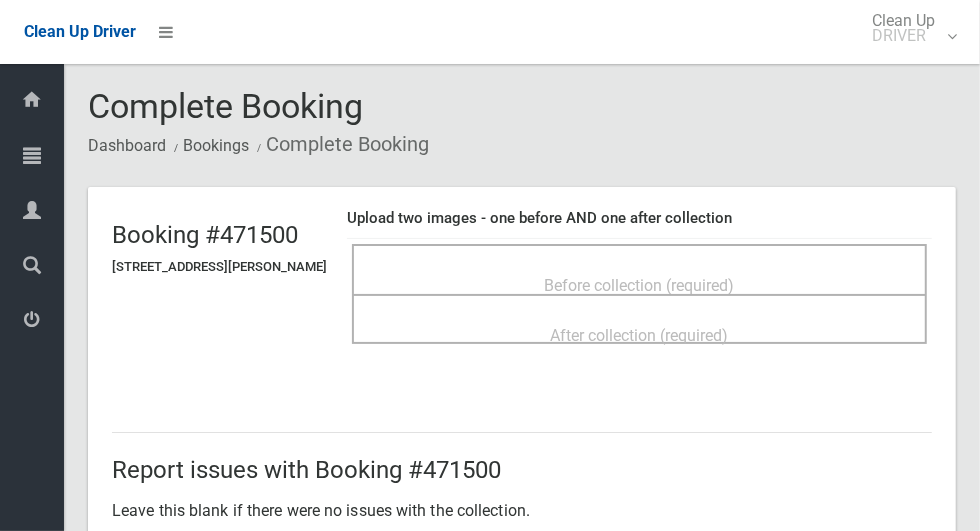 click on "Before collection (required)" at bounding box center (640, 285) 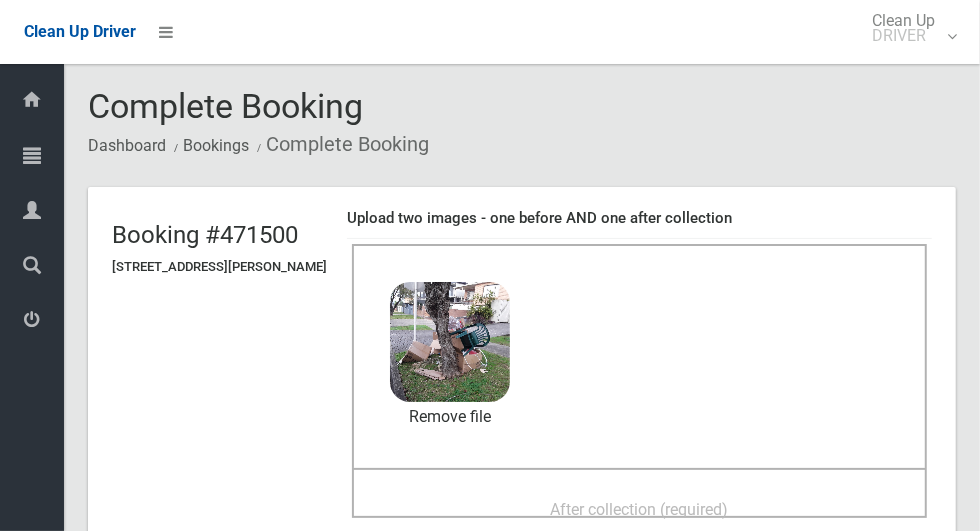 scroll, scrollTop: 170, scrollLeft: 0, axis: vertical 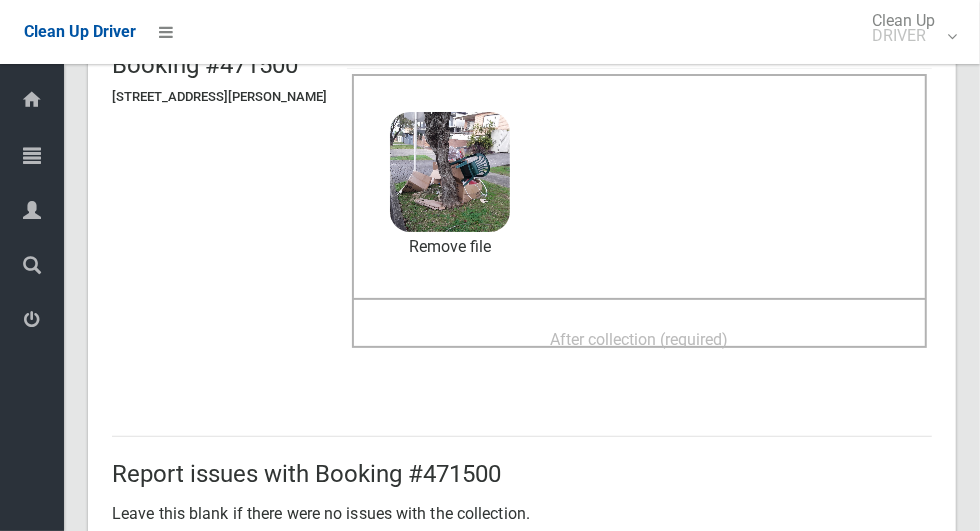 click on "After collection (required)" at bounding box center (639, 338) 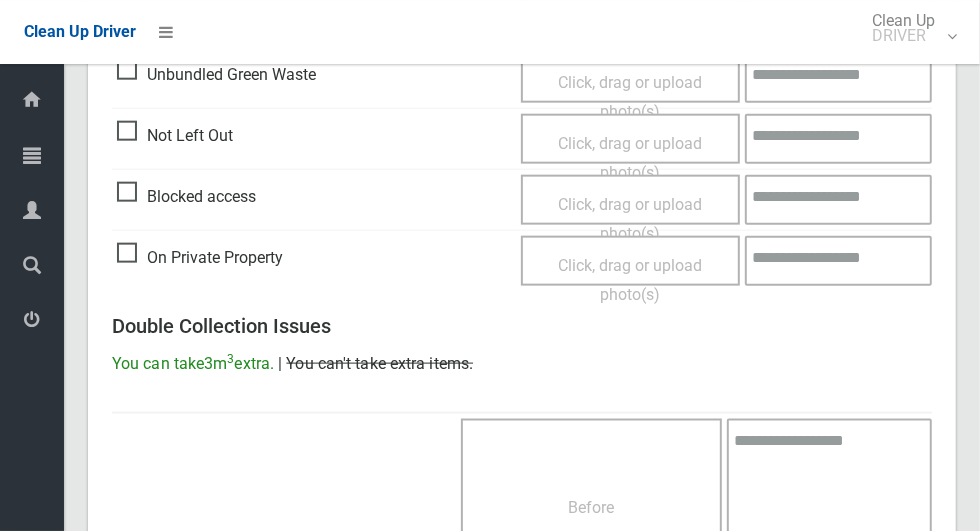 scroll, scrollTop: 1636, scrollLeft: 0, axis: vertical 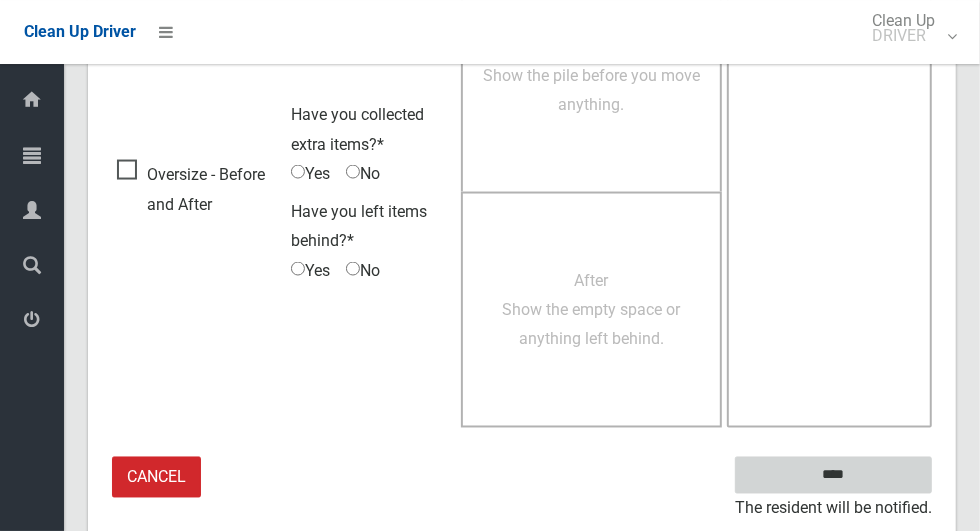 click on "****" at bounding box center [833, 475] 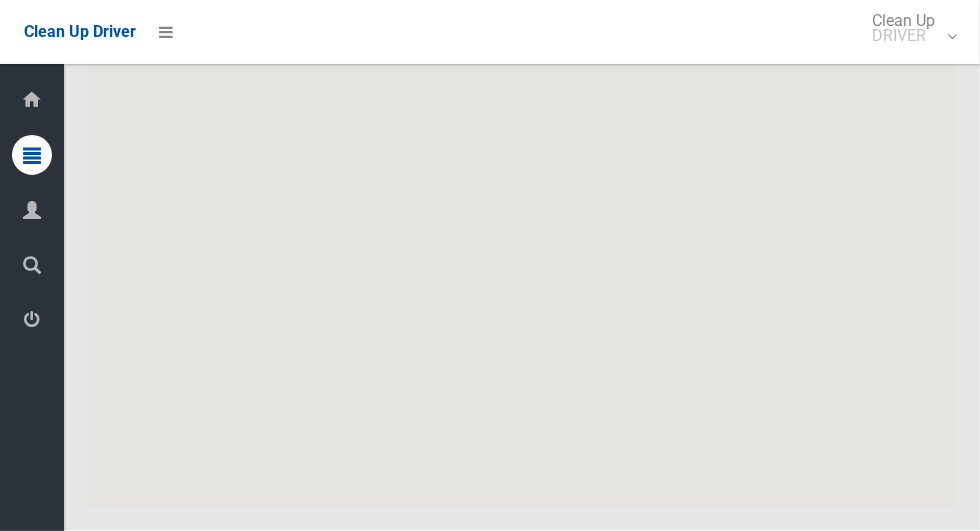 scroll, scrollTop: 9363, scrollLeft: 0, axis: vertical 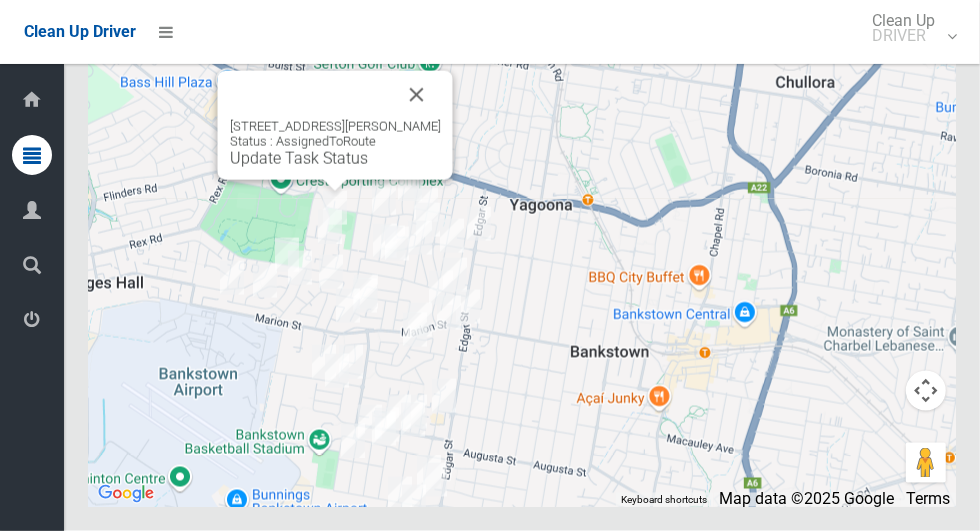 click at bounding box center (417, 95) 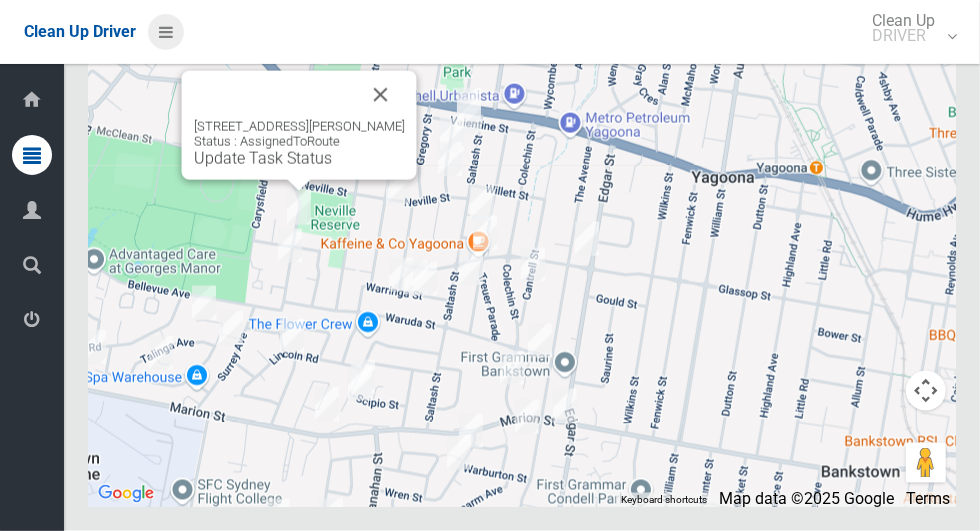 click at bounding box center [166, 32] 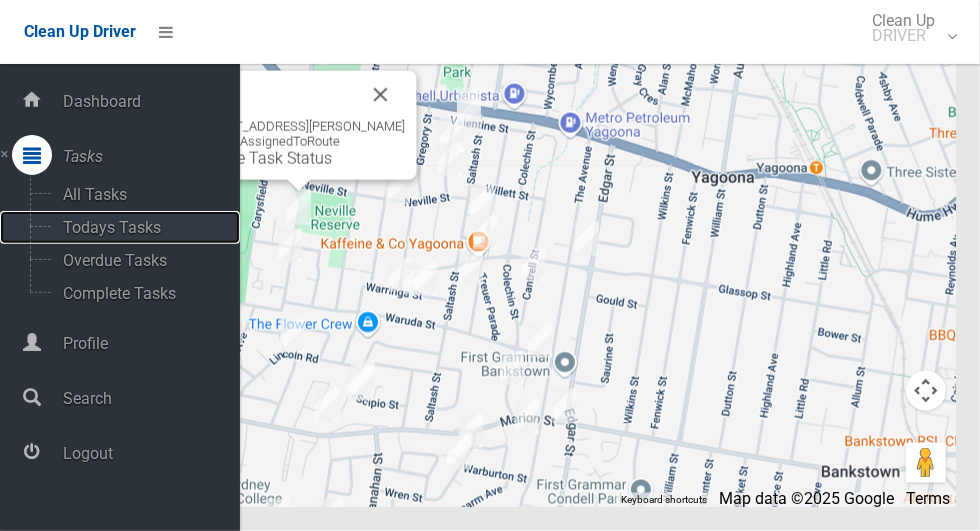 click on "Todays Tasks" at bounding box center [140, 227] 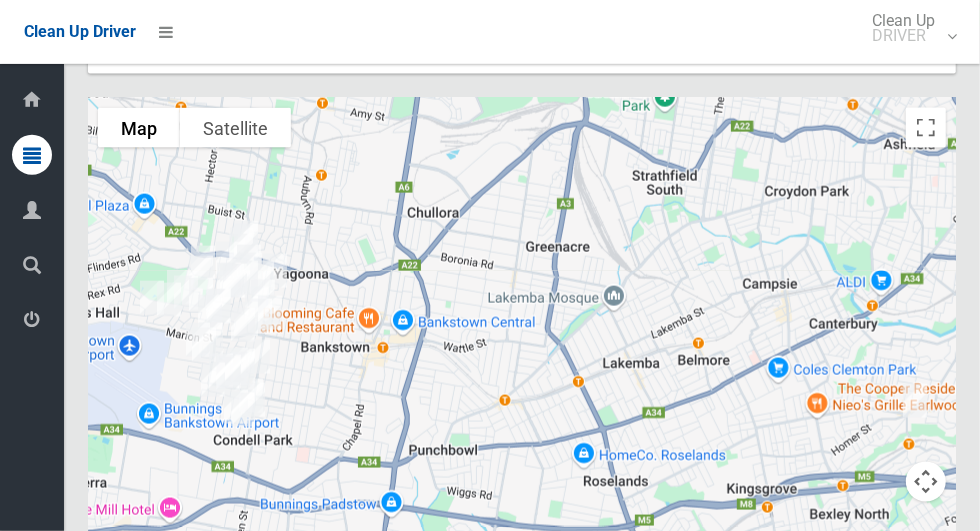 scroll, scrollTop: 9250, scrollLeft: 0, axis: vertical 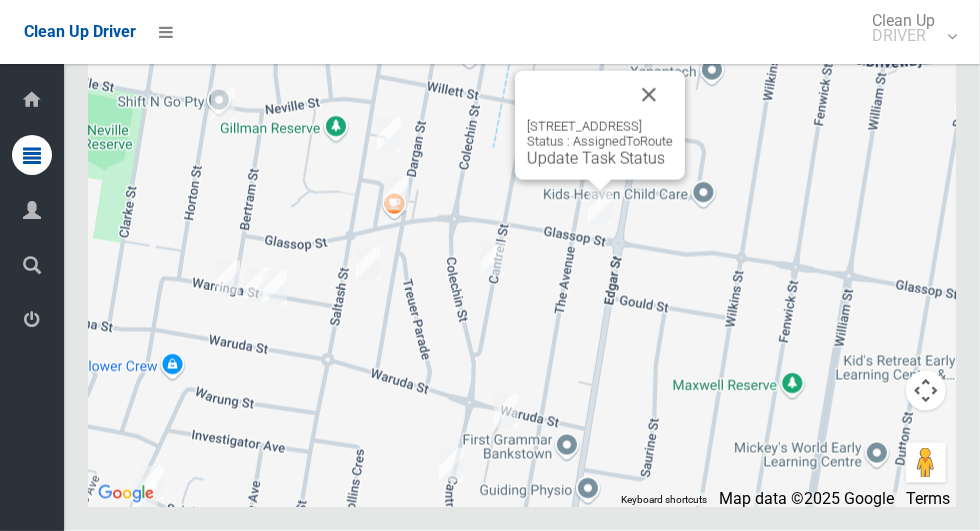 click at bounding box center [649, 95] 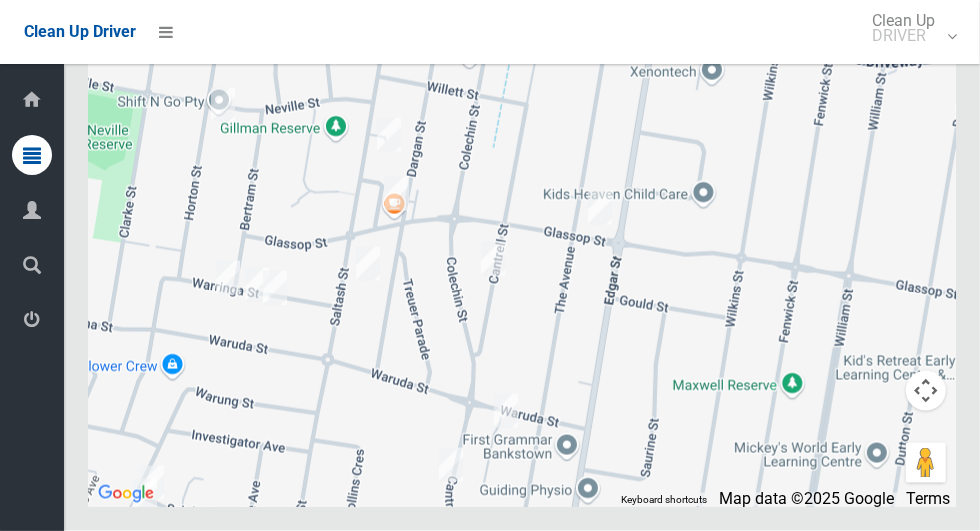 click on "To navigate, press the arrow keys." at bounding box center [522, 257] 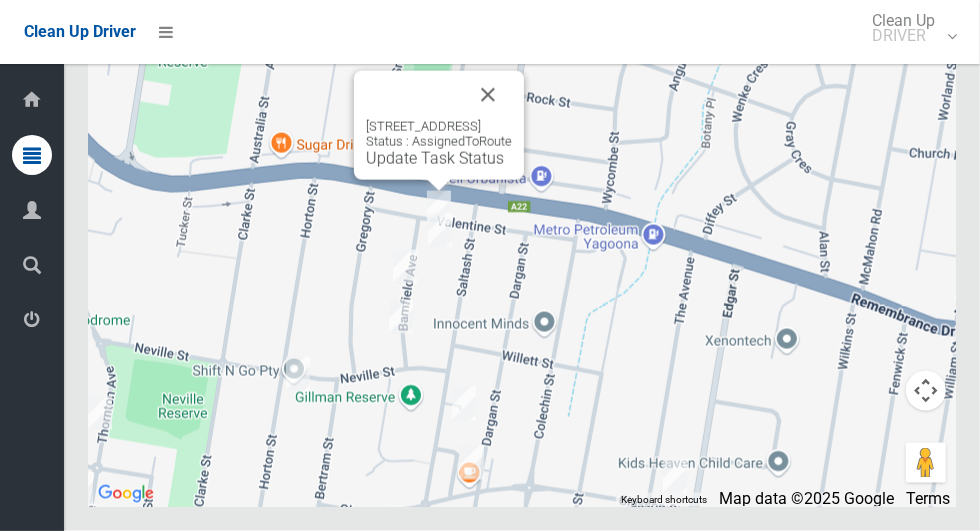 click at bounding box center [488, 95] 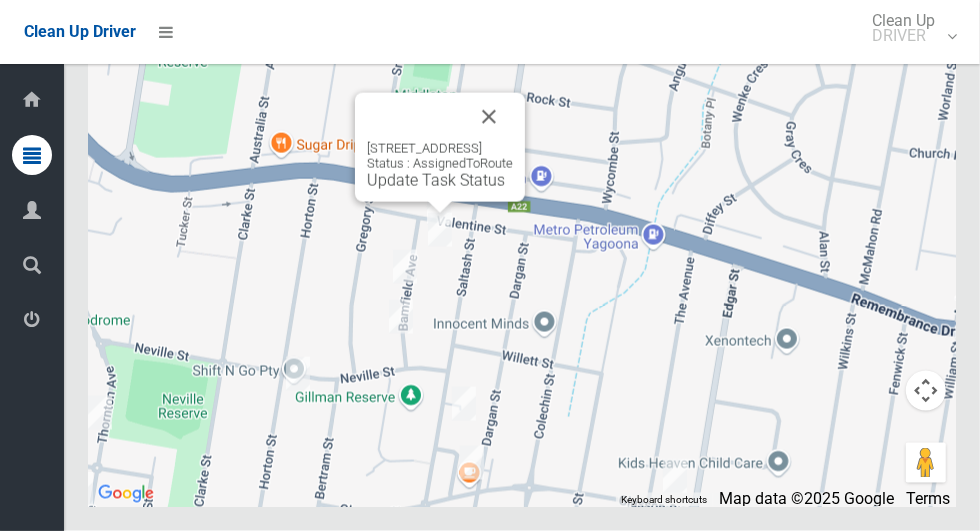 click at bounding box center [489, 117] 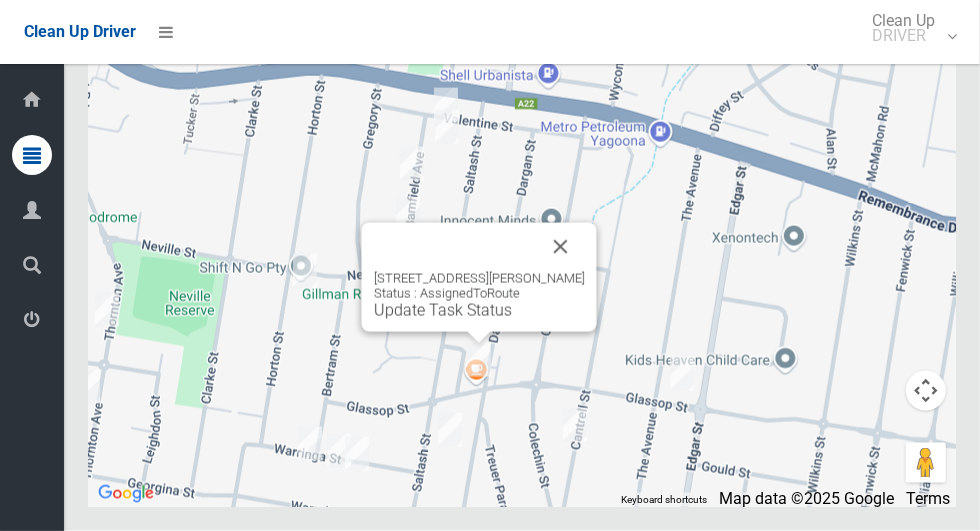 click at bounding box center (561, 247) 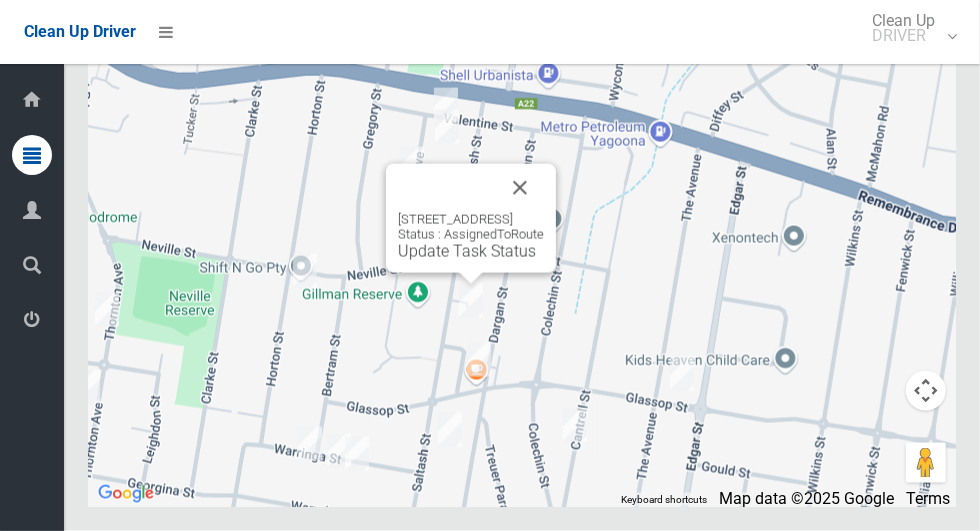click at bounding box center [520, 188] 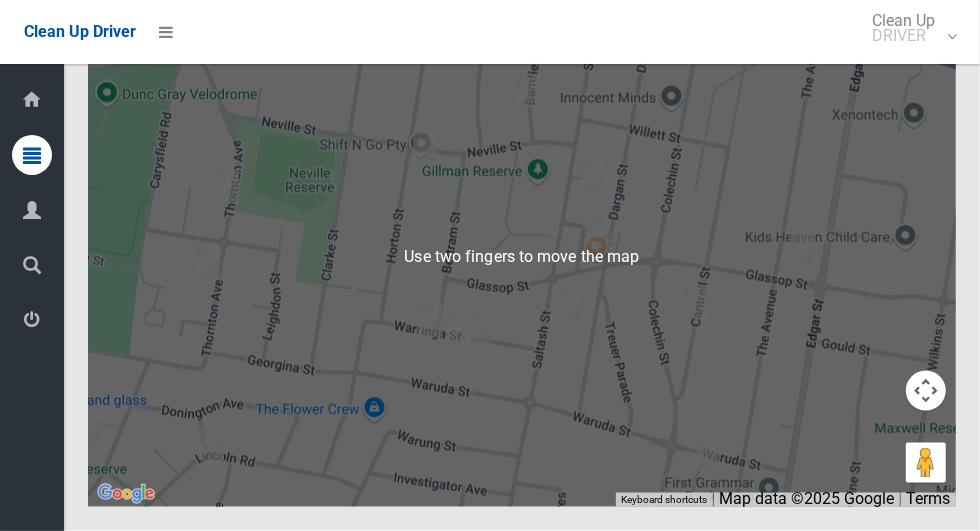 scroll, scrollTop: 9362, scrollLeft: 0, axis: vertical 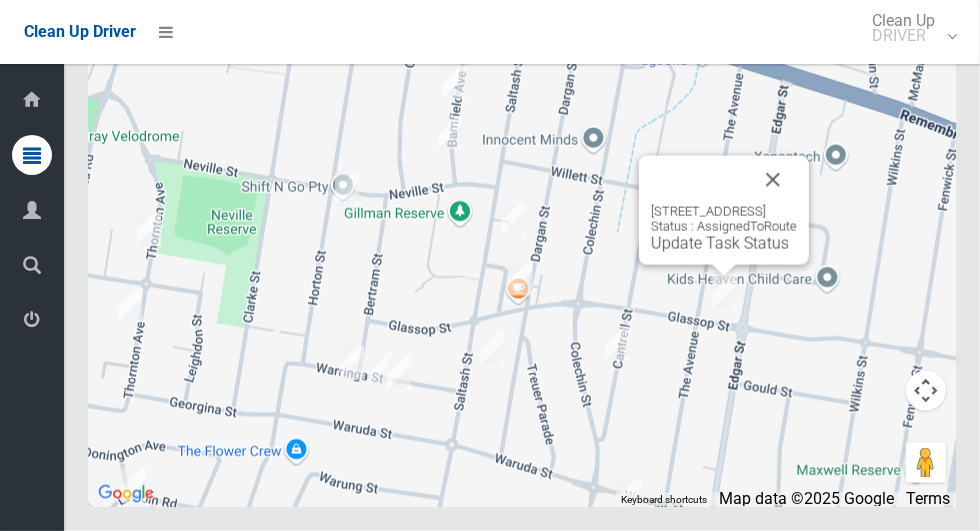 click on "Update Task Status" at bounding box center [720, 243] 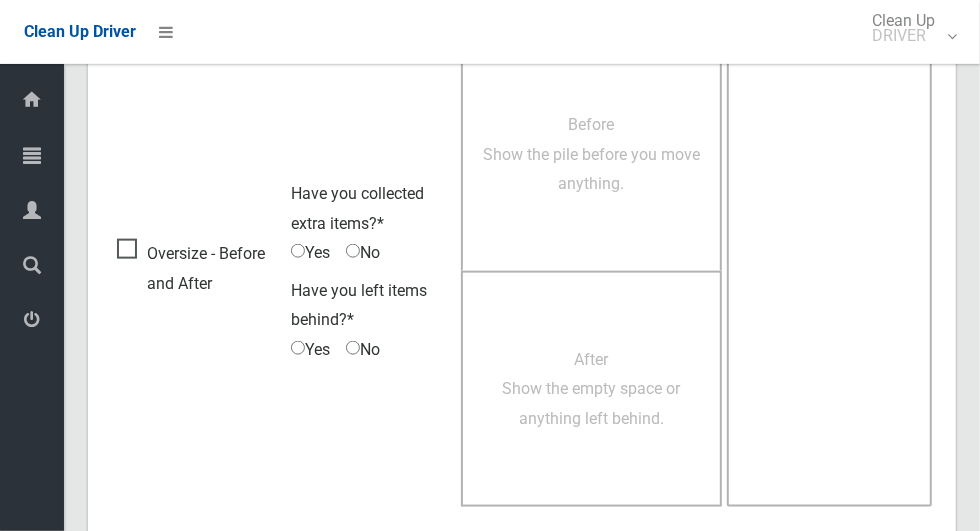 scroll, scrollTop: 1214, scrollLeft: 0, axis: vertical 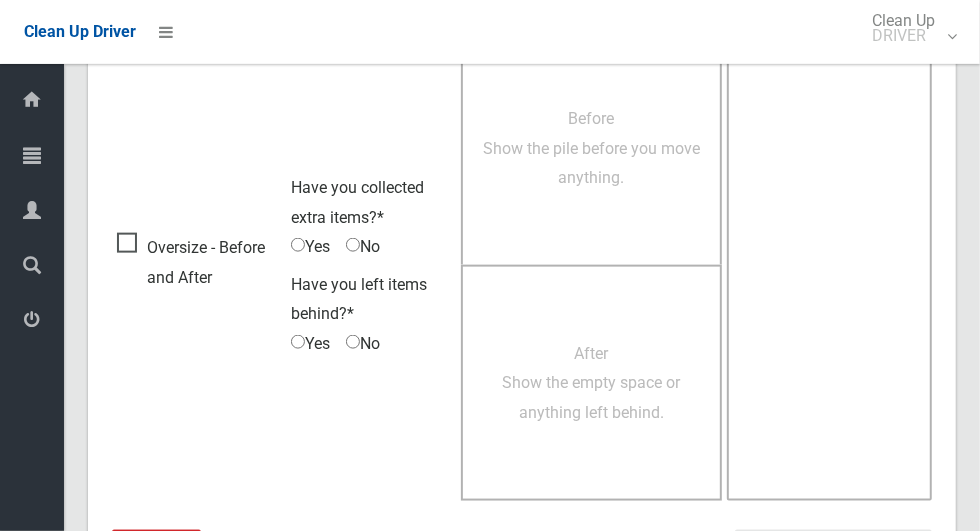click on "Oversize - Before and After" at bounding box center (199, 262) 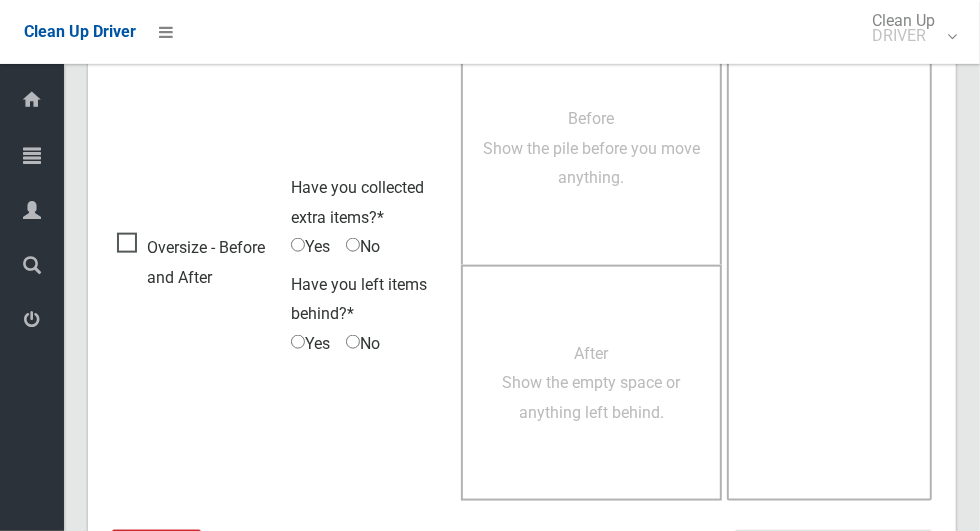 click on "Before Show the pile before you move anything." at bounding box center [591, 148] 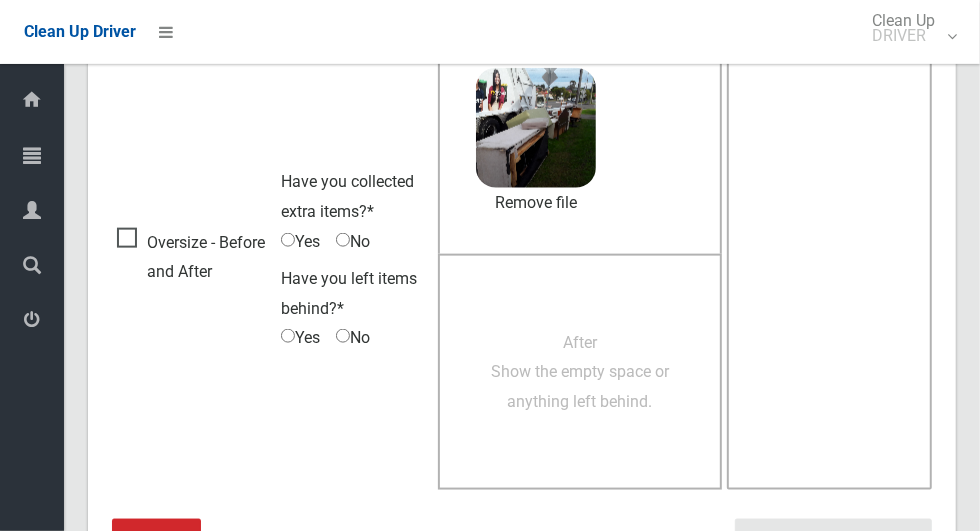 click on "After Show the empty space or anything left behind." at bounding box center (580, 372) 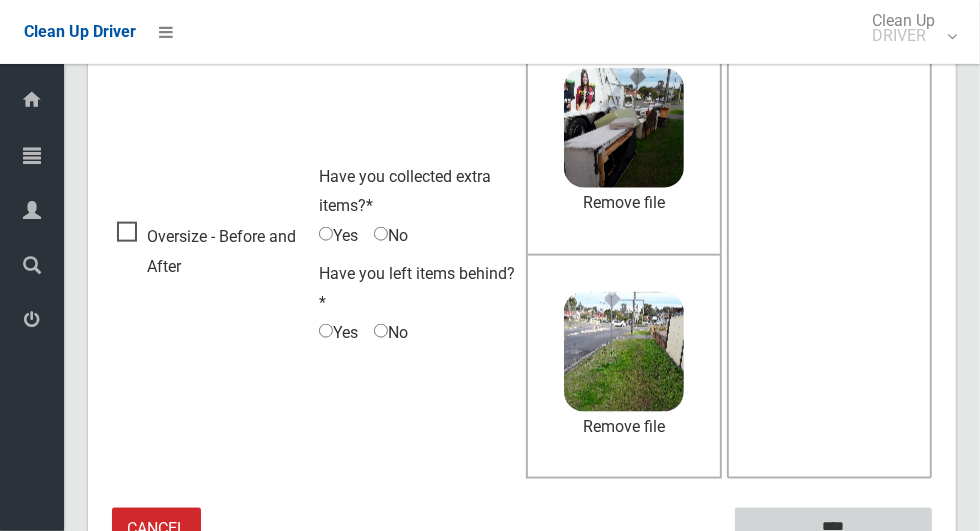 click on "****" at bounding box center (833, 526) 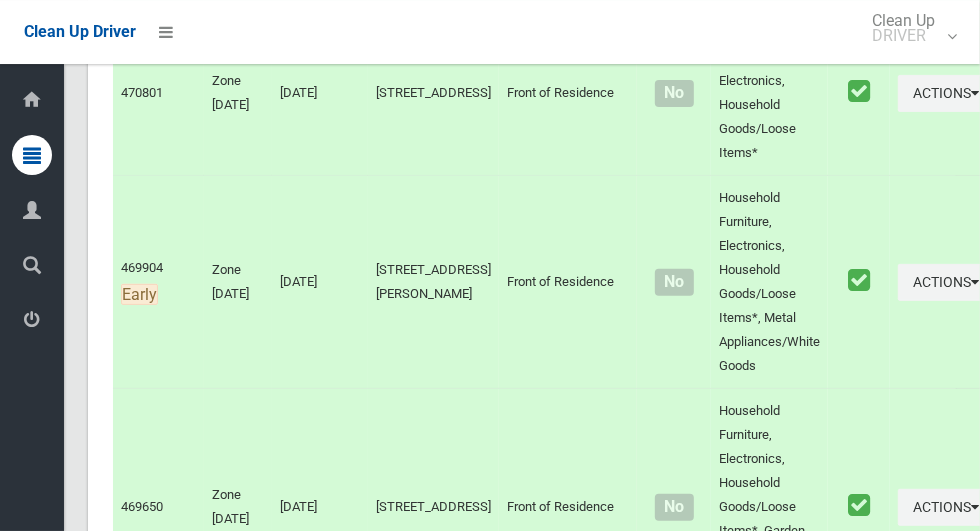 scroll, scrollTop: 9362, scrollLeft: 0, axis: vertical 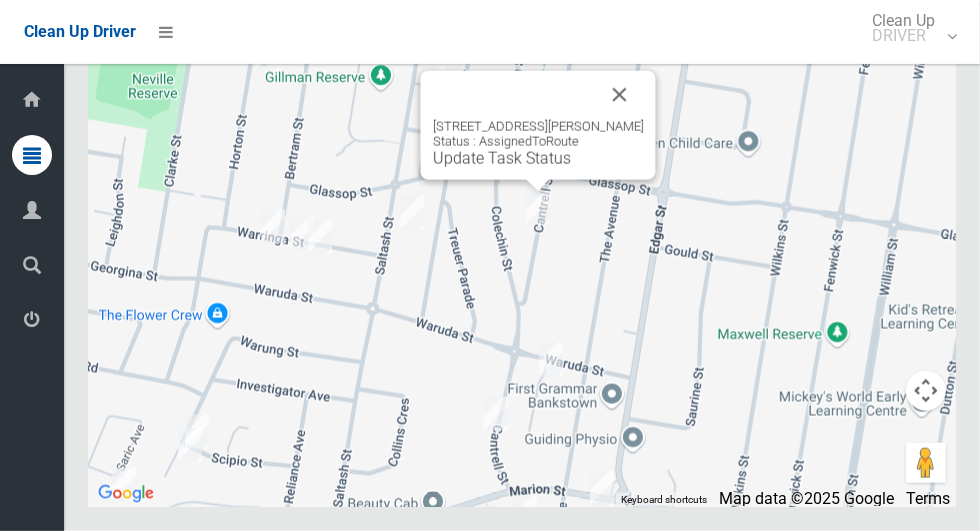 click on "Update Task Status" at bounding box center (502, 158) 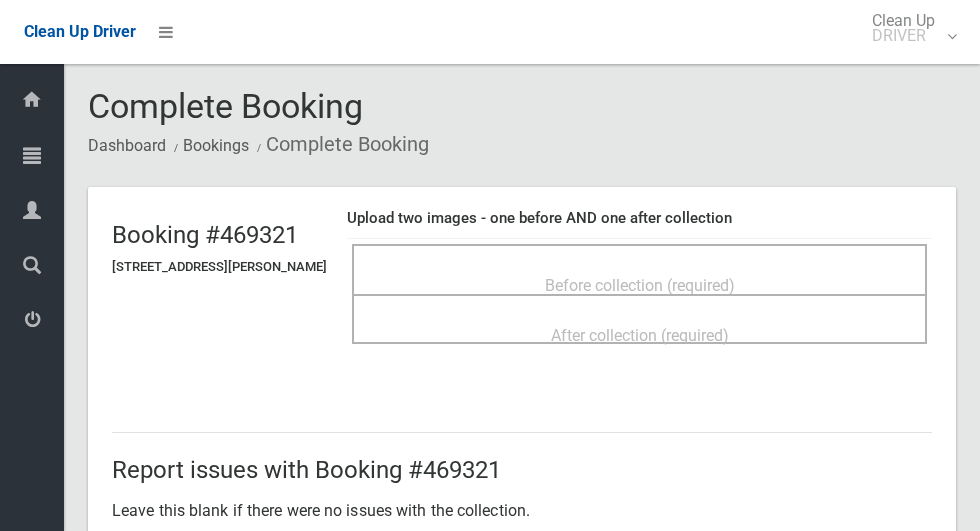scroll, scrollTop: 0, scrollLeft: 0, axis: both 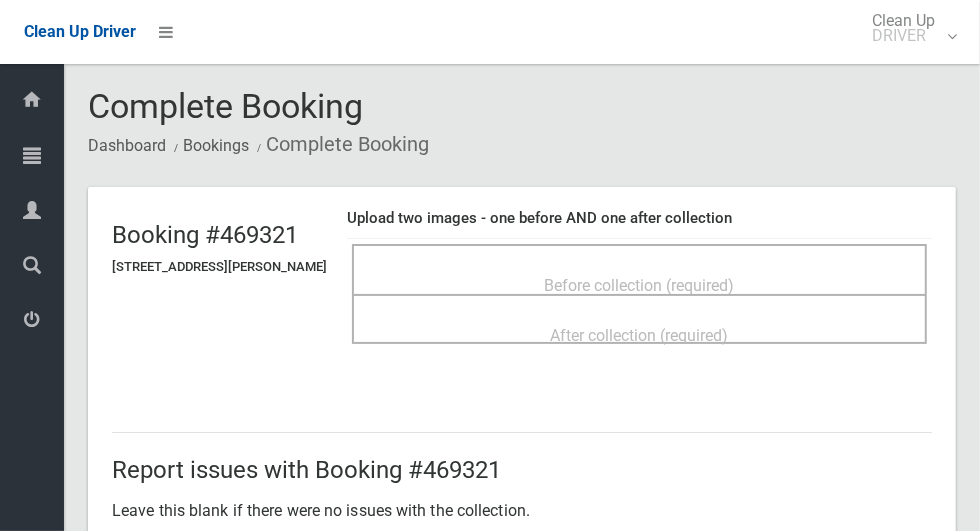 click on "Before collection (required)" at bounding box center [639, 284] 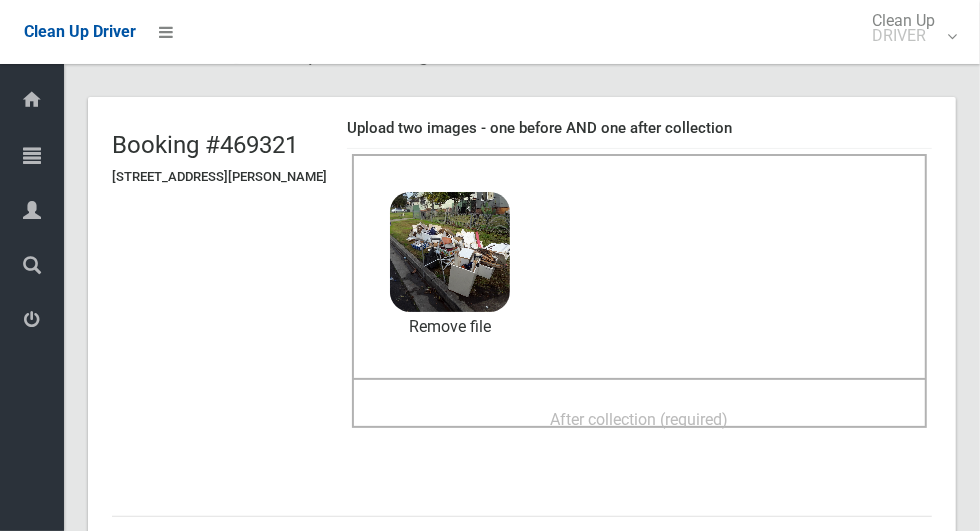 scroll, scrollTop: 100, scrollLeft: 0, axis: vertical 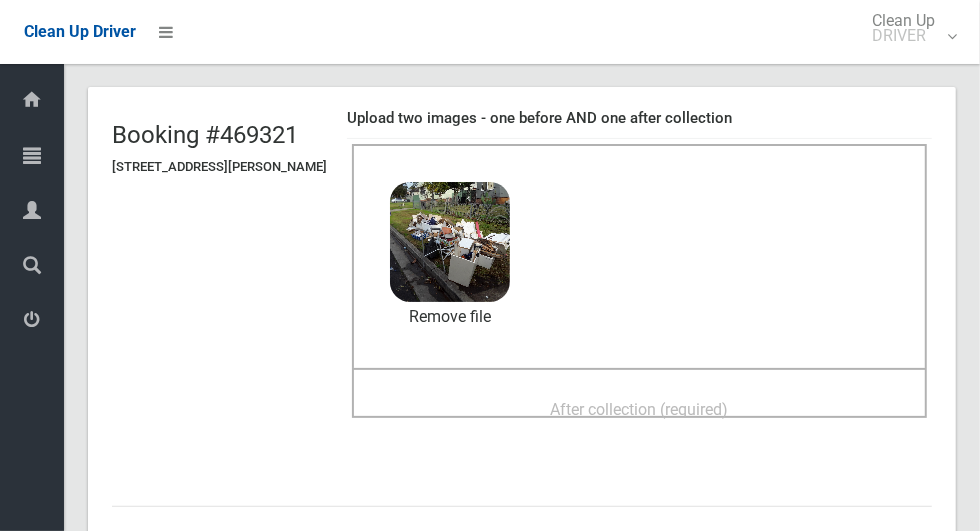 click on "After collection (required)" at bounding box center [639, 408] 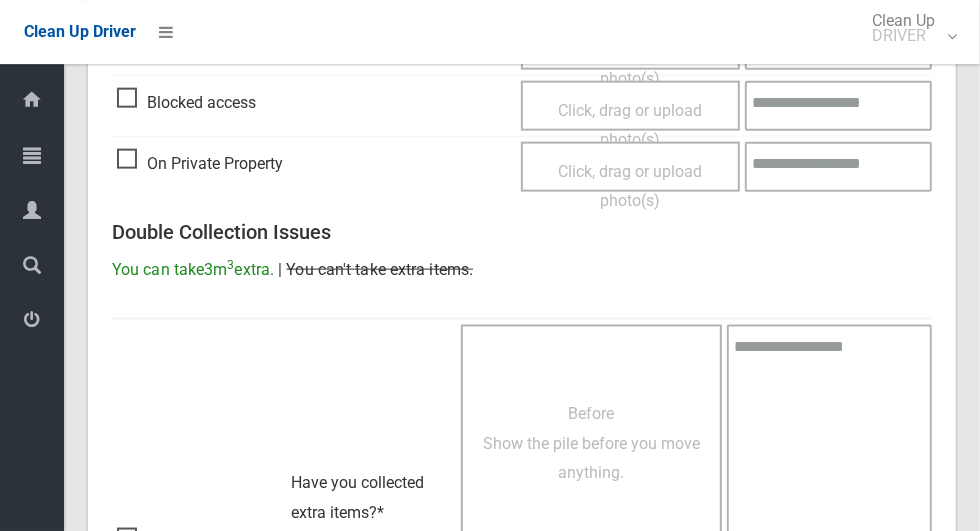 scroll, scrollTop: 1636, scrollLeft: 0, axis: vertical 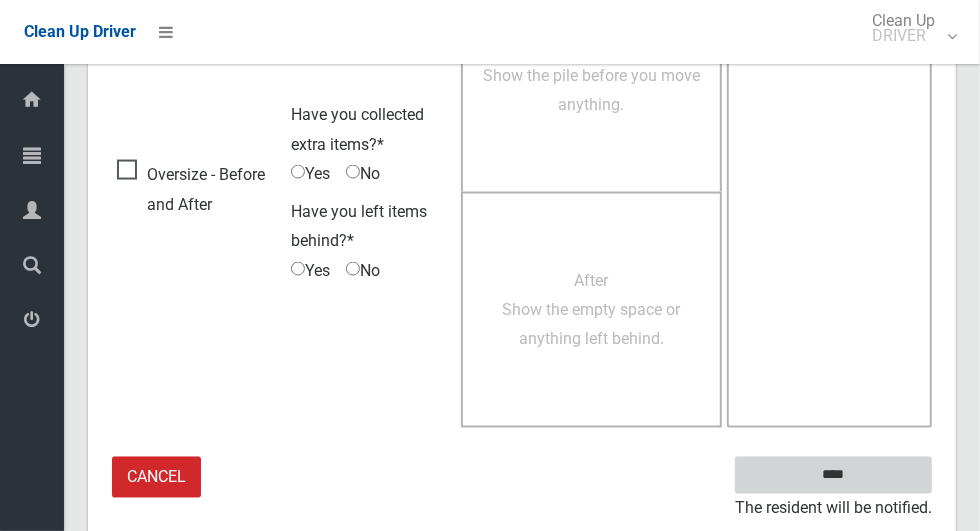 click on "****" at bounding box center (833, 475) 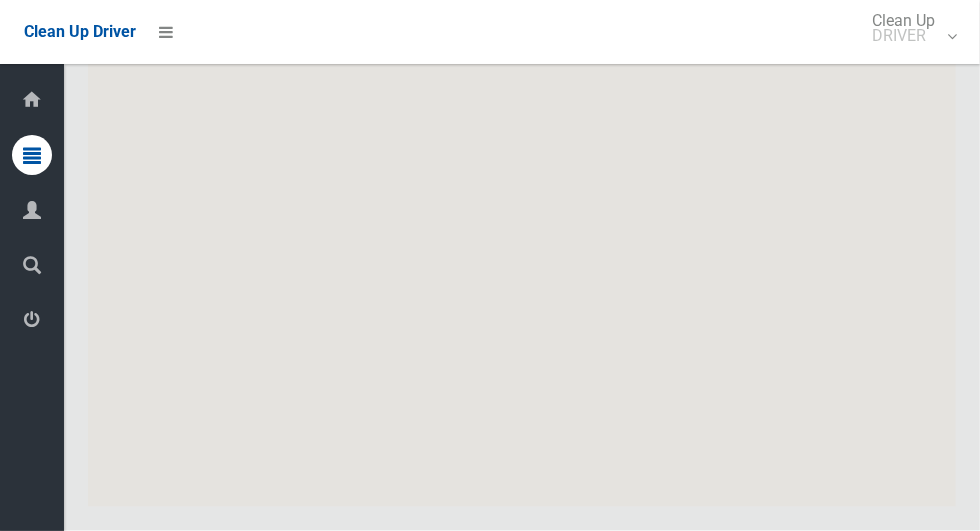 scroll, scrollTop: 9363, scrollLeft: 0, axis: vertical 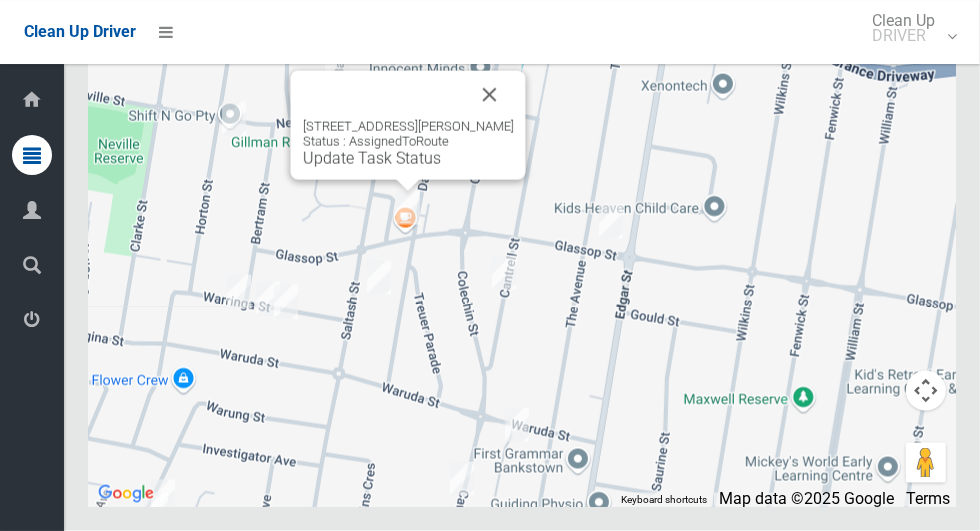 click on "44 Dargan Street, YAGOONA NSW 2199 Status : AssignedToRoute Update Task Status" at bounding box center [408, 143] 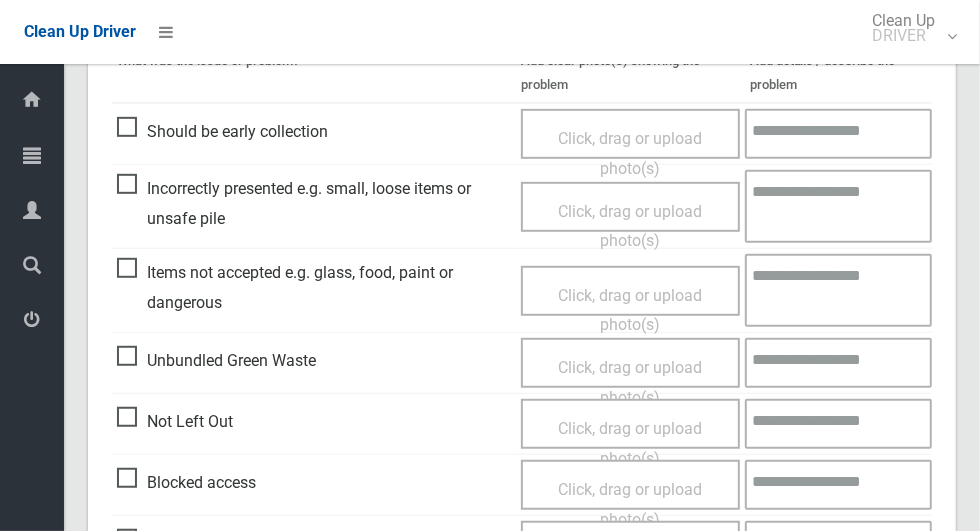 scroll, scrollTop: 535, scrollLeft: 0, axis: vertical 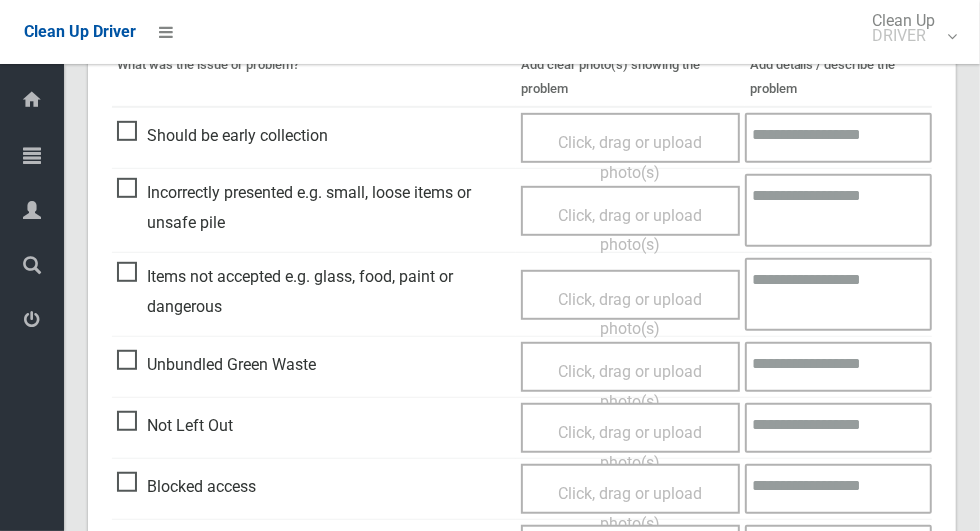 click on "Blocked access" at bounding box center (186, 487) 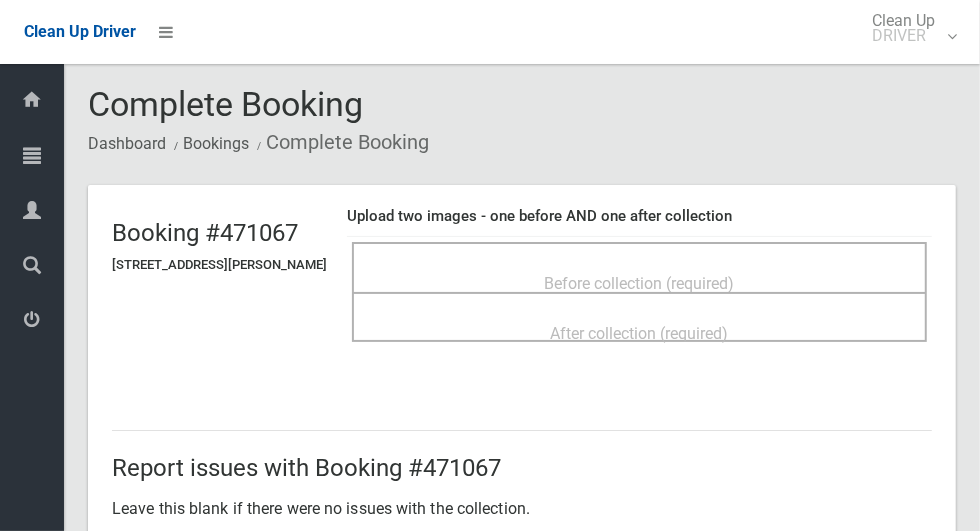 scroll, scrollTop: 0, scrollLeft: 0, axis: both 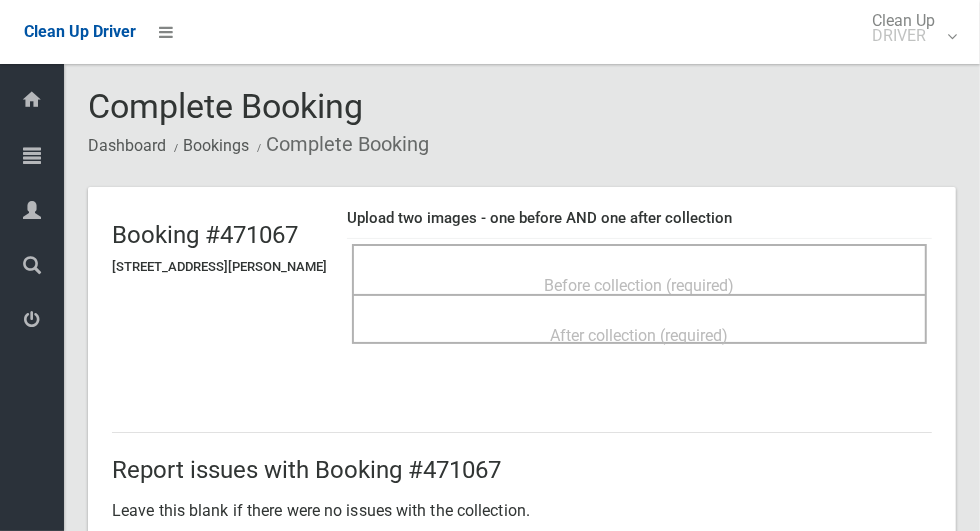 click on "Before collection (required)" at bounding box center (639, 284) 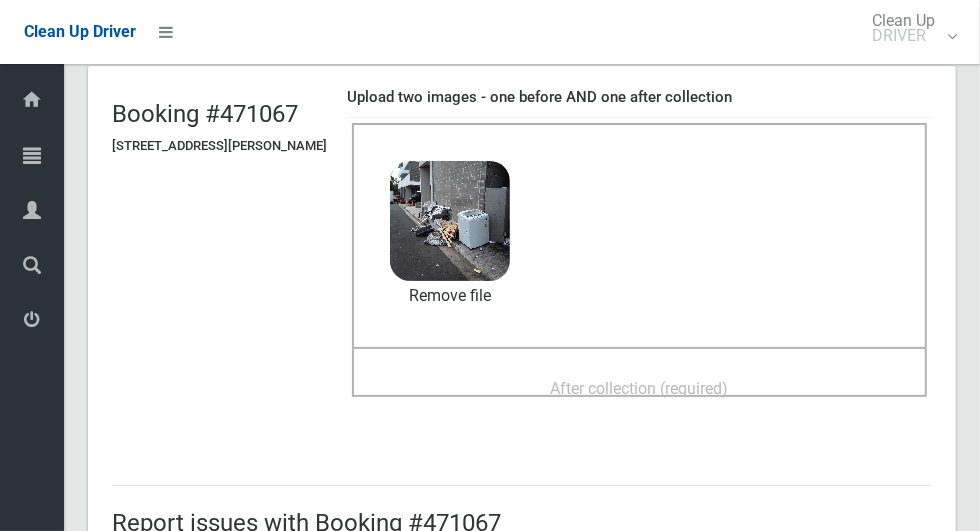scroll, scrollTop: 122, scrollLeft: 0, axis: vertical 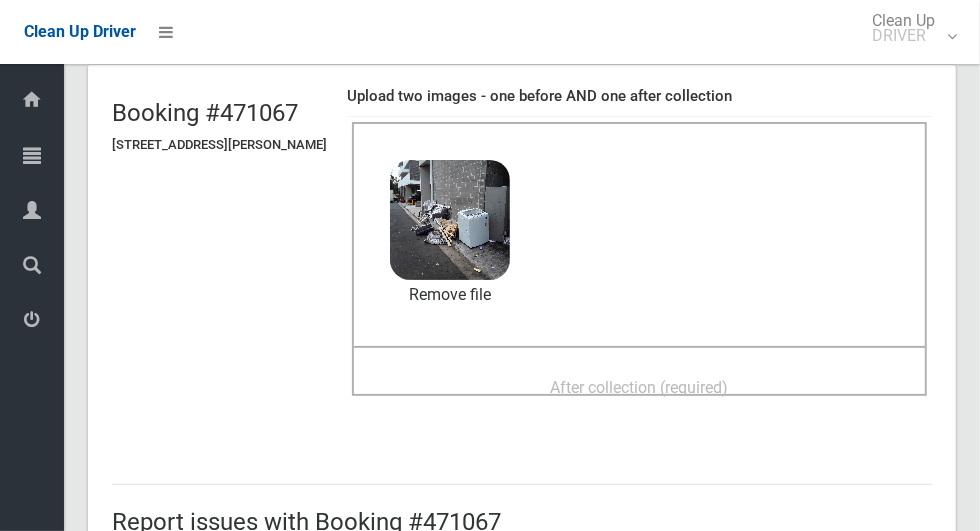 click on "After collection (required)" at bounding box center (640, 387) 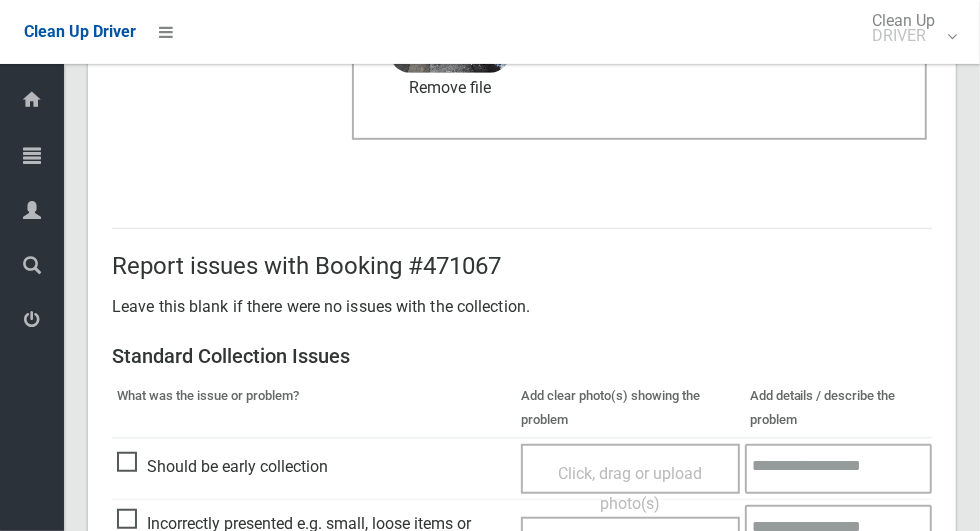 scroll, scrollTop: 1033, scrollLeft: 0, axis: vertical 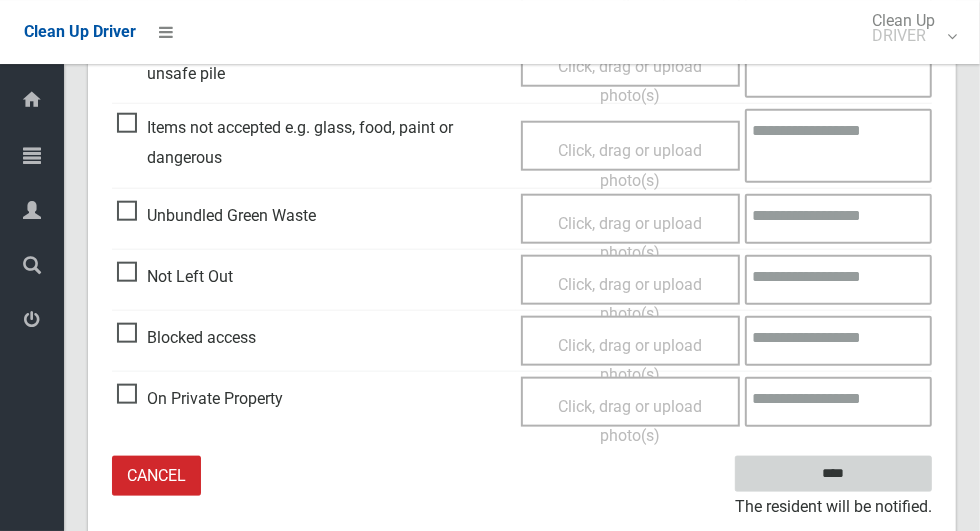 click on "****" at bounding box center (833, 474) 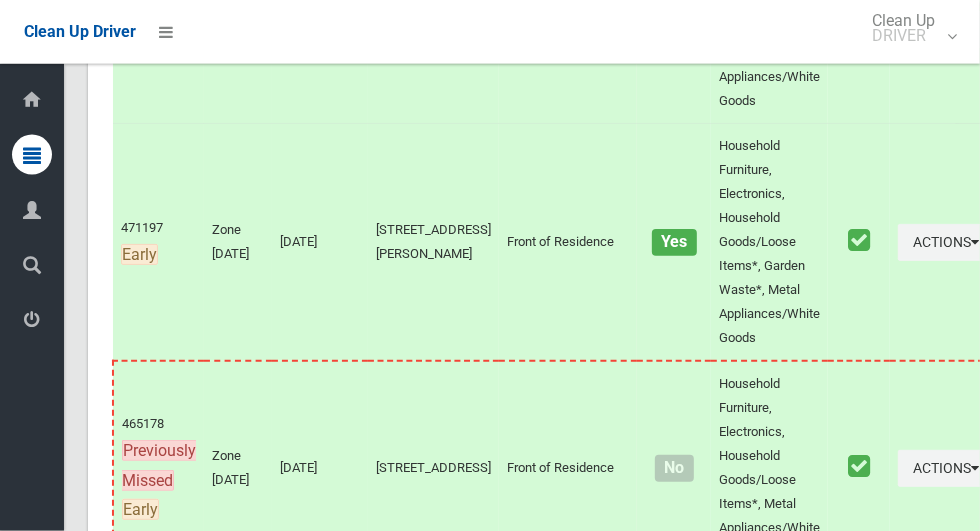 scroll, scrollTop: 9362, scrollLeft: 0, axis: vertical 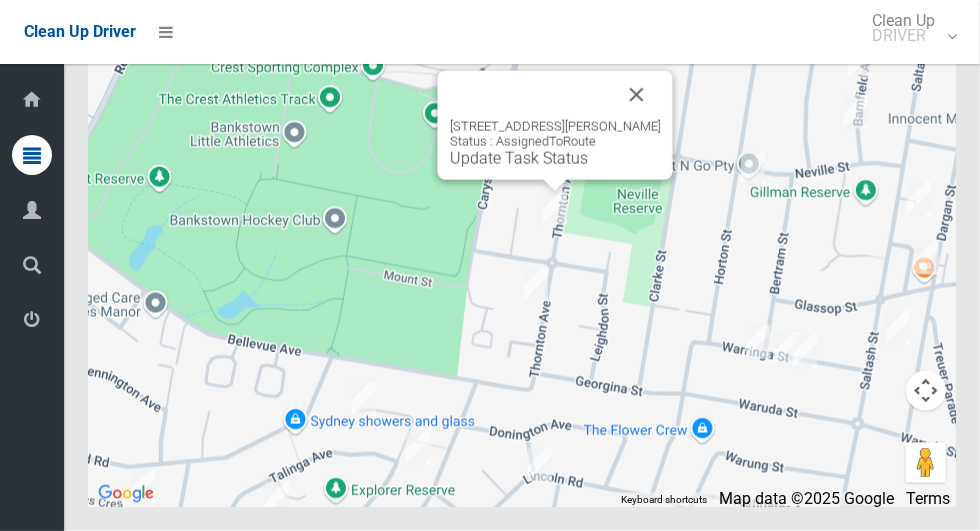 click on "8 Thornton Avenue, BASS HILL NSW 2197 Status : AssignedToRoute Update Task Status" at bounding box center [555, 143] 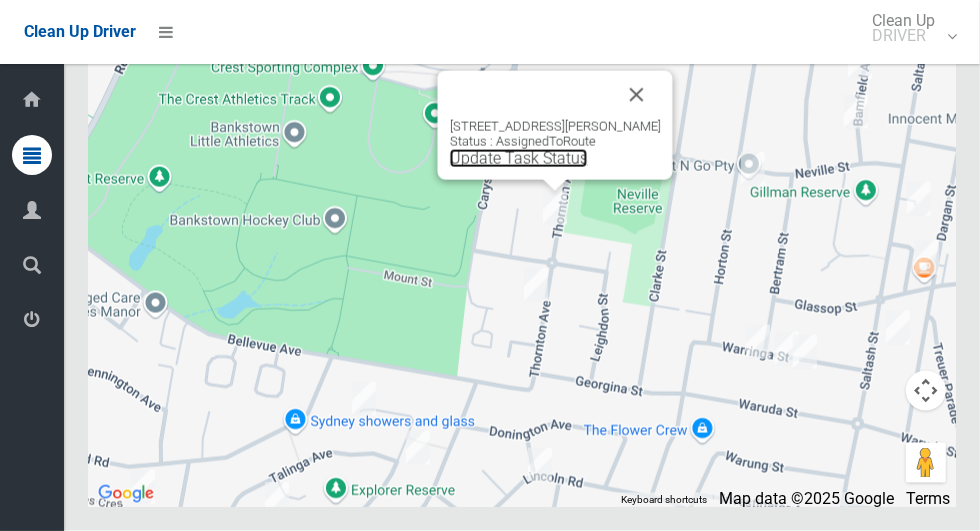 click on "Update Task Status" at bounding box center (519, 158) 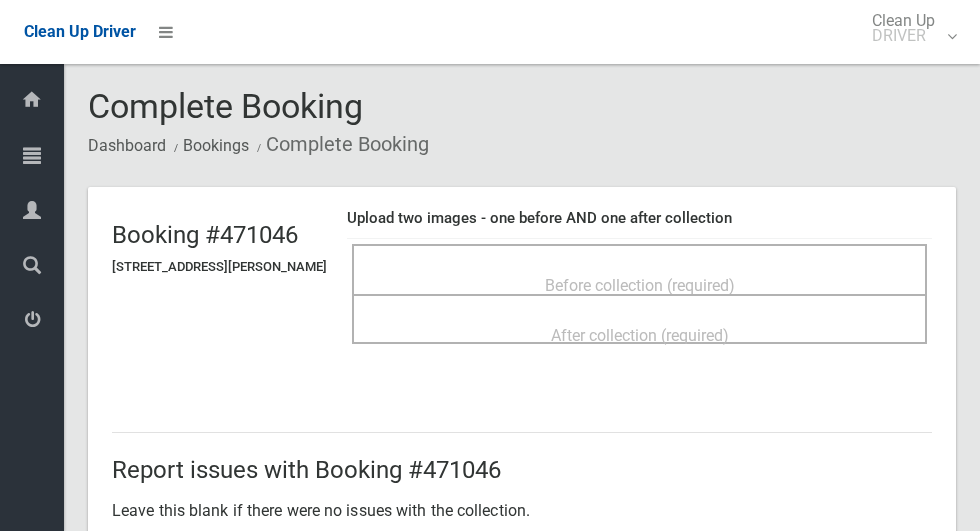 scroll, scrollTop: 0, scrollLeft: 0, axis: both 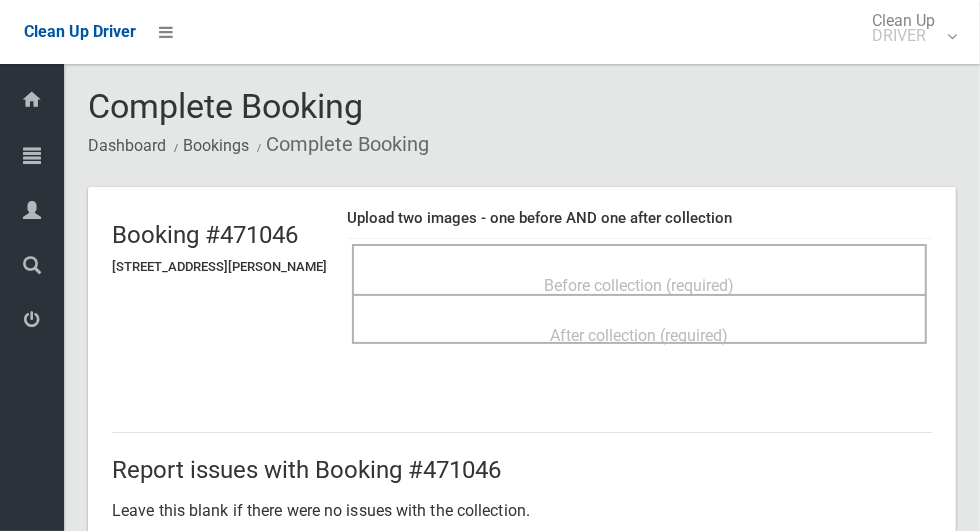 click on "Before collection (required)" at bounding box center (639, 284) 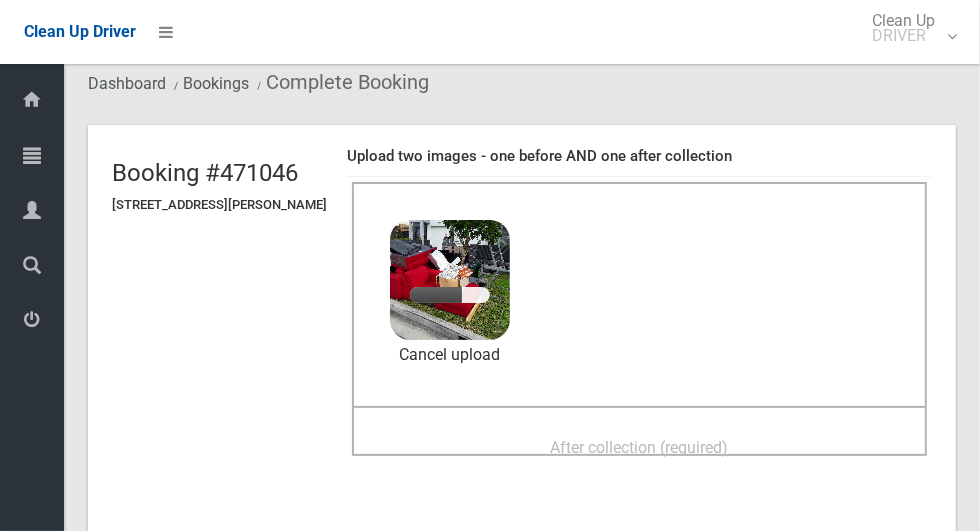 scroll, scrollTop: 61, scrollLeft: 0, axis: vertical 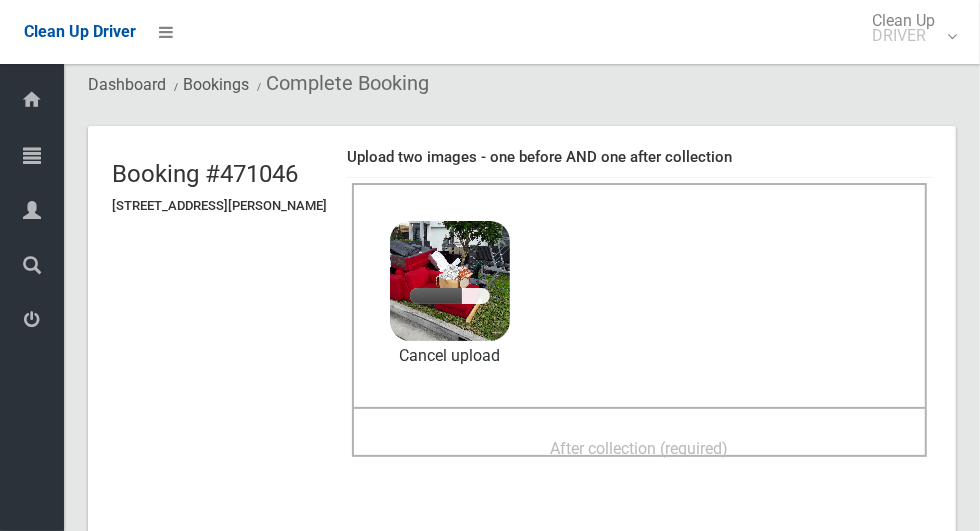 click on "After collection (required)" at bounding box center [639, 447] 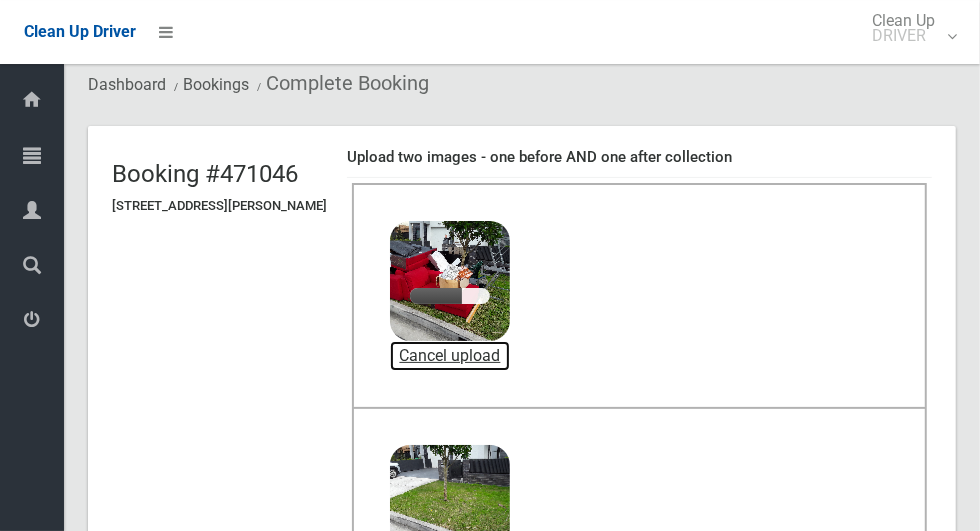 click on "Cancel upload" at bounding box center (450, 356) 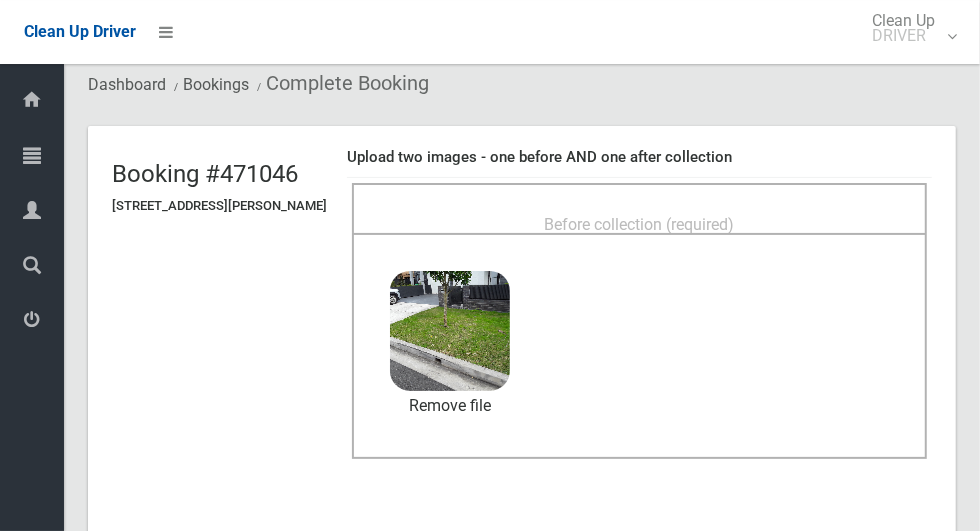 click on "Before collection (required)" at bounding box center [639, 223] 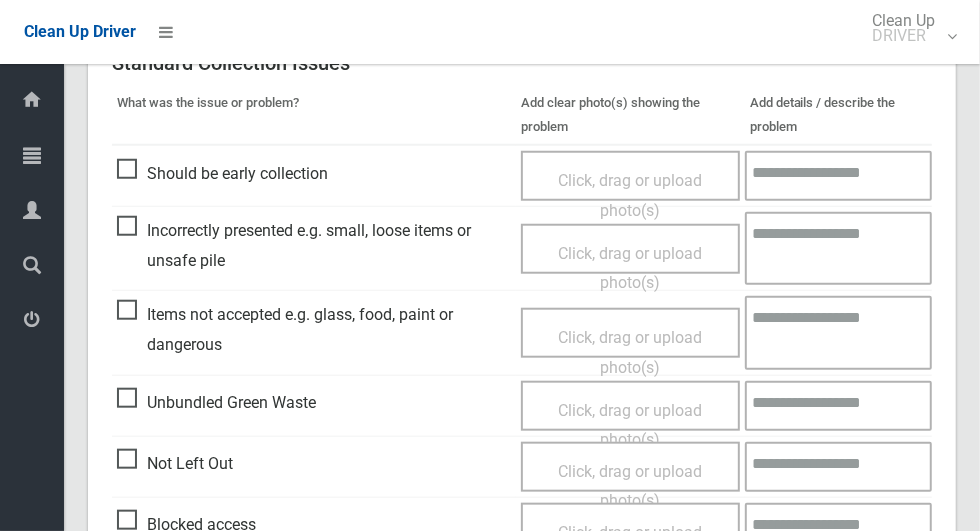 scroll, scrollTop: 844, scrollLeft: 0, axis: vertical 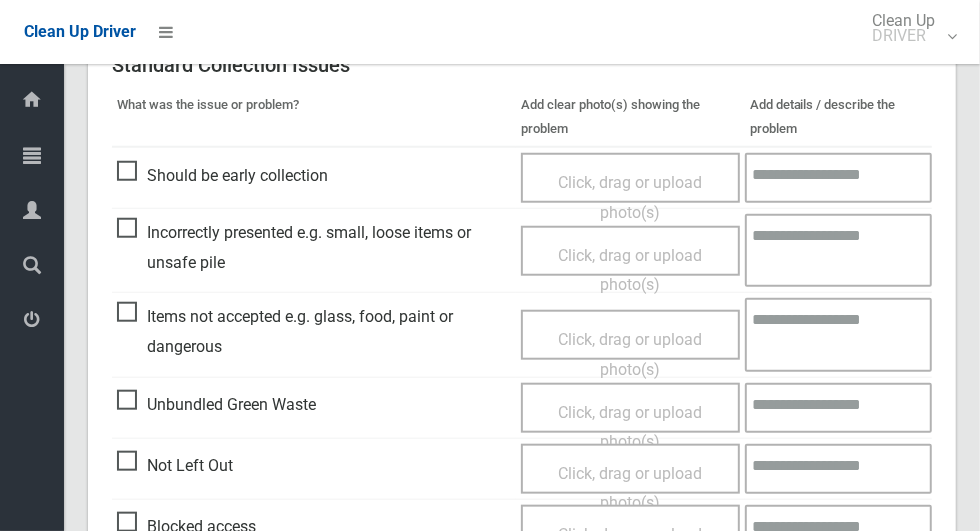click at bounding box center [838, 178] 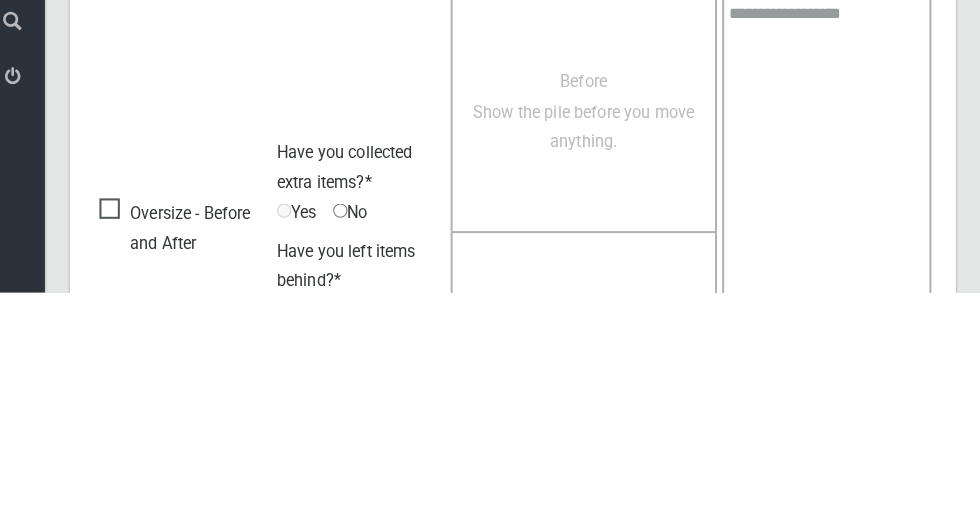 scroll, scrollTop: 1693, scrollLeft: 0, axis: vertical 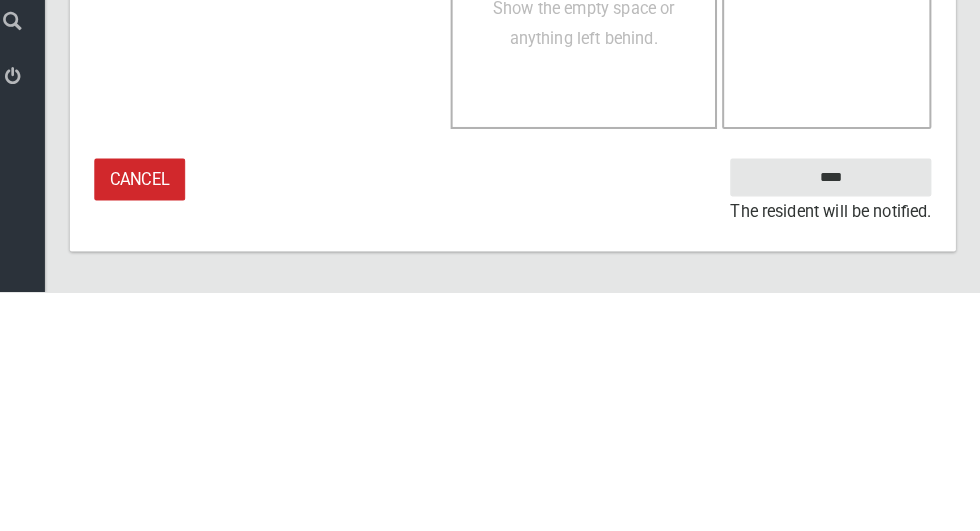 type on "**********" 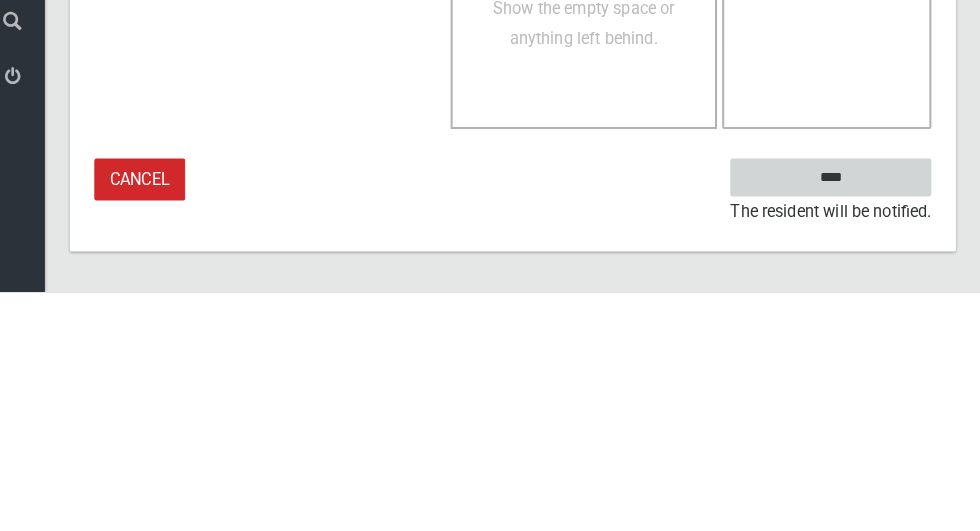 click on "****" at bounding box center [833, 418] 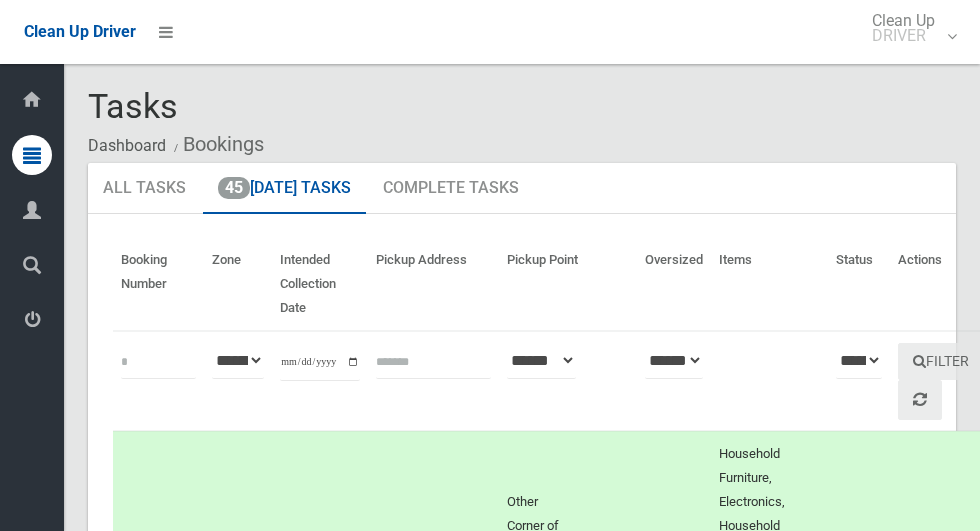 scroll, scrollTop: 0, scrollLeft: 0, axis: both 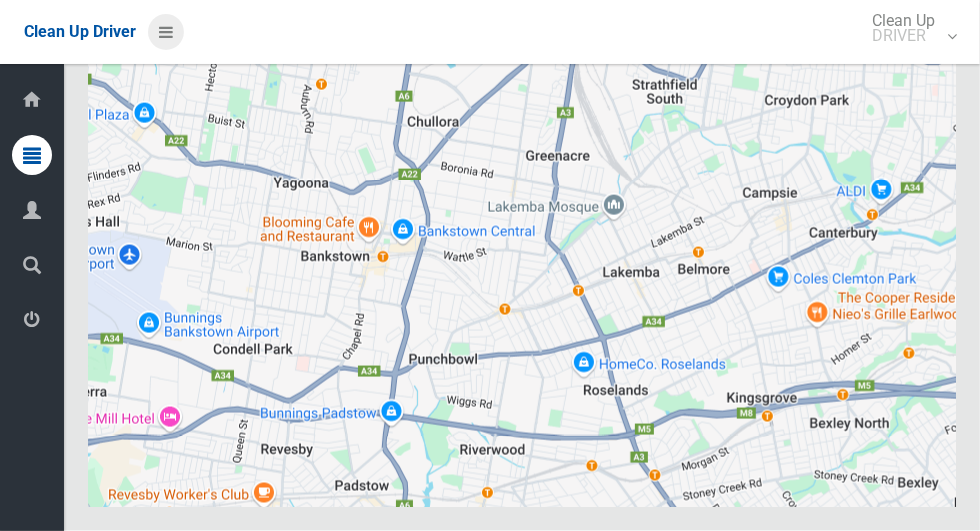 click at bounding box center (166, 32) 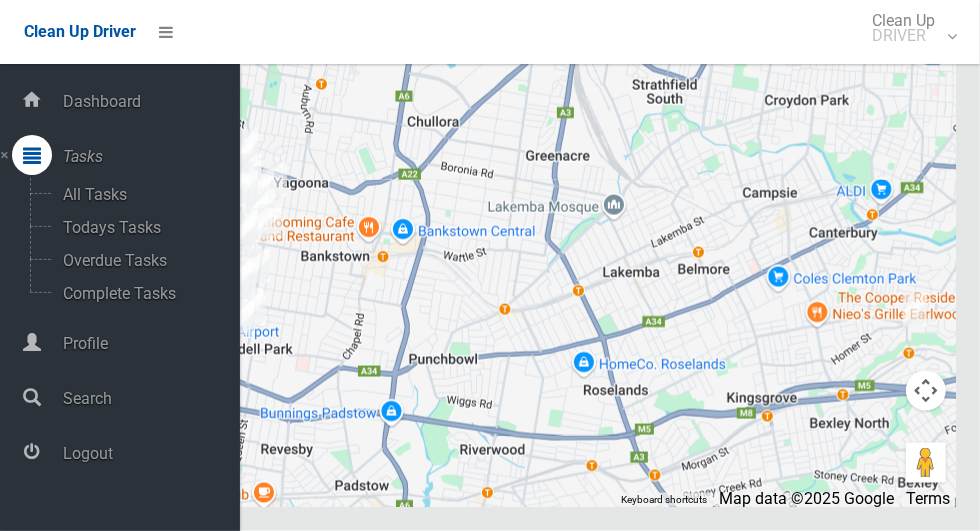 click on "Logout" at bounding box center (148, 453) 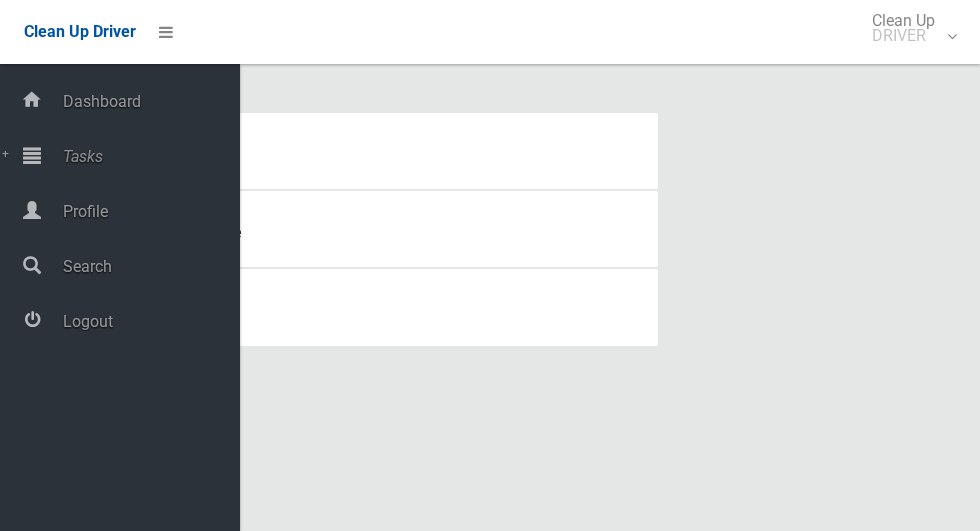scroll, scrollTop: 0, scrollLeft: 0, axis: both 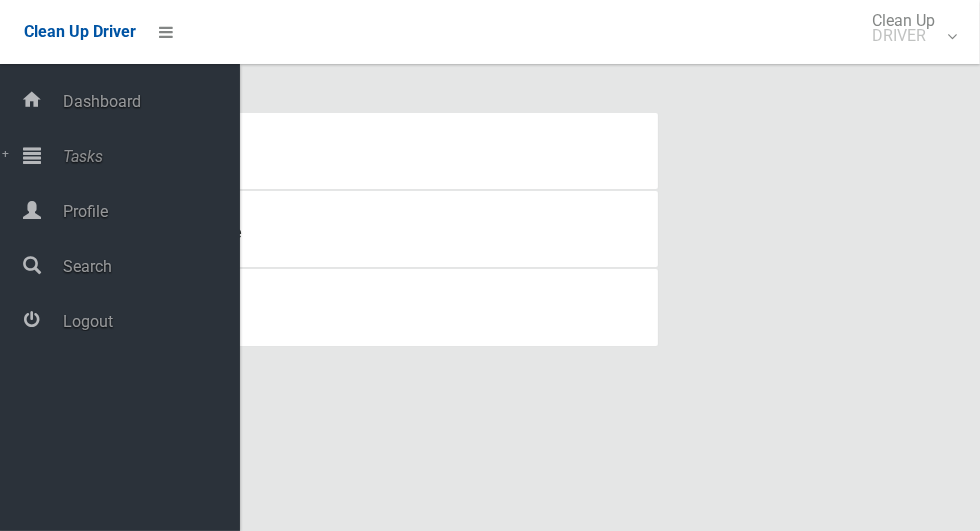 click on "Tasks" at bounding box center [148, 156] 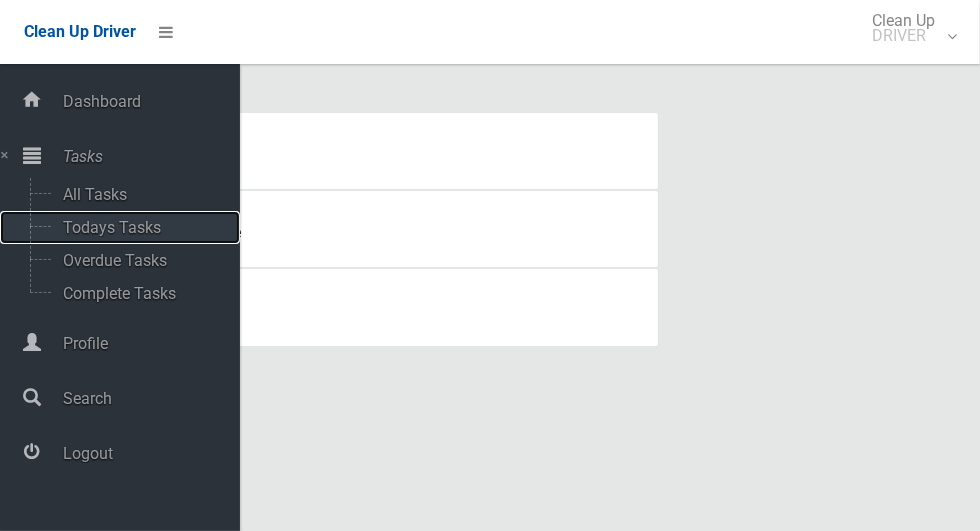 click on "Todays Tasks" at bounding box center (140, 227) 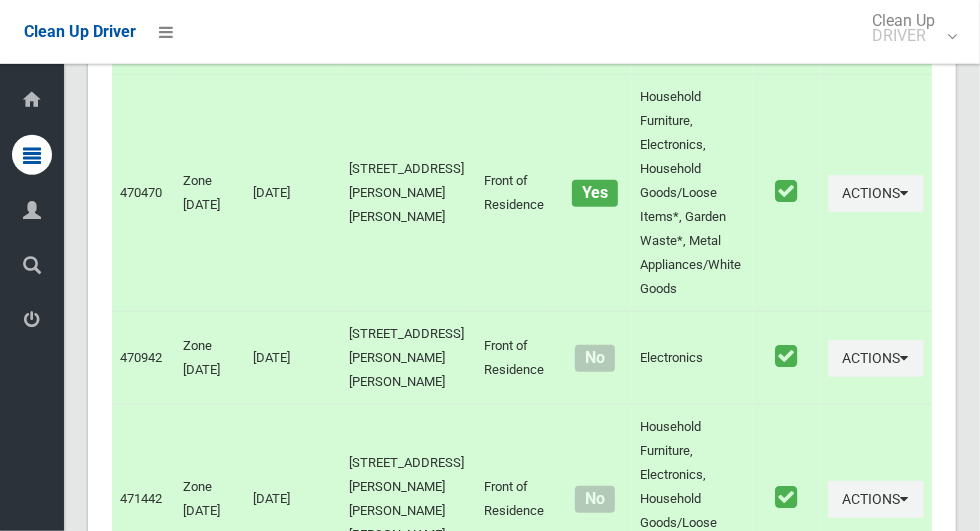 scroll, scrollTop: 9029, scrollLeft: 0, axis: vertical 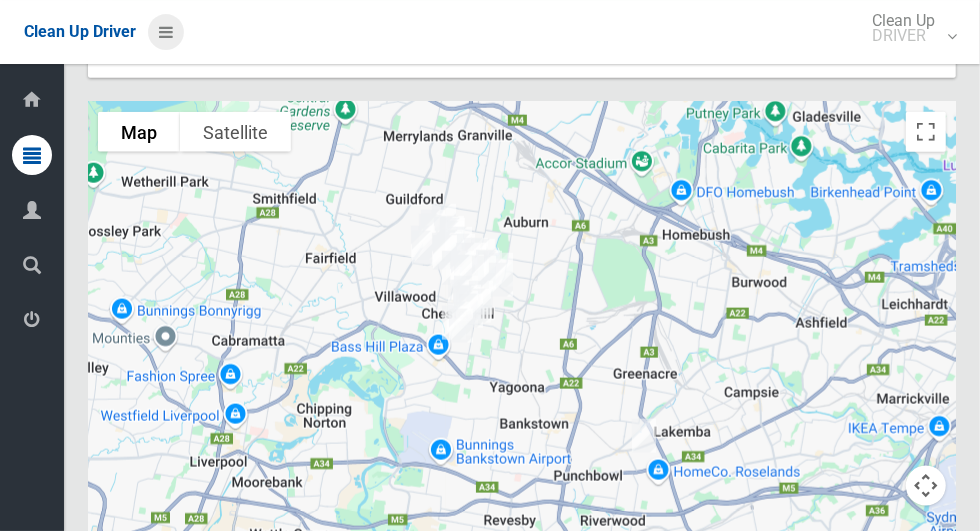 click at bounding box center (166, 32) 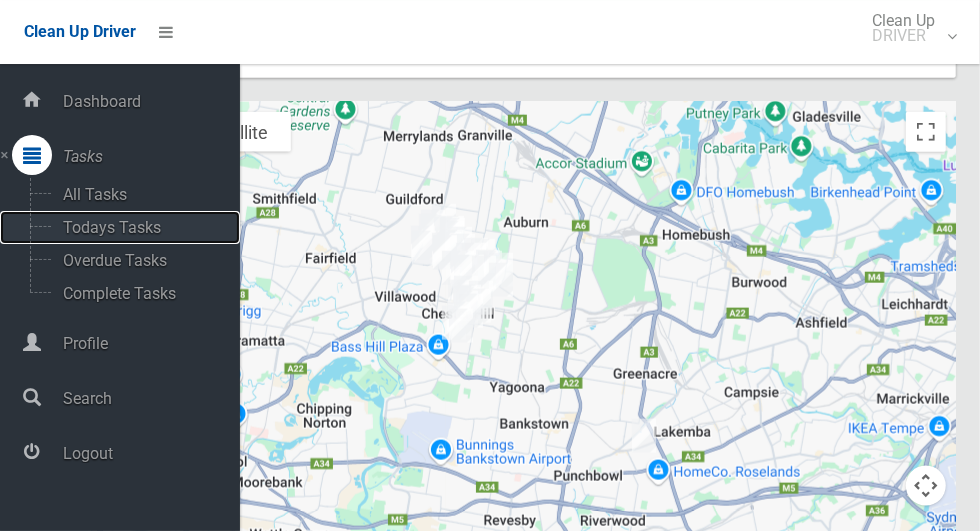 click on "Todays Tasks" at bounding box center (140, 227) 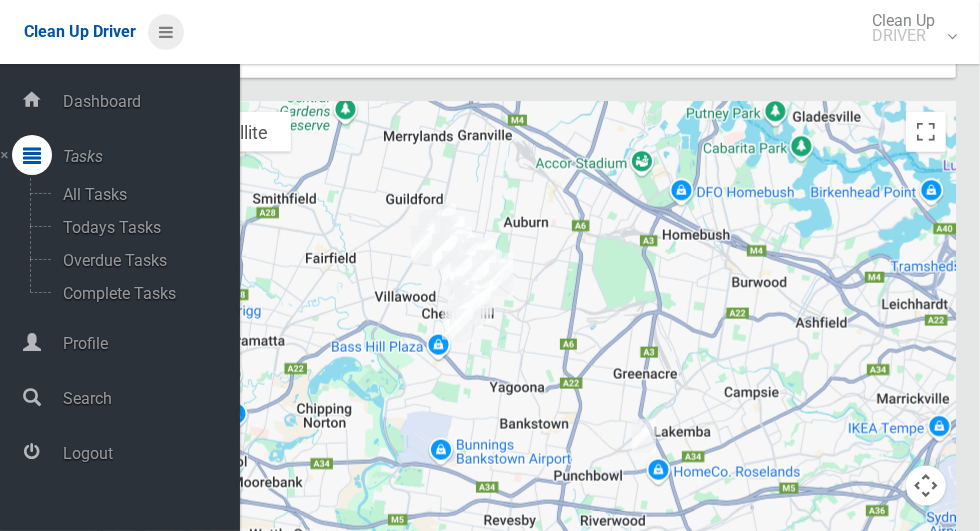 click at bounding box center [166, 32] 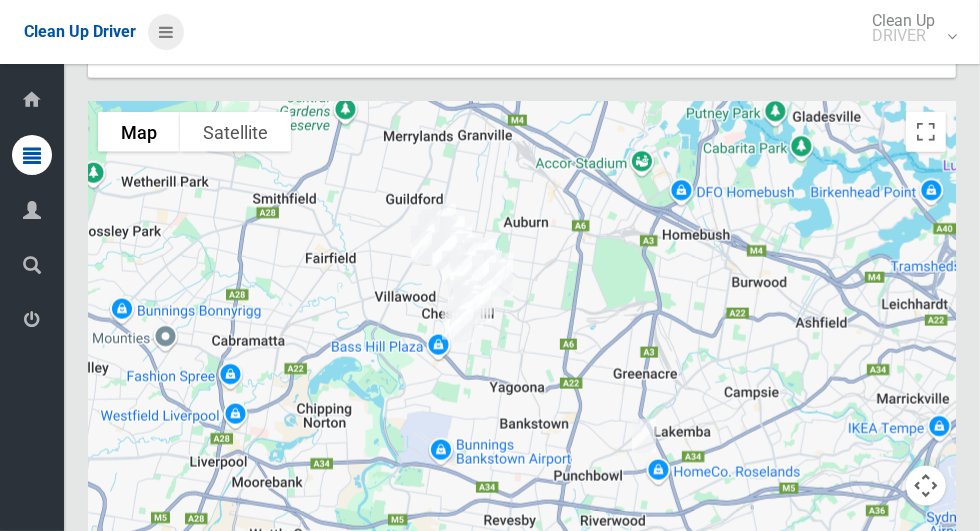 click at bounding box center [166, 32] 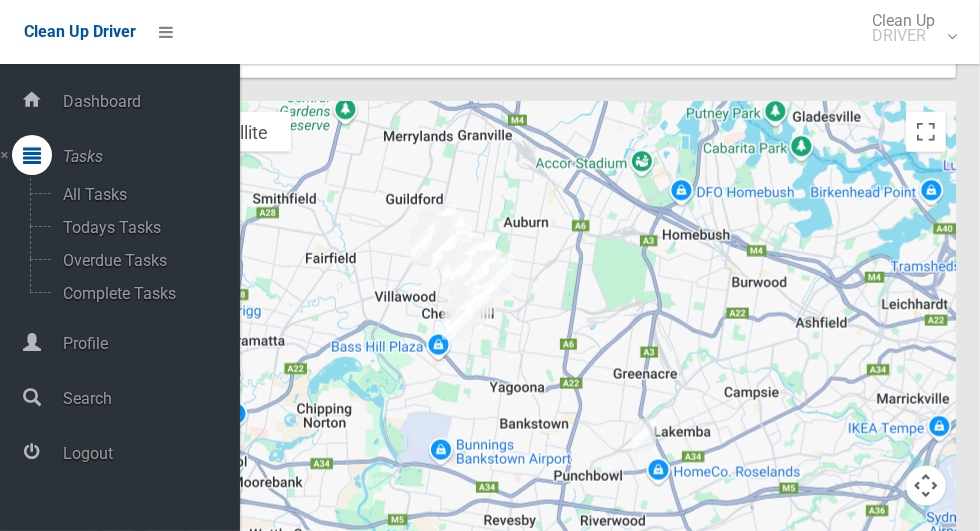 click on "Logout" at bounding box center (148, 453) 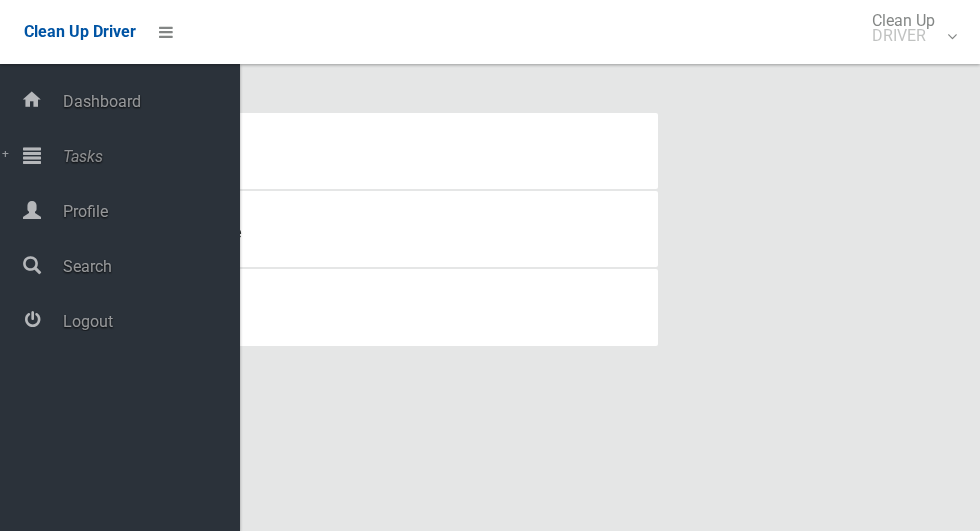 scroll, scrollTop: 0, scrollLeft: 0, axis: both 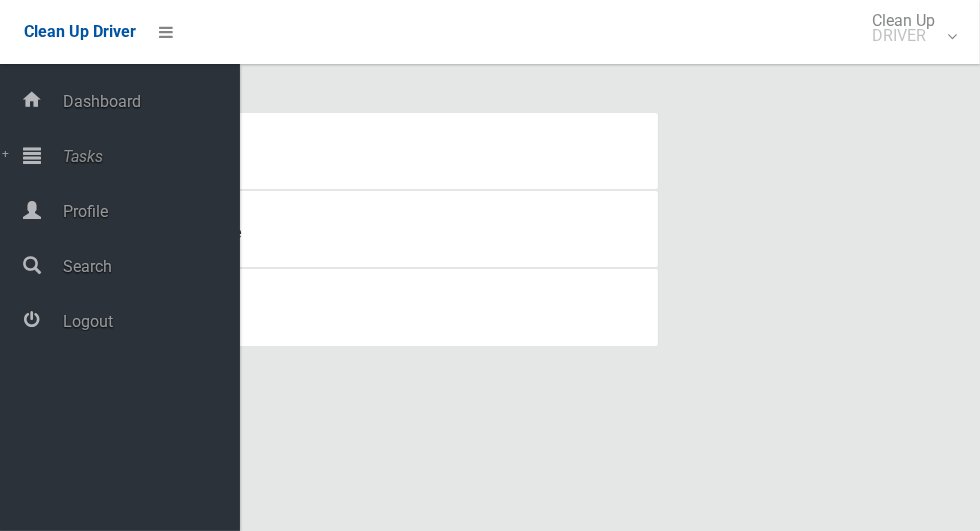 click on "Tasks" at bounding box center [148, 156] 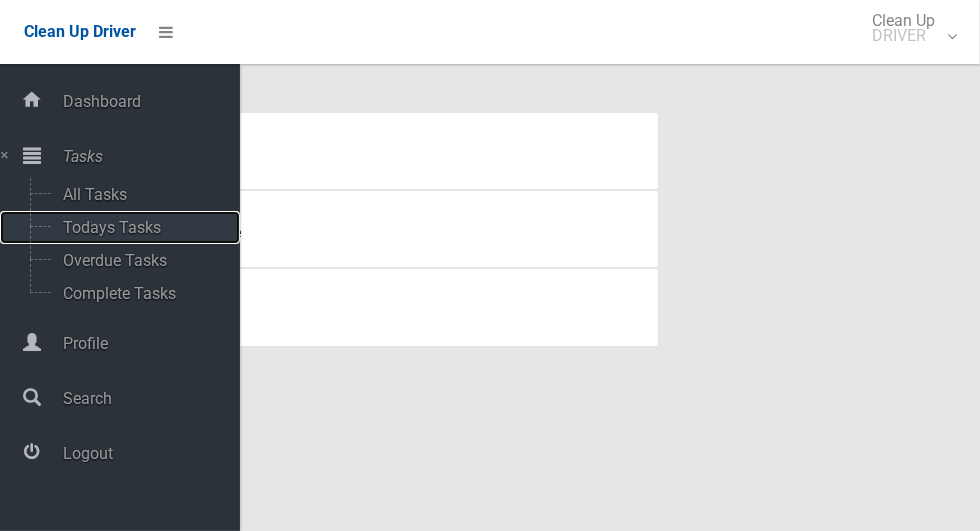 click on "Todays Tasks" at bounding box center [140, 227] 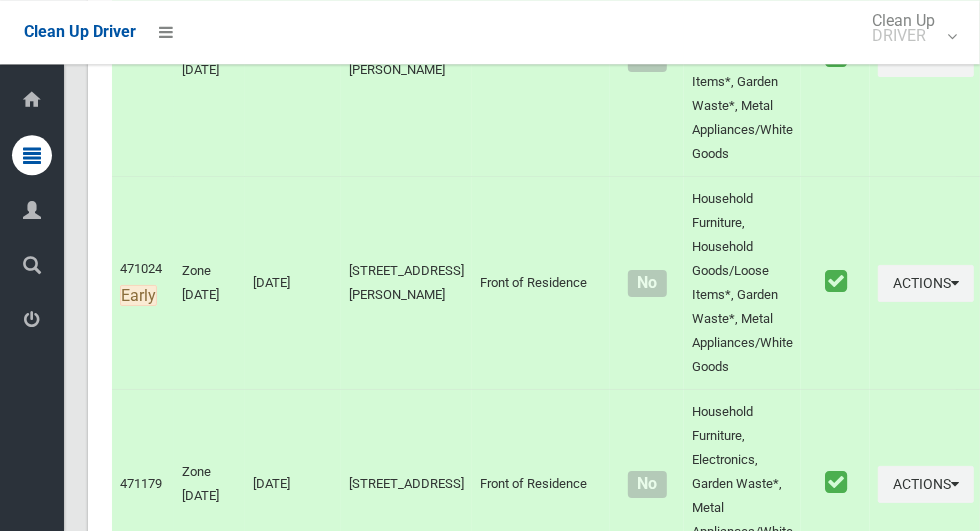 scroll, scrollTop: 8453, scrollLeft: 0, axis: vertical 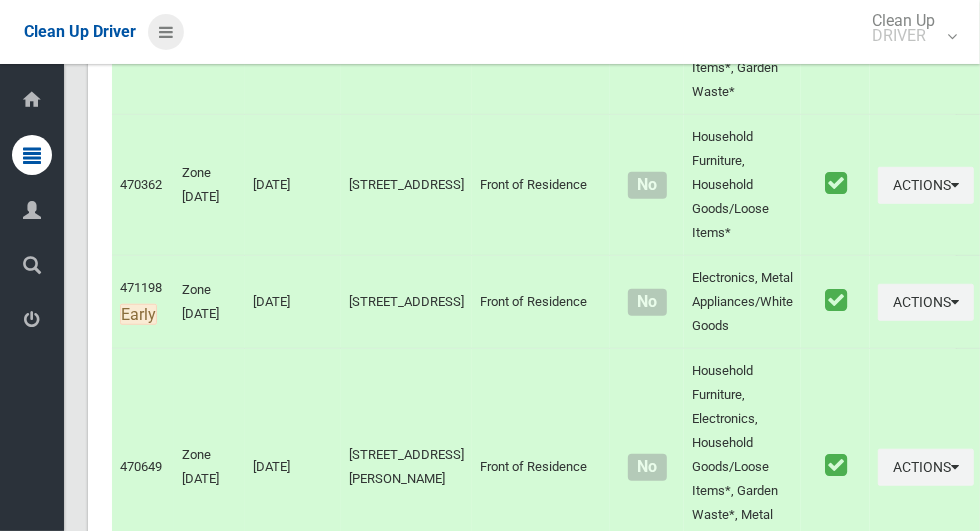 click at bounding box center [166, 32] 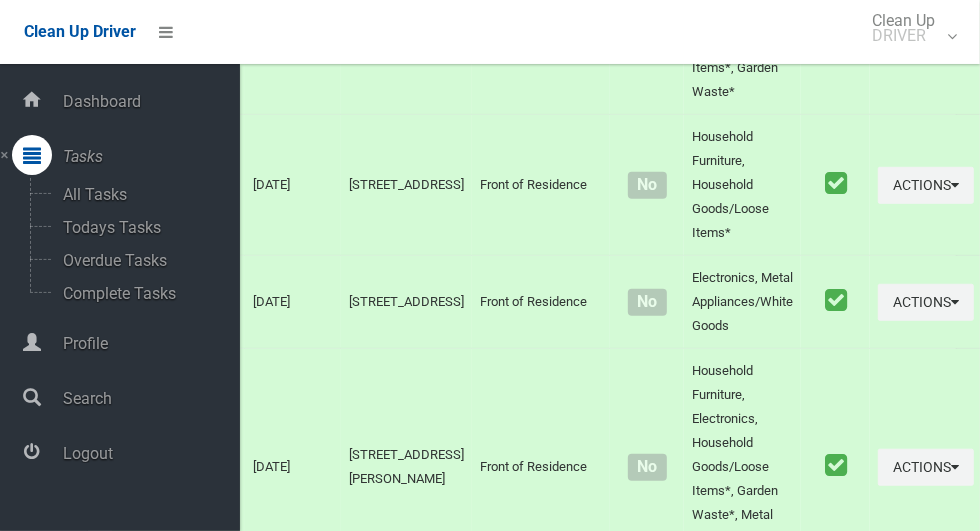 click on "Logout" at bounding box center (148, 453) 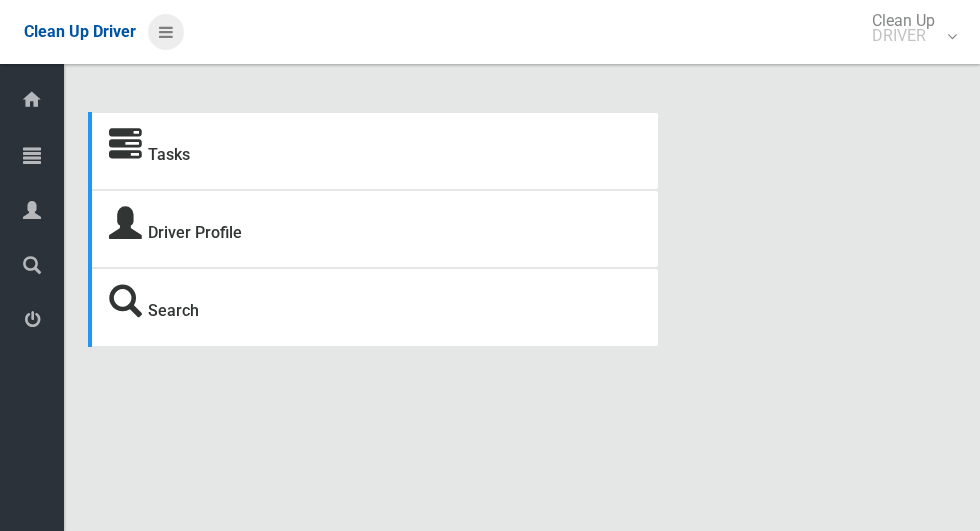 click at bounding box center [166, 32] 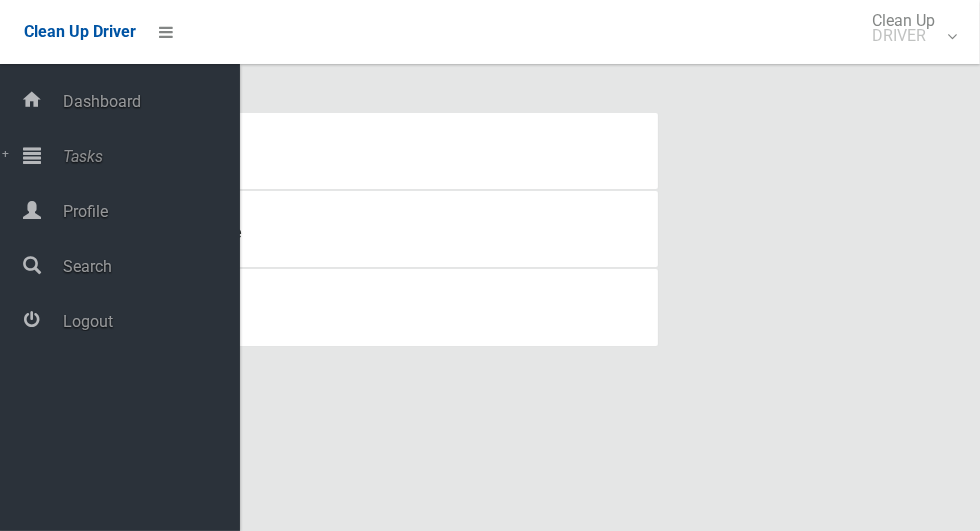click on "Tasks" at bounding box center [148, 156] 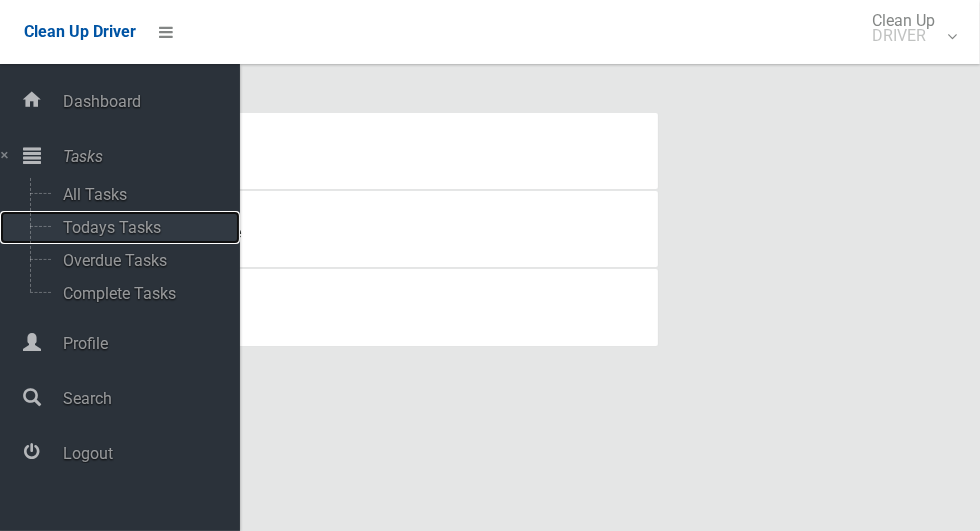click on "Todays Tasks" at bounding box center [140, 227] 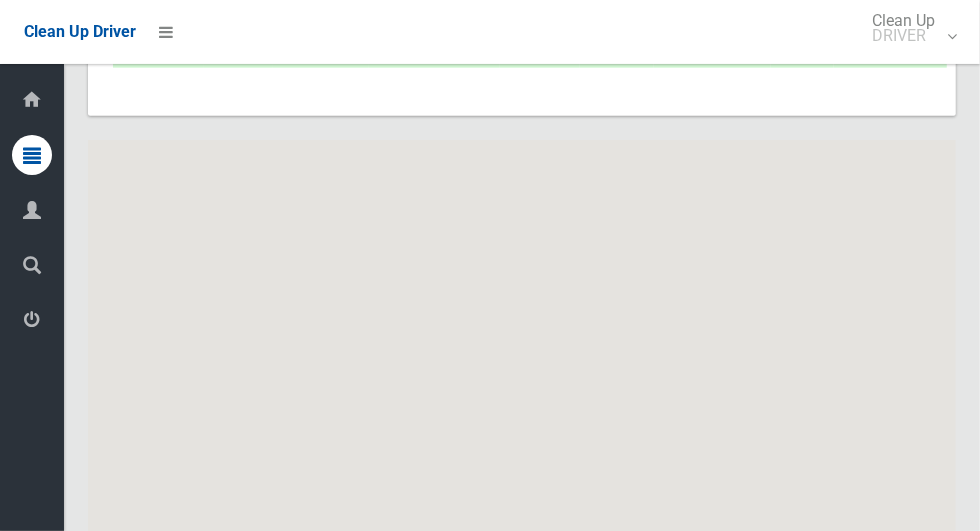 scroll, scrollTop: 9188, scrollLeft: 0, axis: vertical 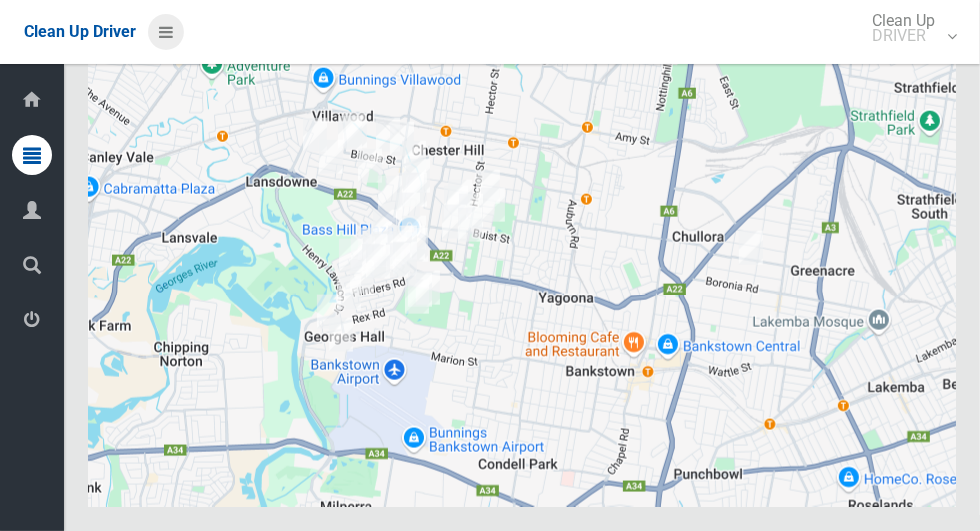 click at bounding box center (166, 32) 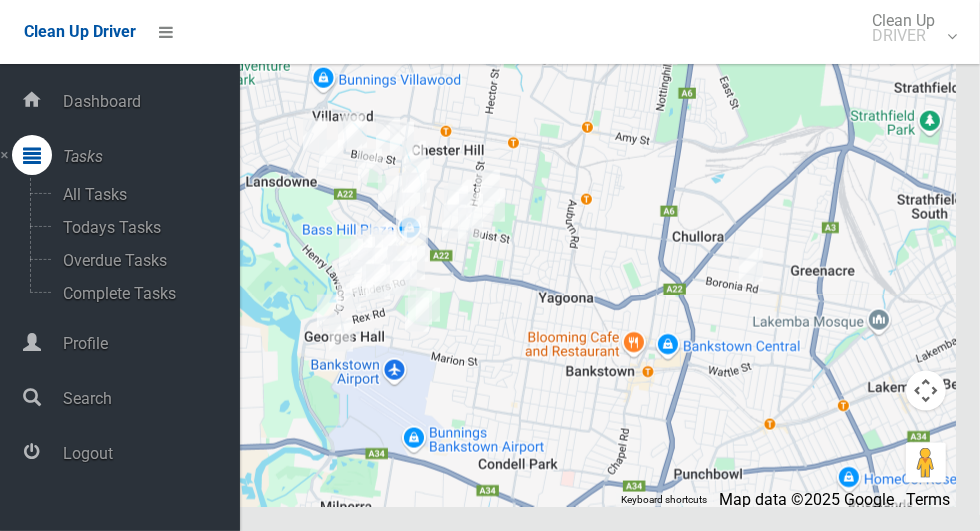 click on "Logout" at bounding box center (148, 453) 